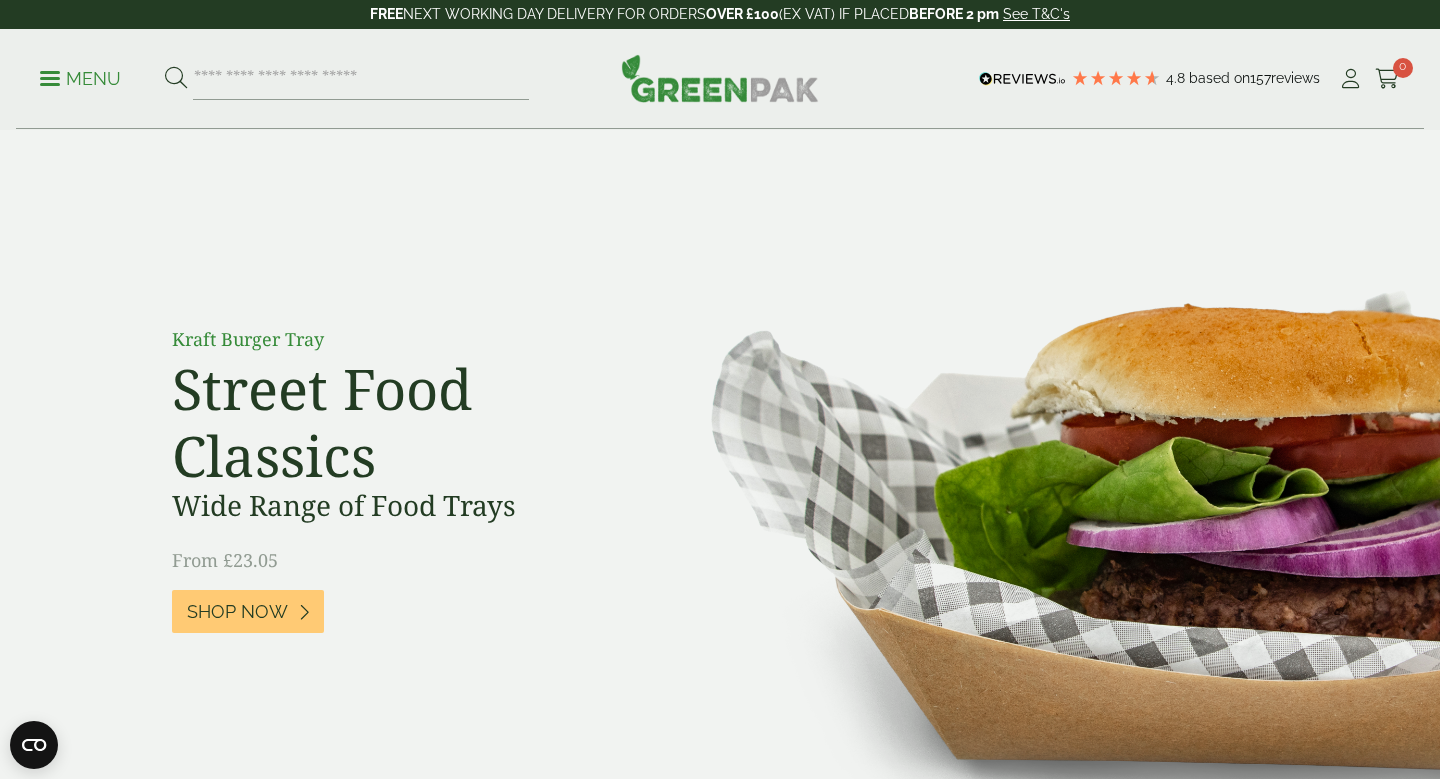 scroll, scrollTop: 87, scrollLeft: 0, axis: vertical 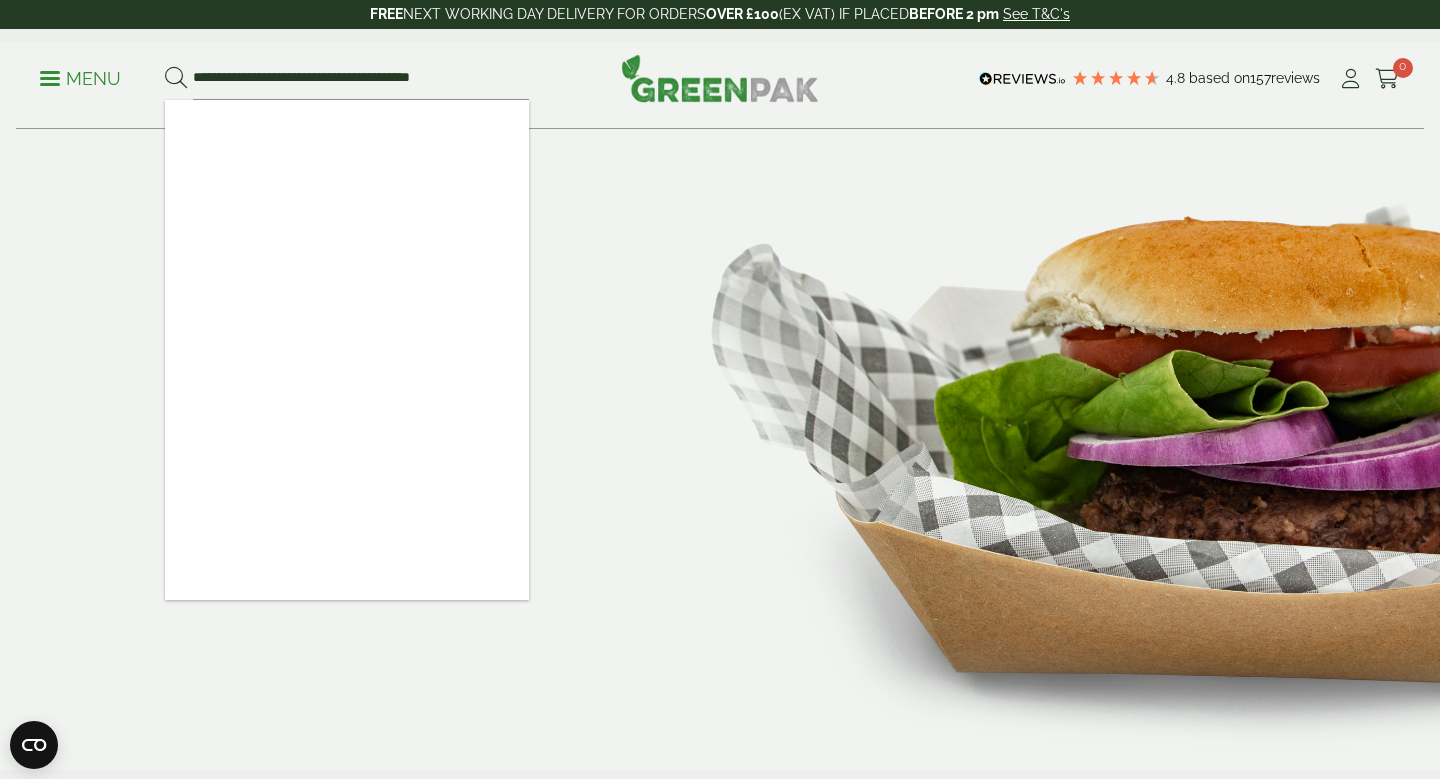 type on "**********" 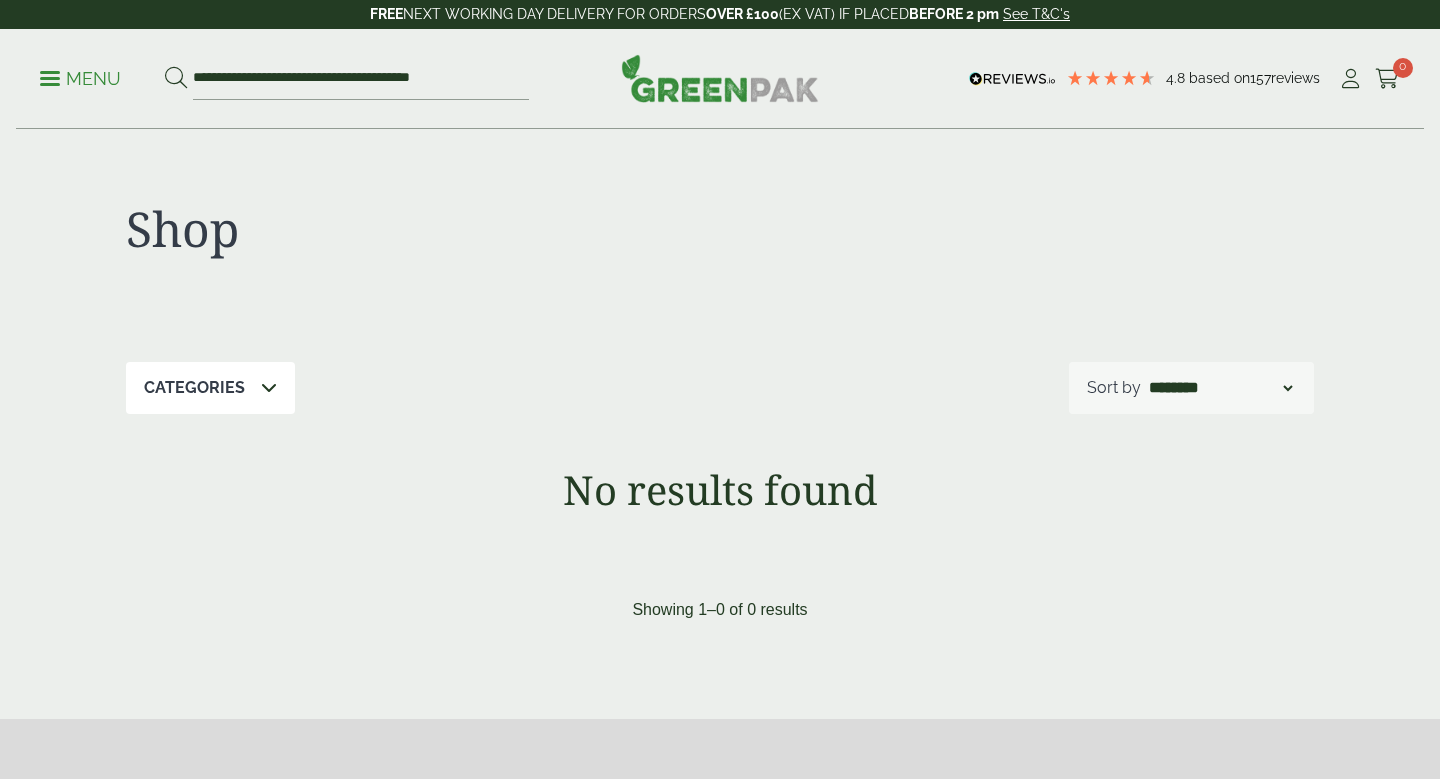 scroll, scrollTop: 0, scrollLeft: 0, axis: both 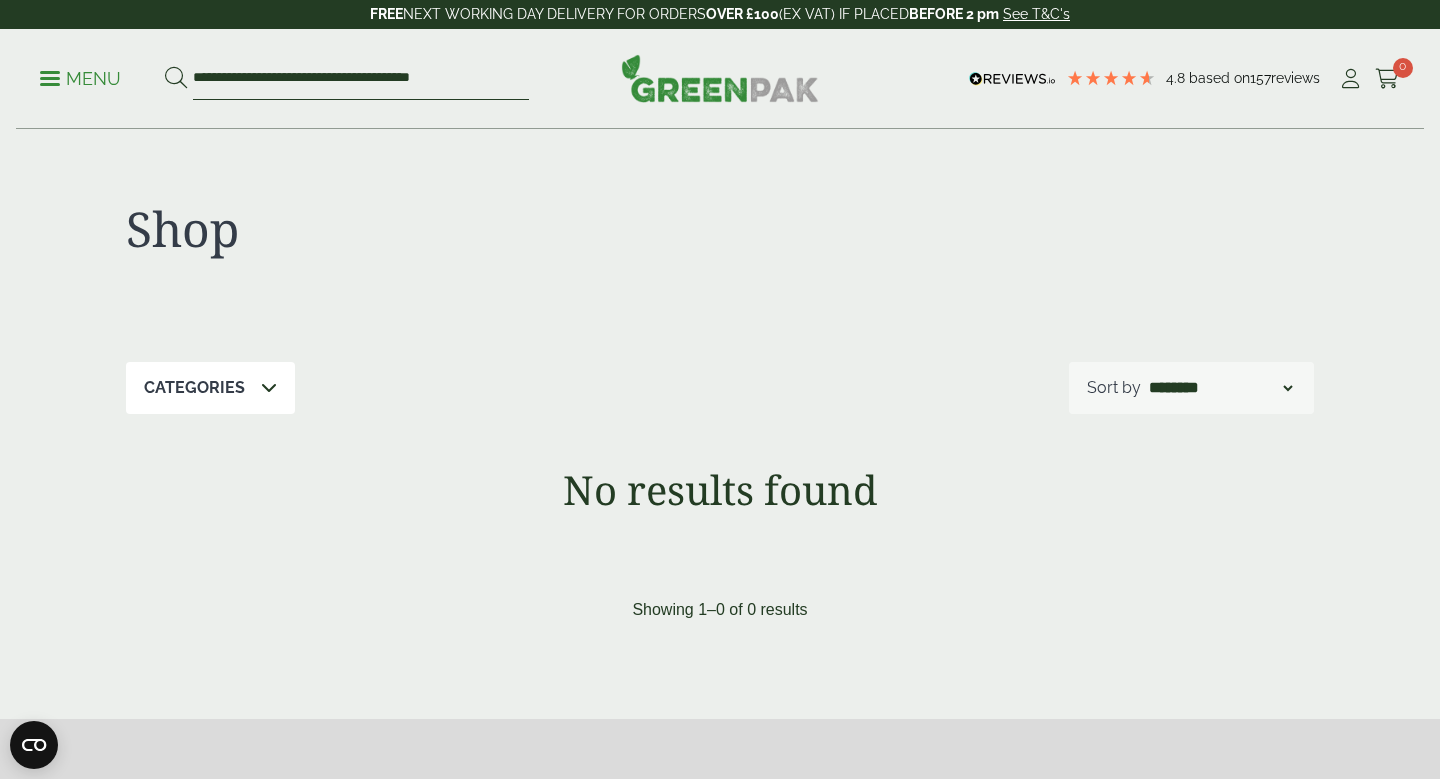 click on "**********" at bounding box center (361, 79) 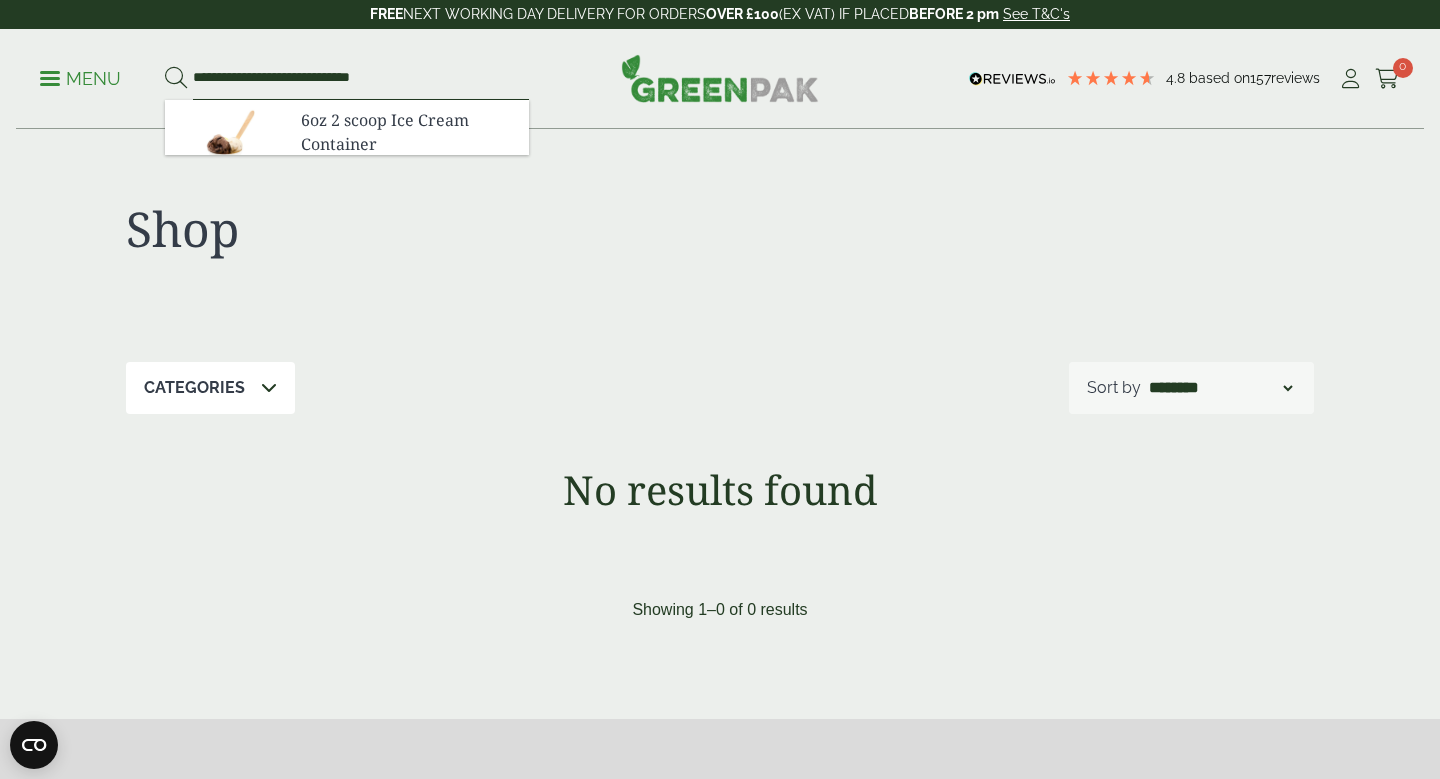 click at bounding box center [176, 79] 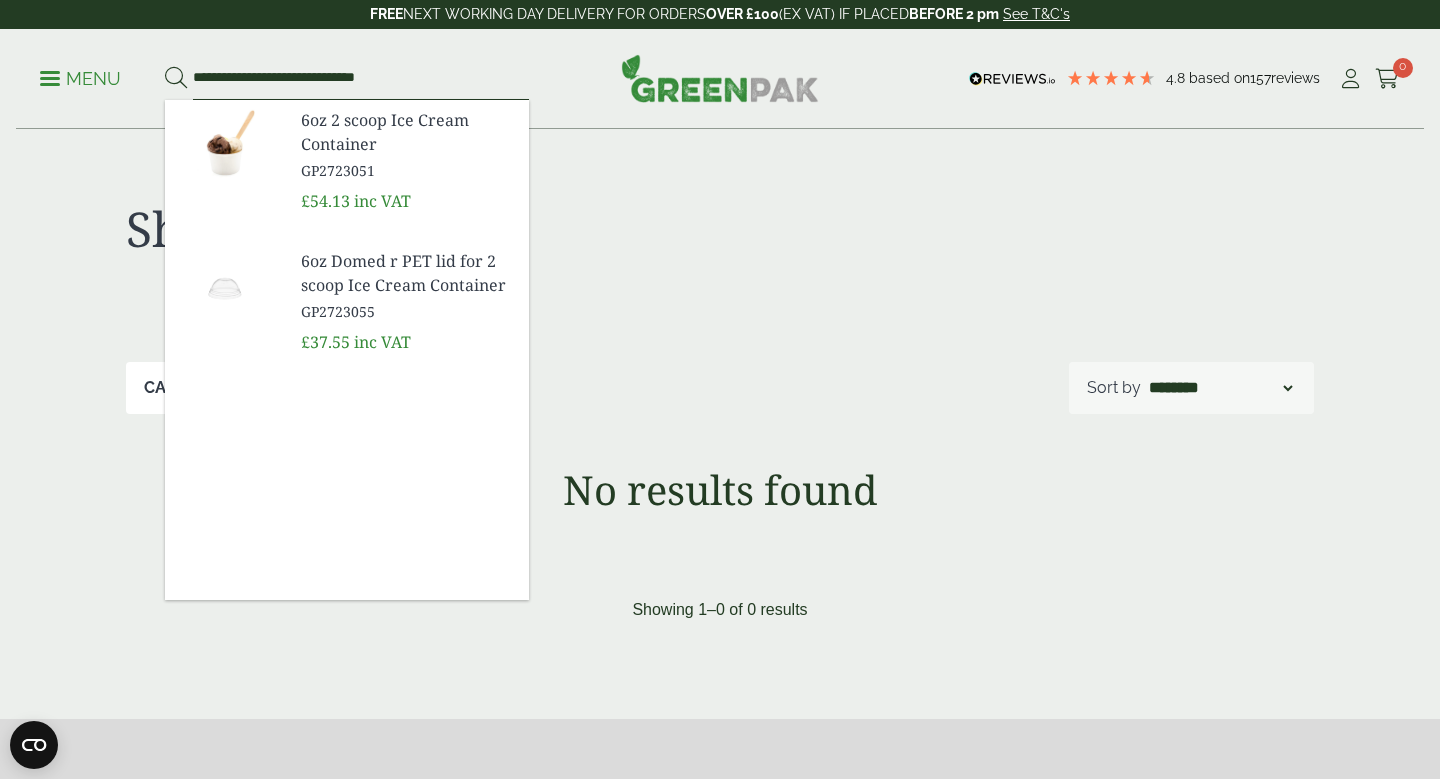 type on "**********" 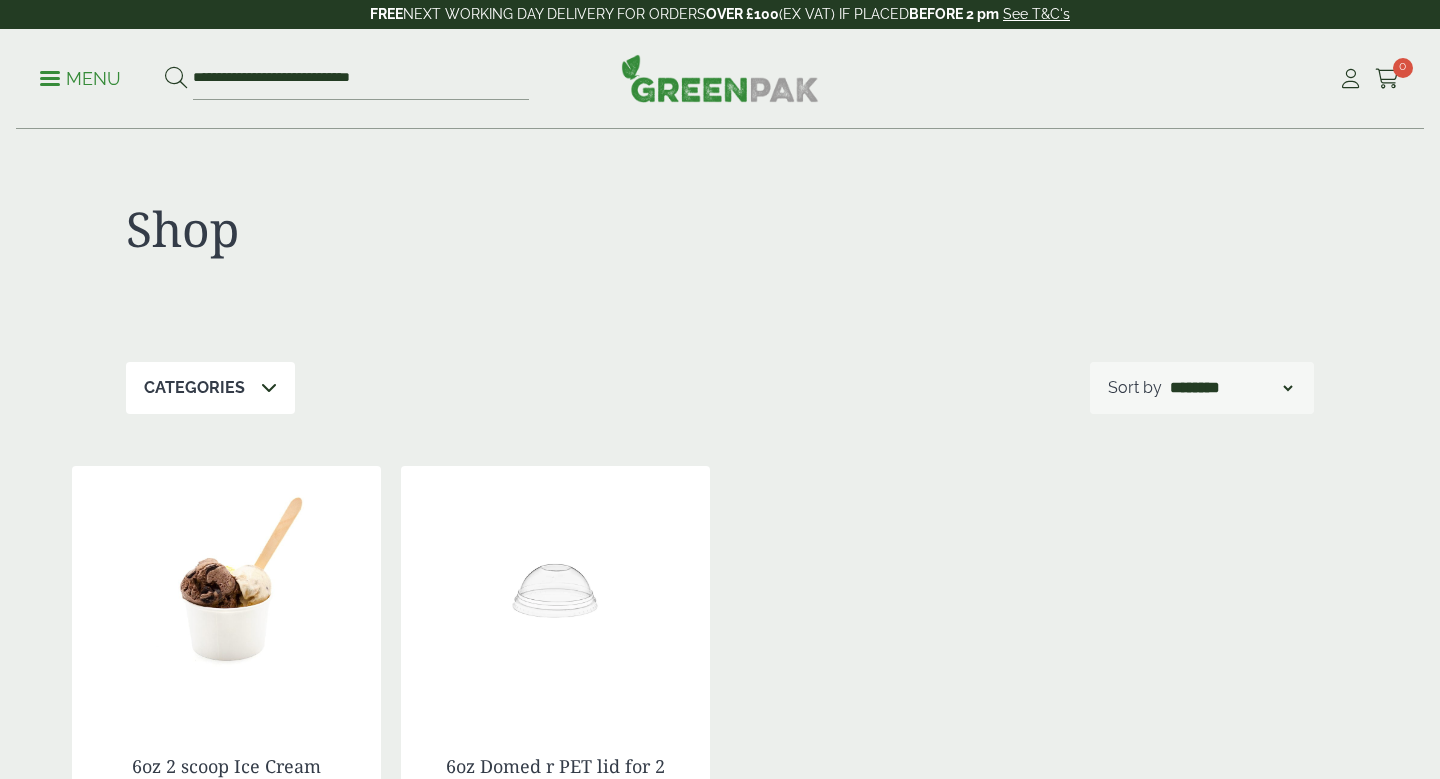 scroll, scrollTop: 0, scrollLeft: 0, axis: both 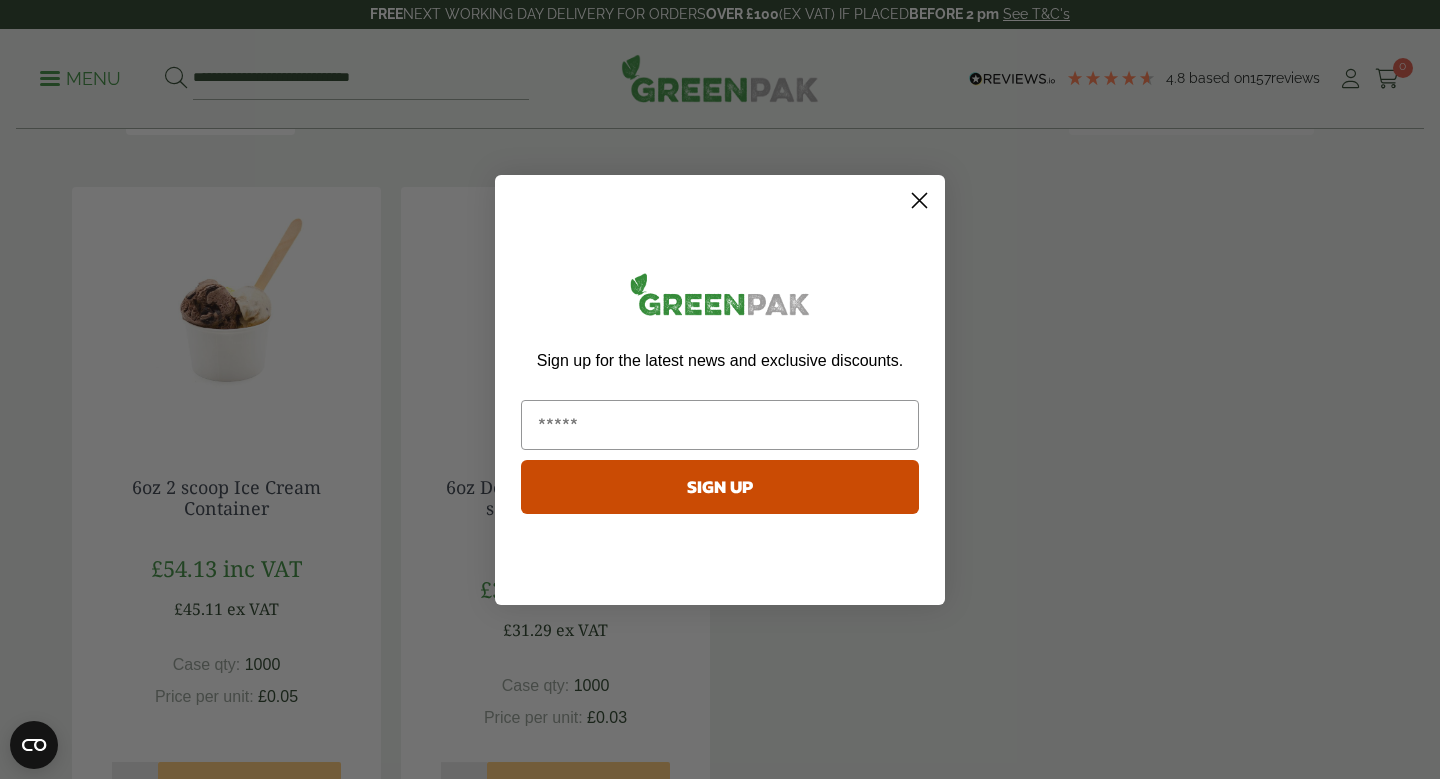 click 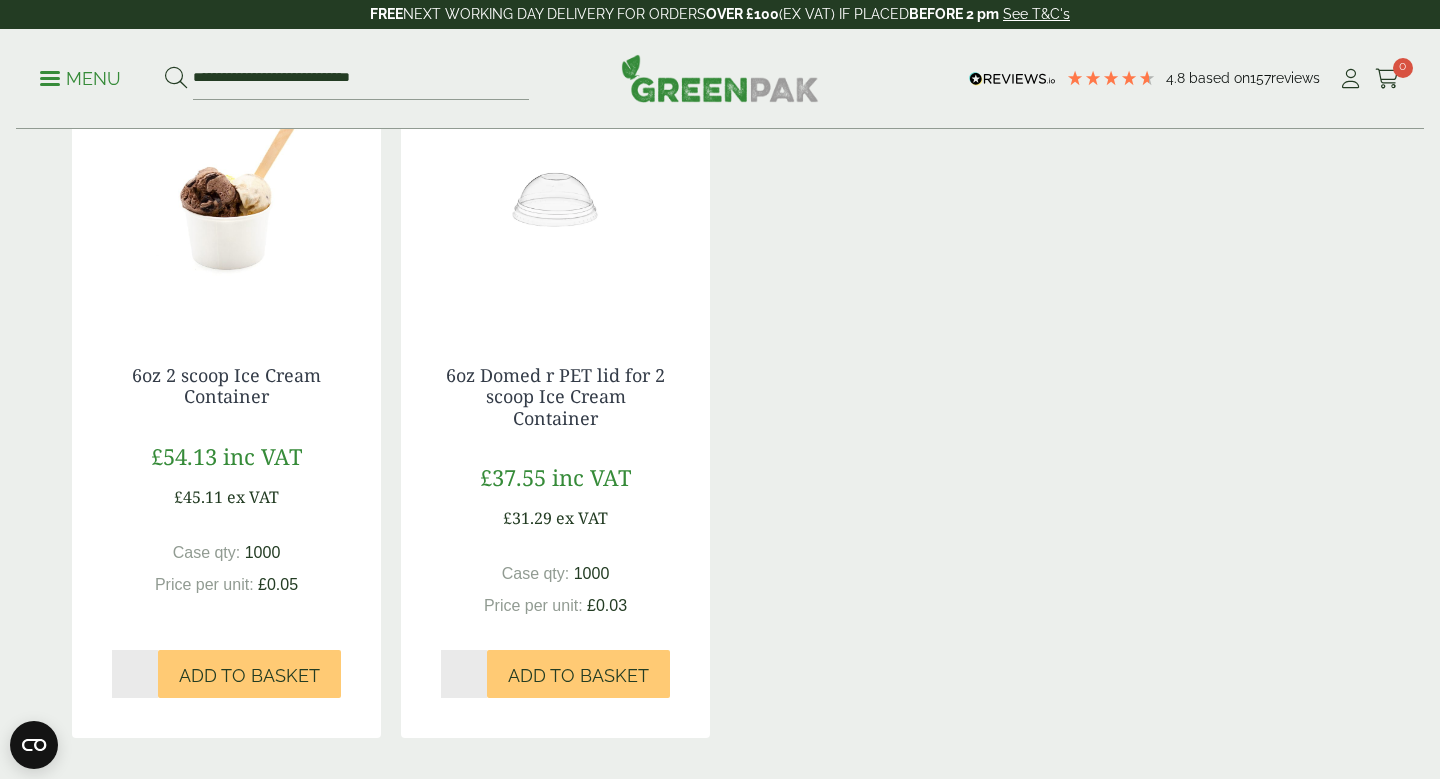 scroll, scrollTop: 416, scrollLeft: 0, axis: vertical 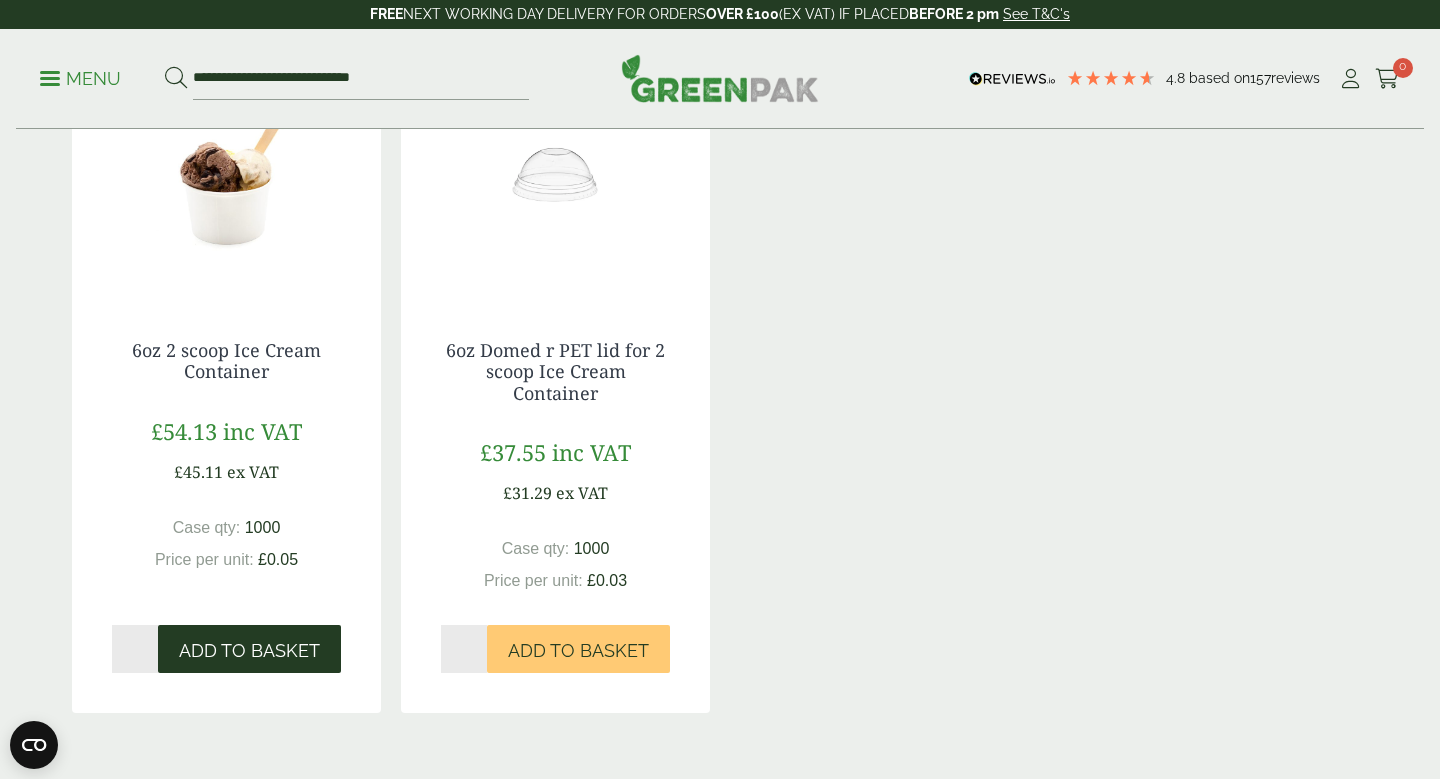 click on "Add to Basket" at bounding box center [249, 651] 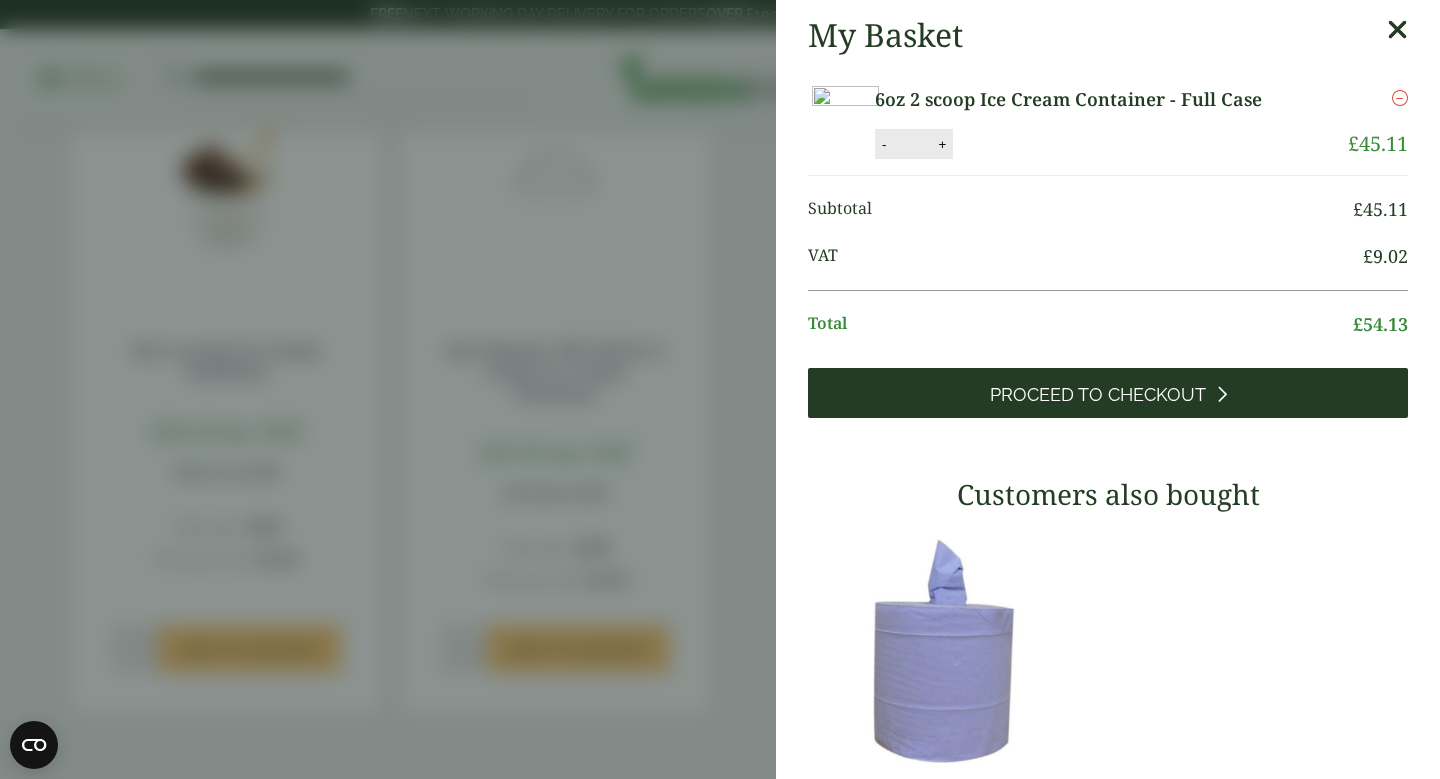 click on "Proceed to Checkout" at bounding box center [1098, 395] 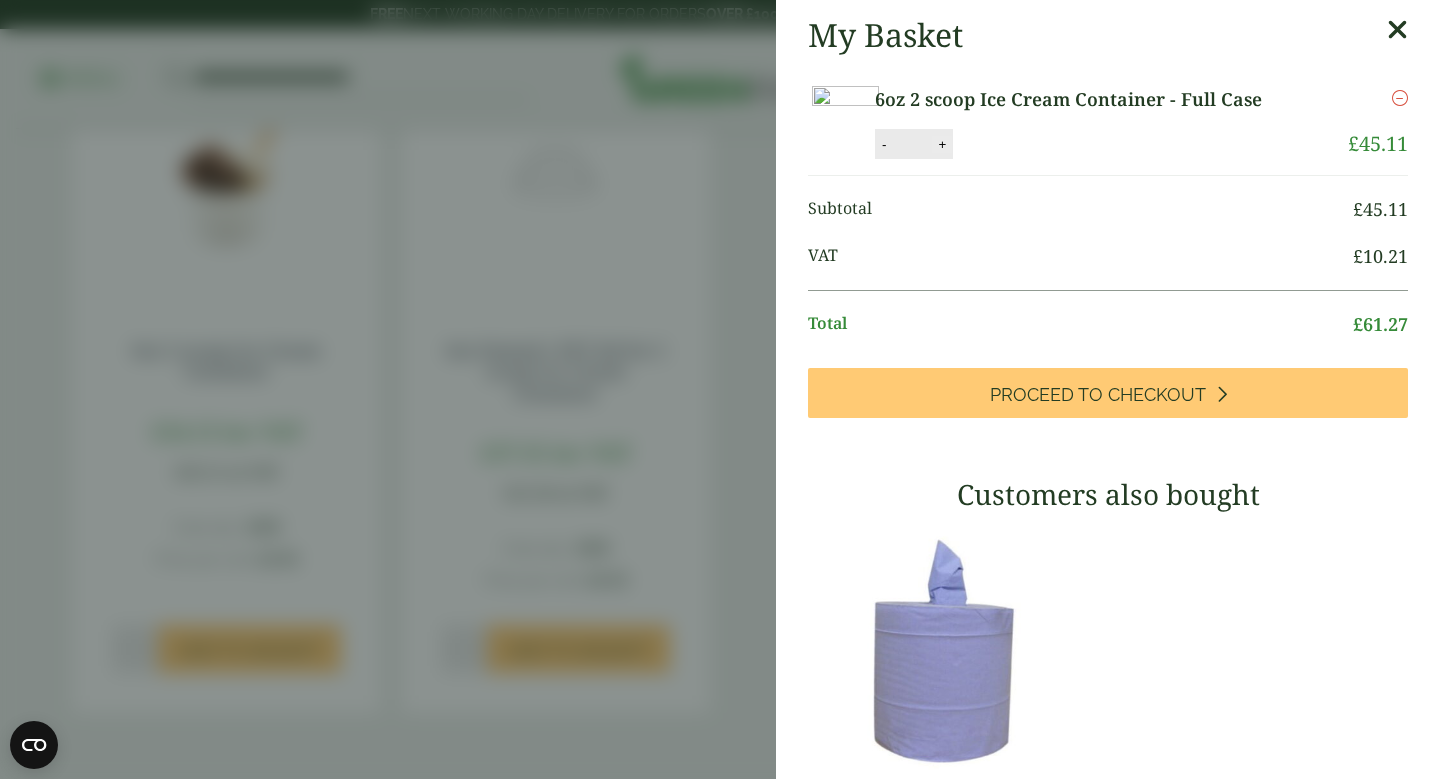 click on "+" at bounding box center [942, 144] 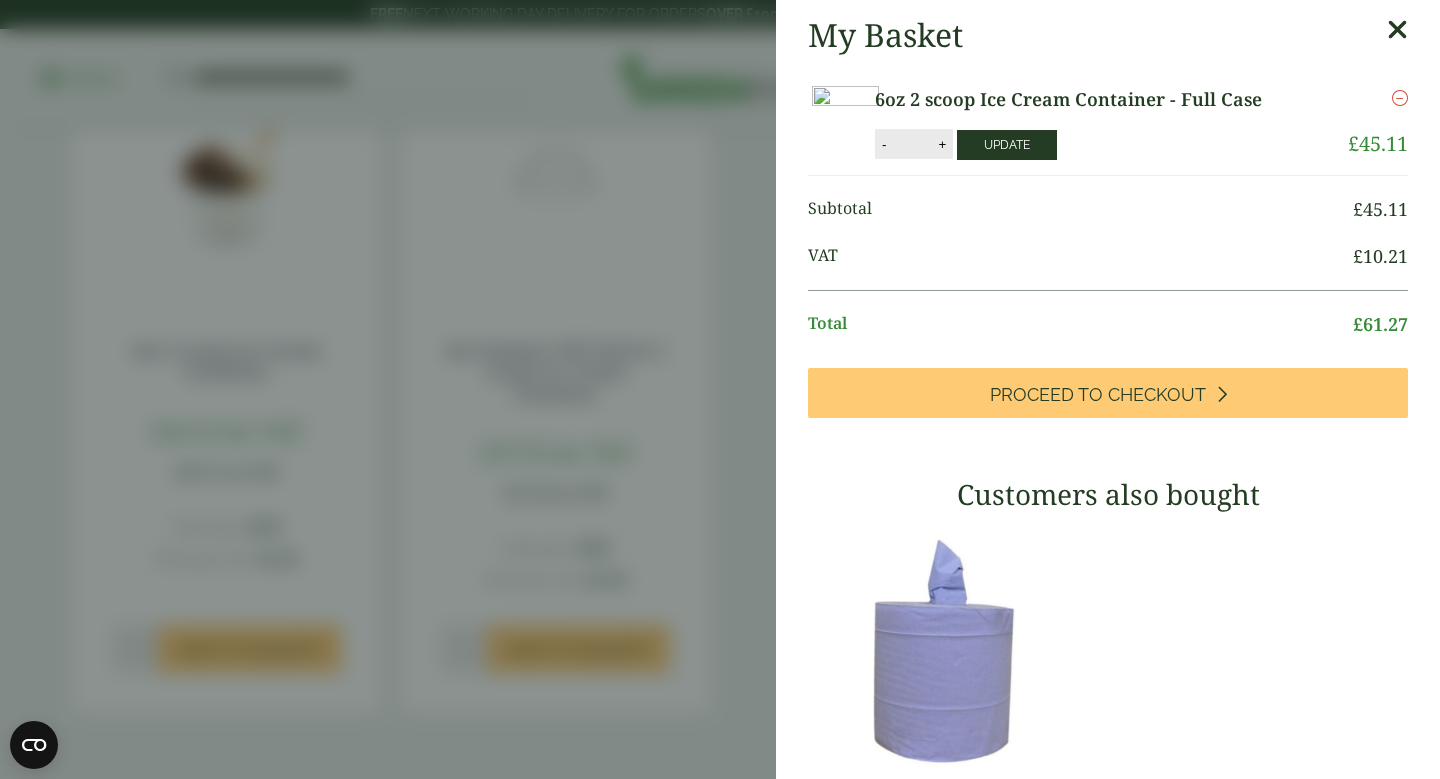 click on "Update" at bounding box center (1007, 145) 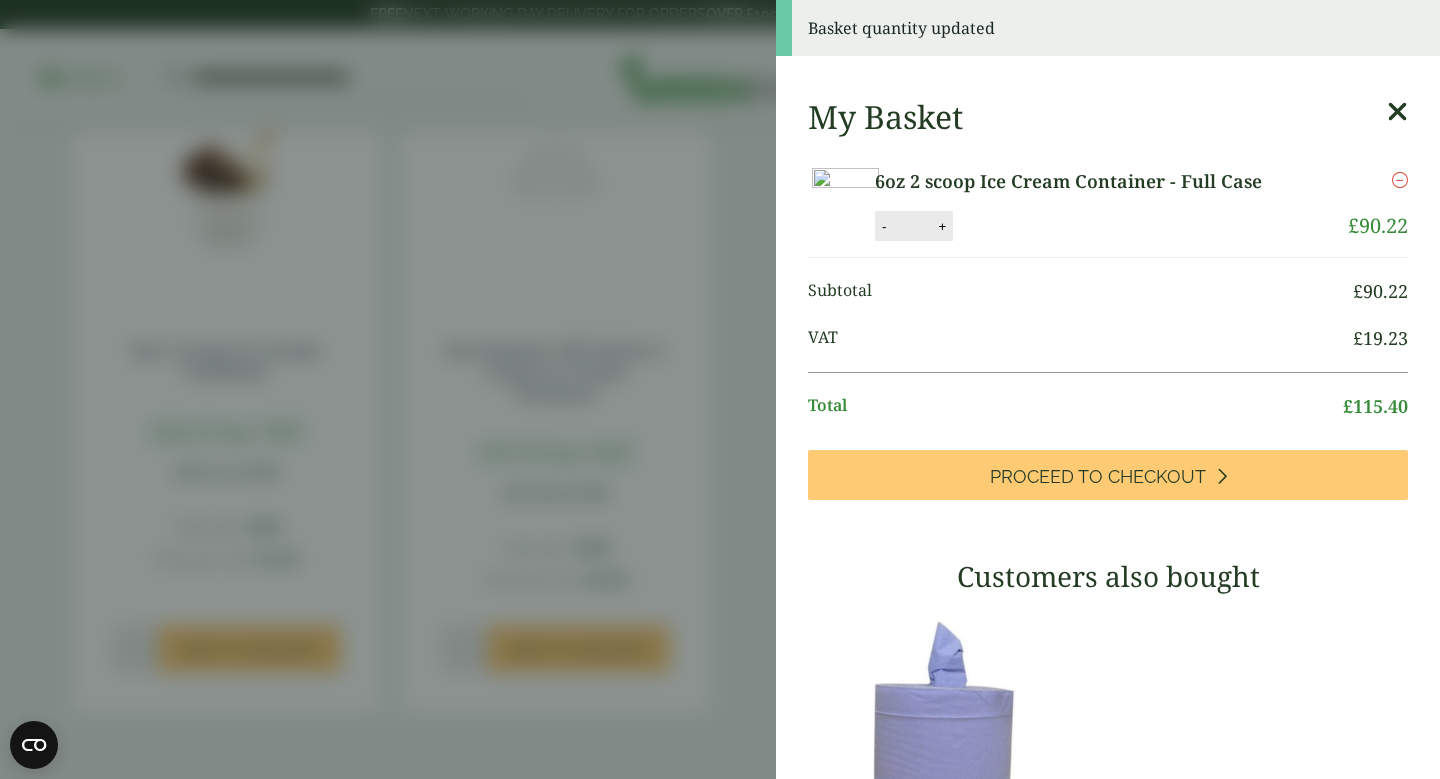click on "Basket quantity updated
My Basket
6oz 2 scoop Ice Cream Container - Full Case
6oz 2 scoop Ice Cream Container - Full Case quantity
- * +
Update
Remove
£ 90.22 £" at bounding box center [720, 389] 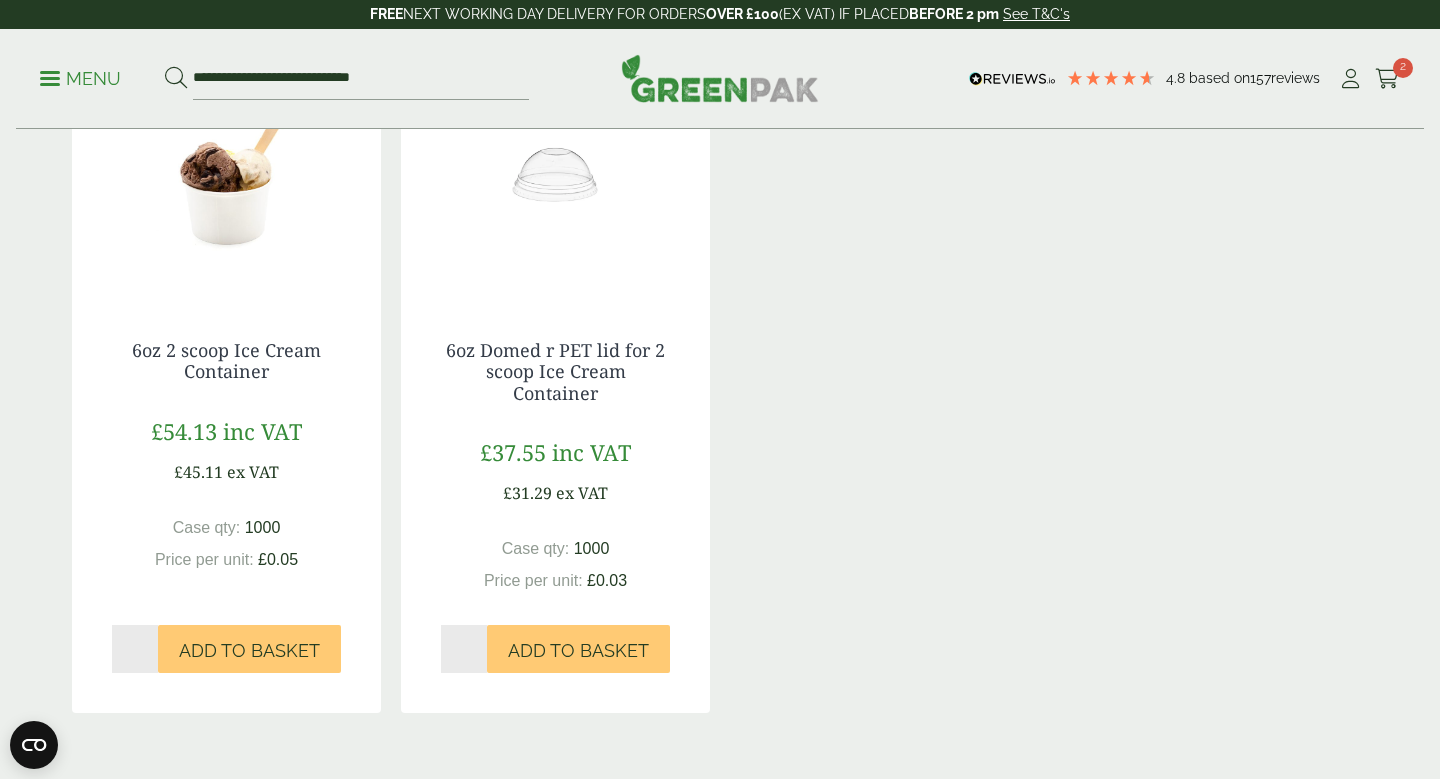 scroll, scrollTop: 267, scrollLeft: 0, axis: vertical 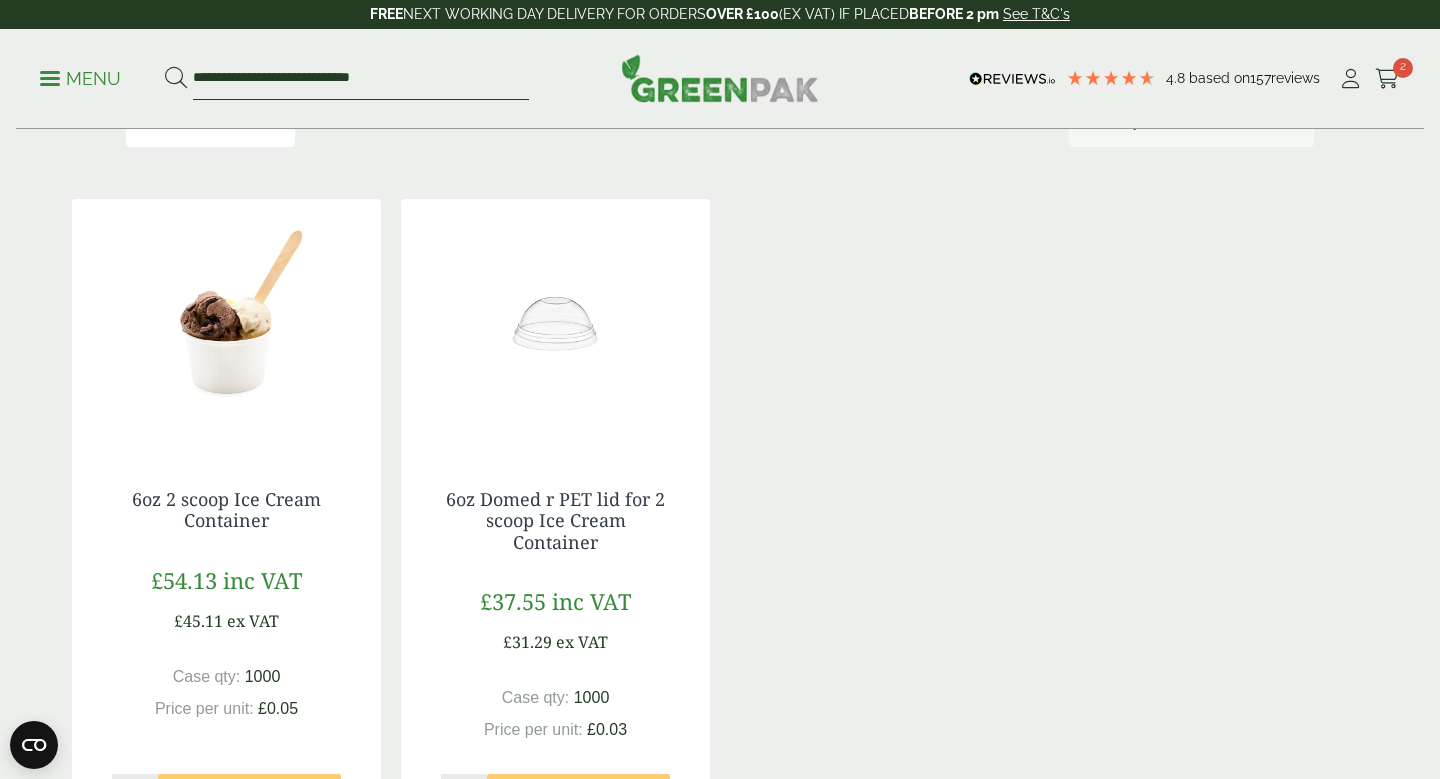 drag, startPoint x: 410, startPoint y: 78, endPoint x: 193, endPoint y: 75, distance: 217.02074 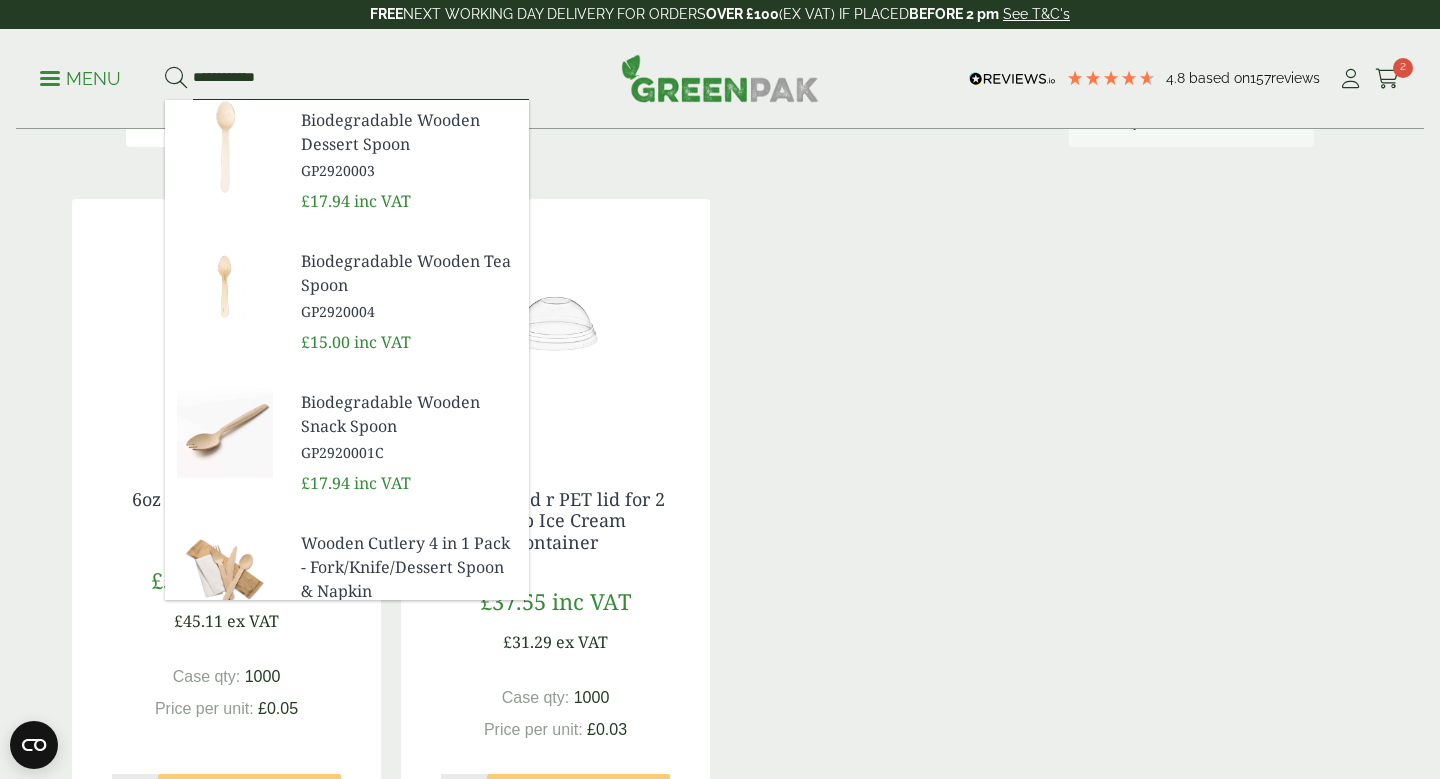 type on "**********" 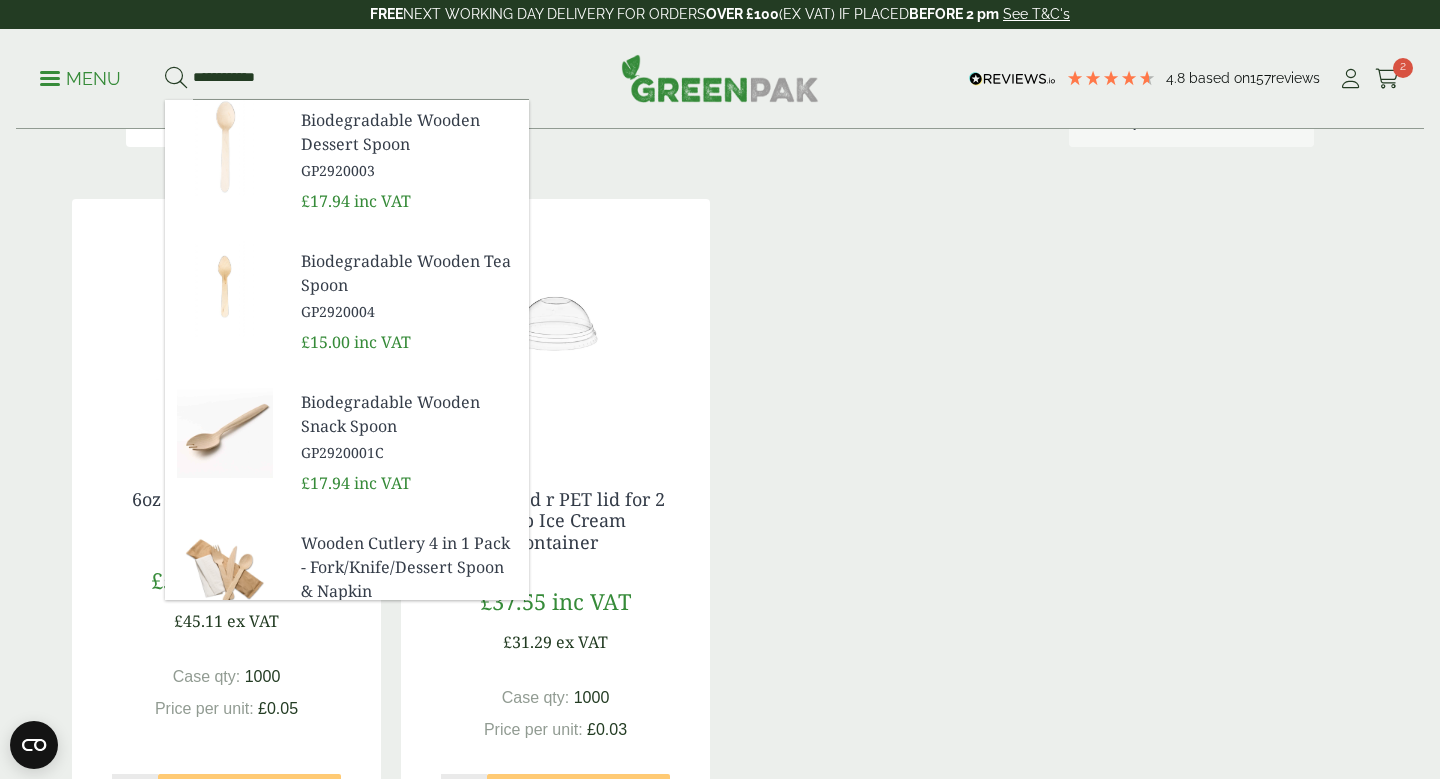 click on "Biodegradable Wooden Tea Spoon" at bounding box center (407, 273) 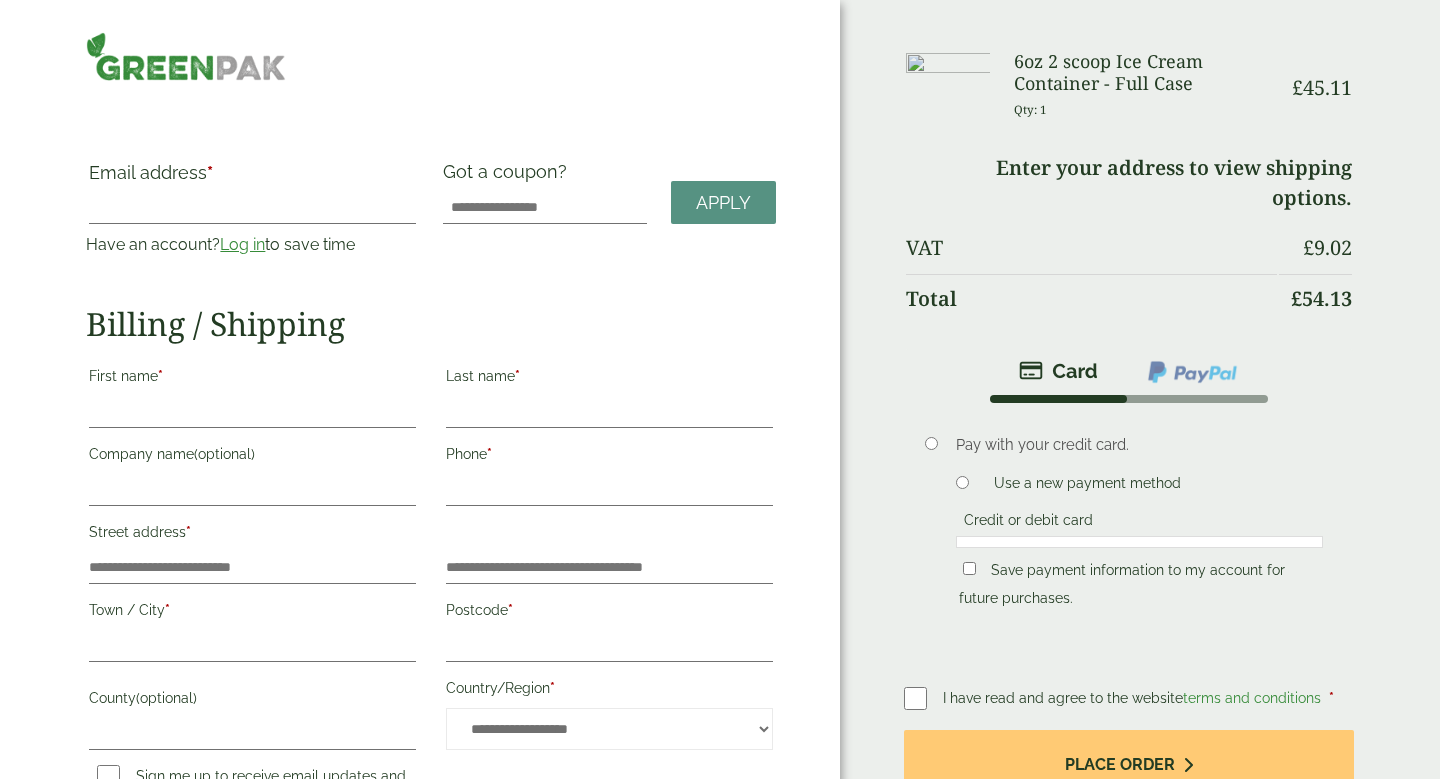 scroll, scrollTop: 0, scrollLeft: 0, axis: both 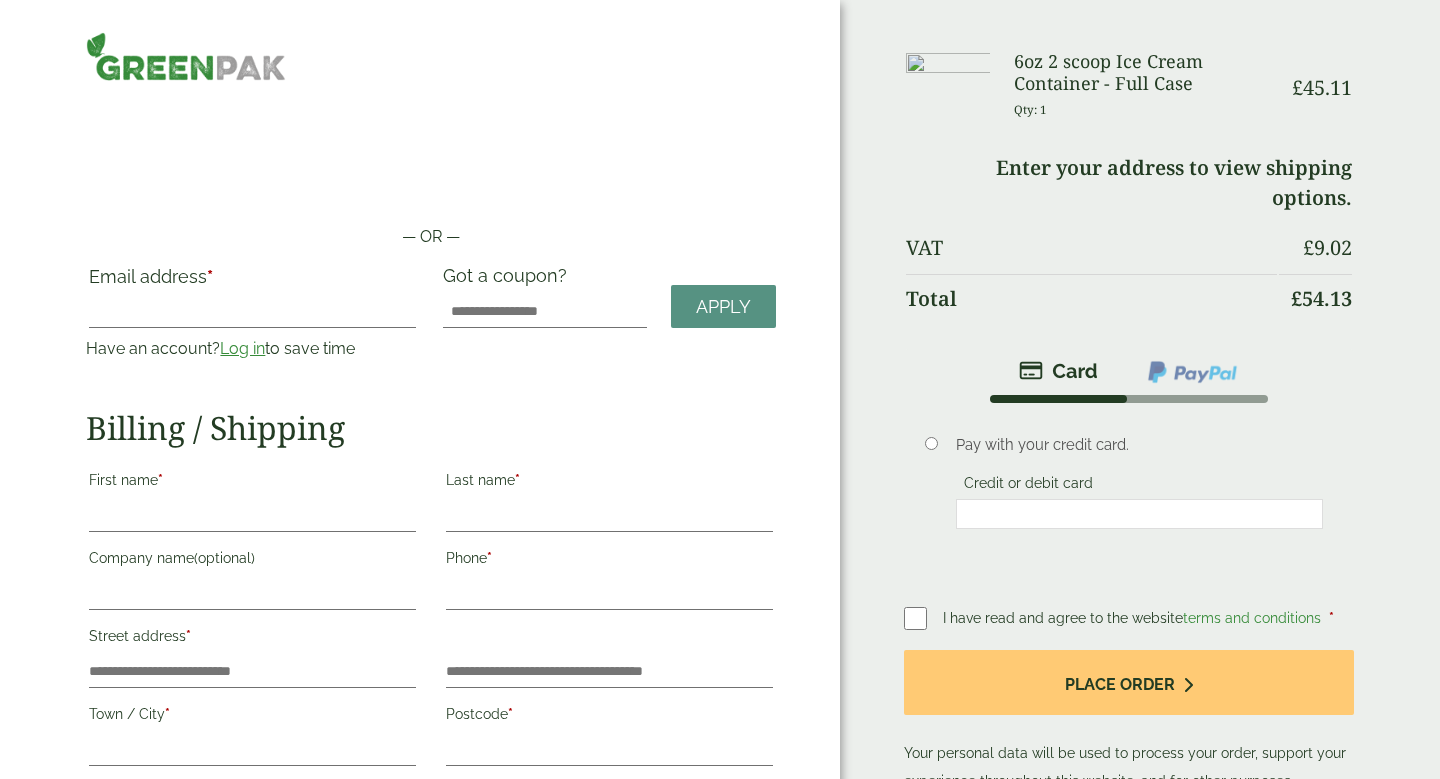 click on "— OR —
Email address  *
Have an account?  Log in  to save time
Username or email address  * Password  *
Apply" at bounding box center [420, 531] 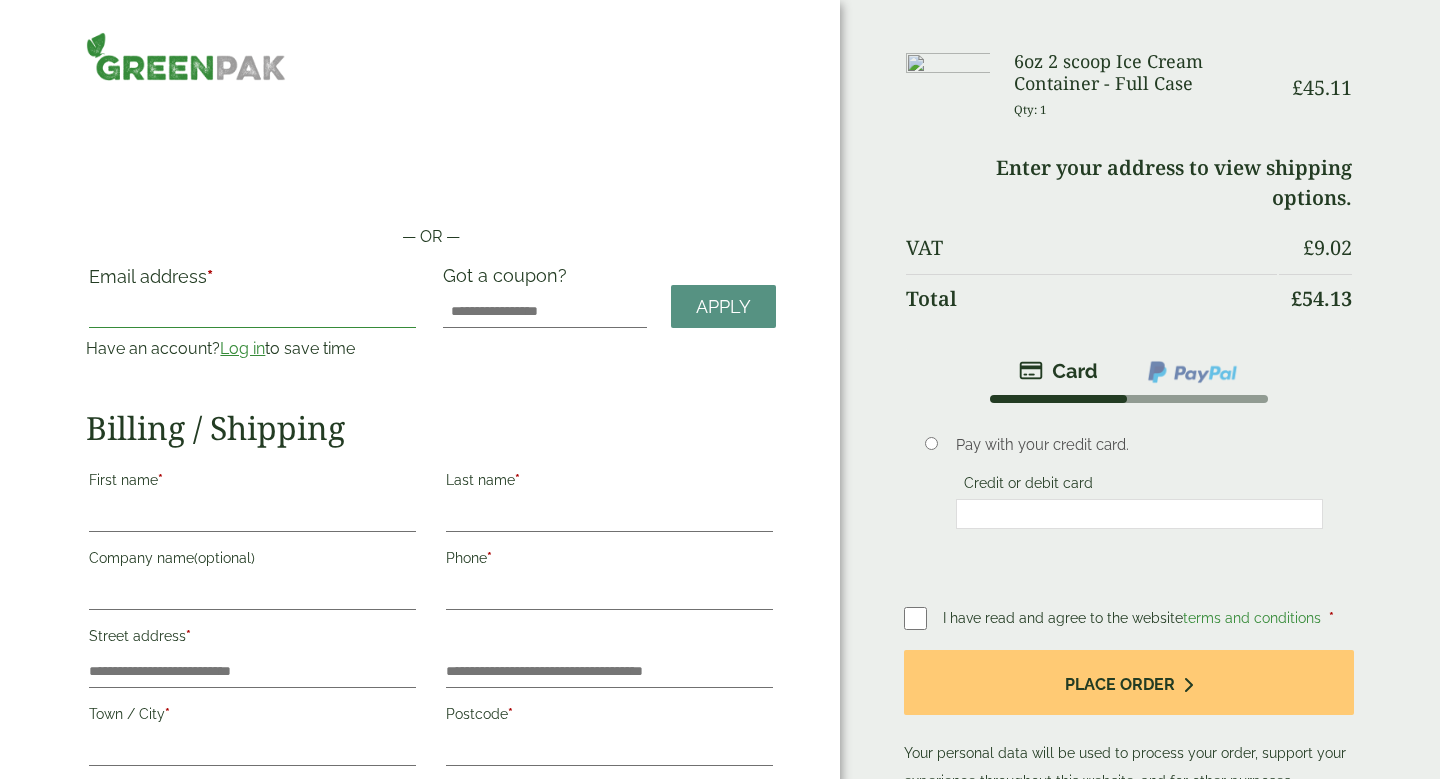 click on "Email address  *" at bounding box center [252, 312] 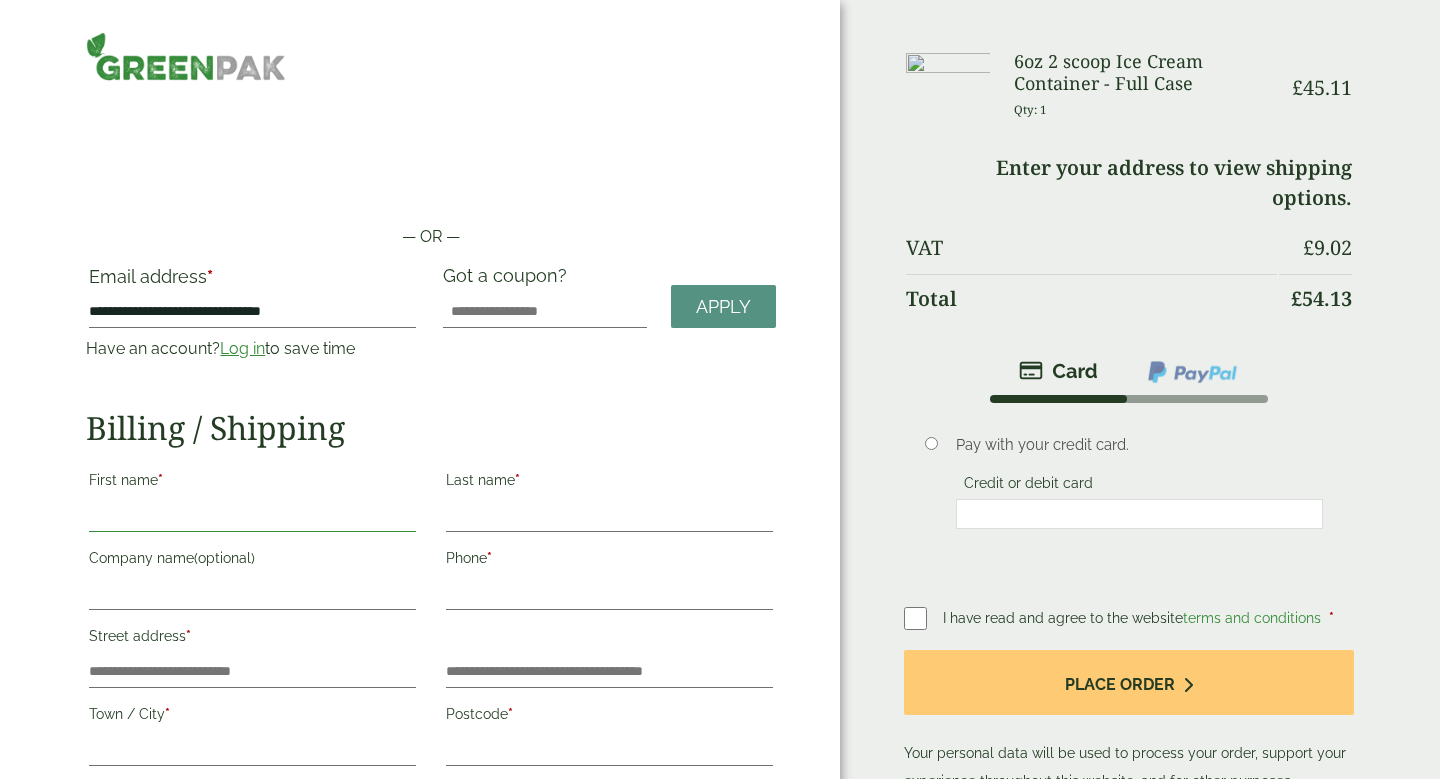 type on "*****" 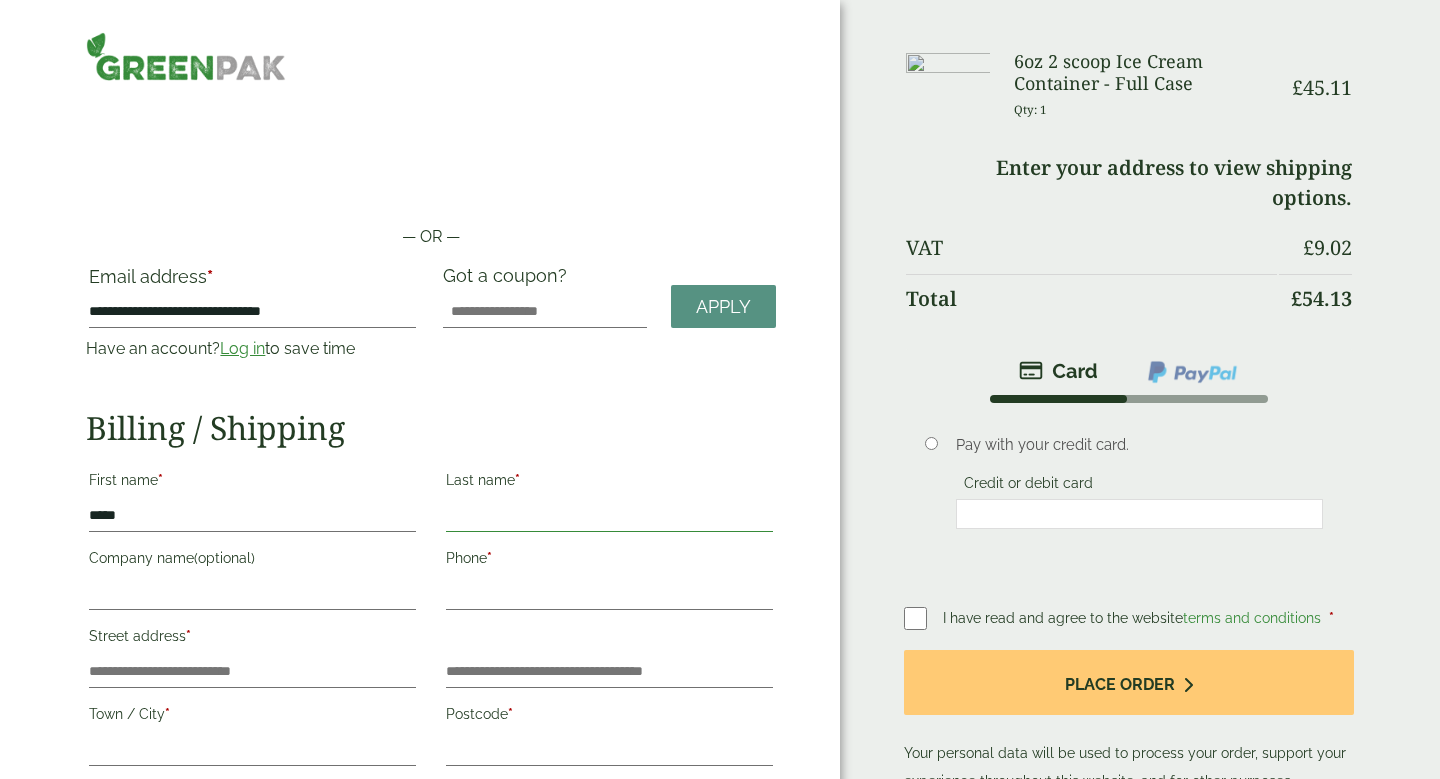 type on "*******" 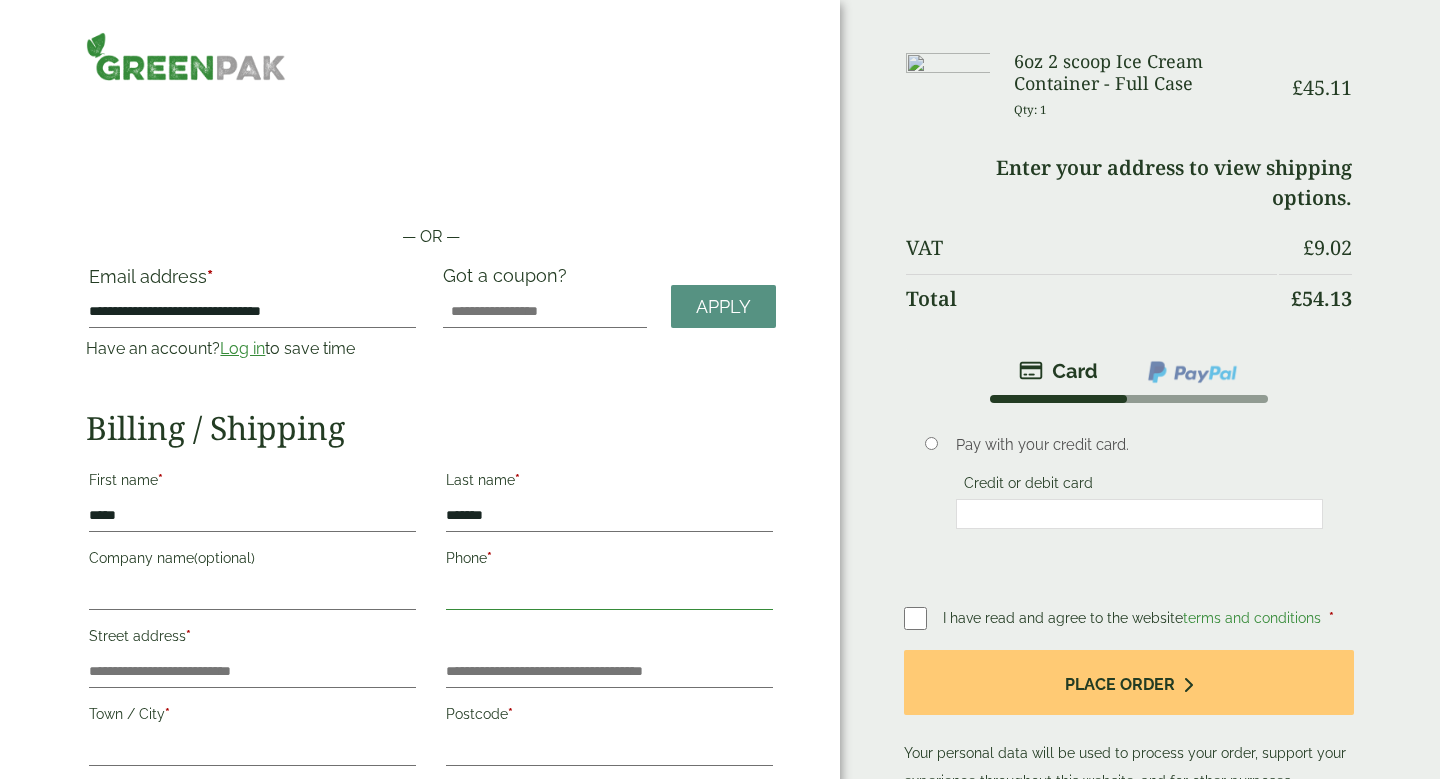type on "**********" 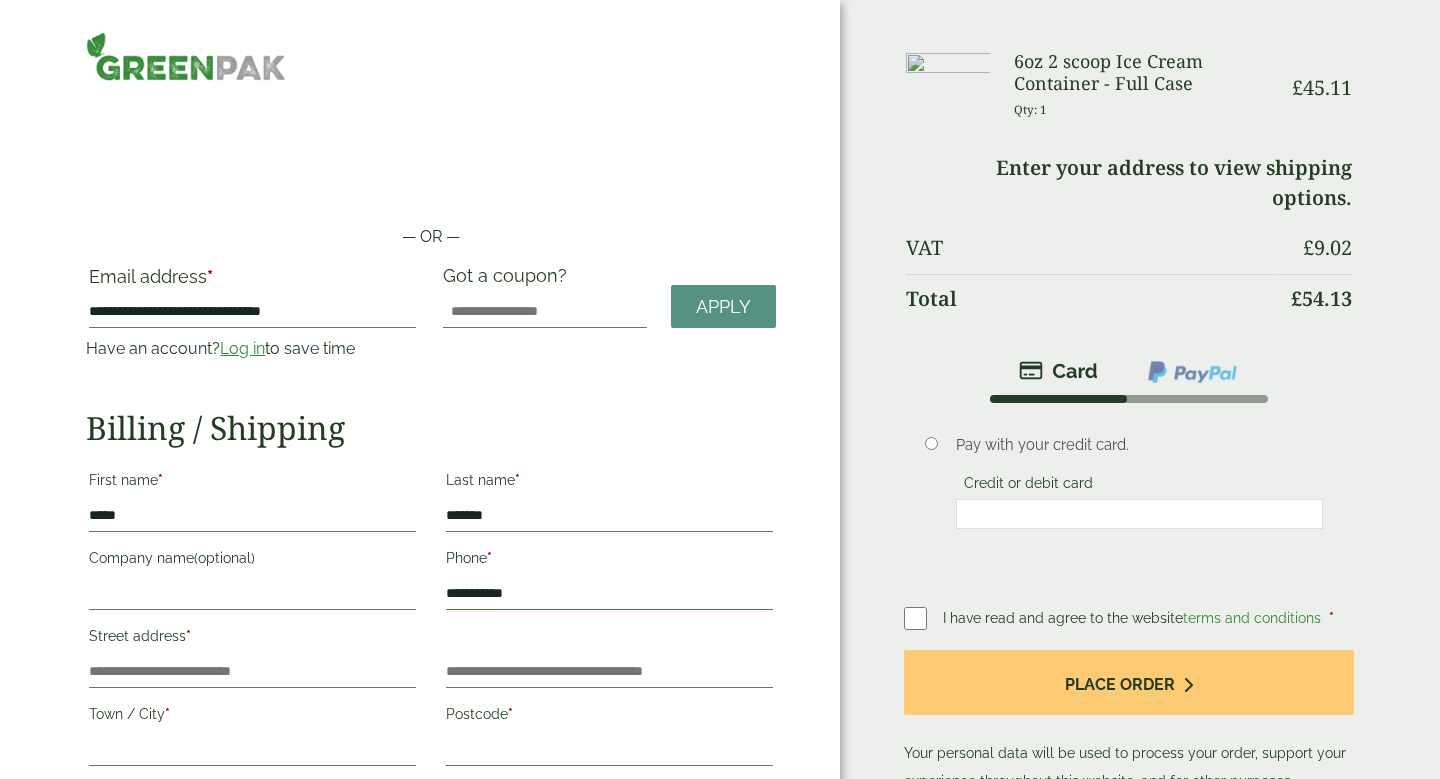 type on "******" 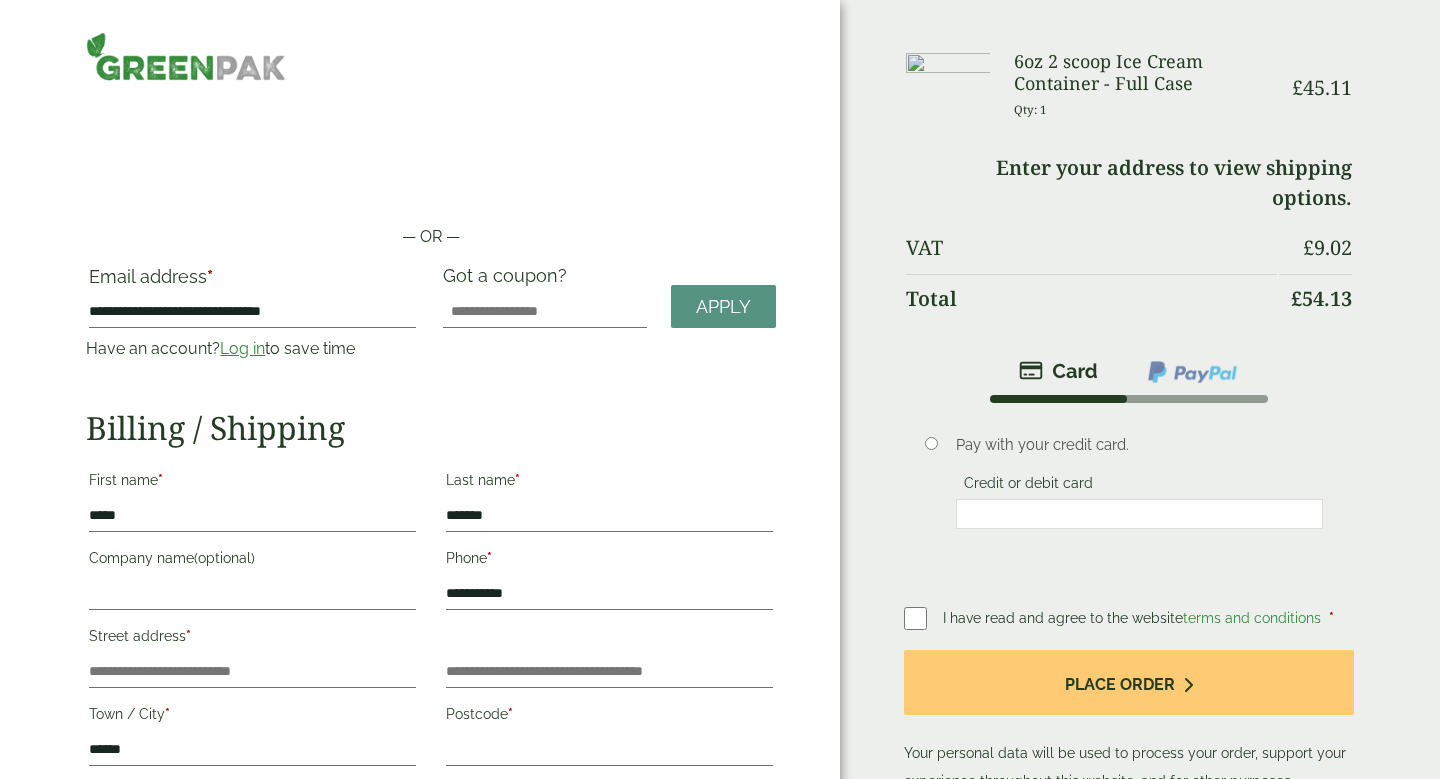 type on "**********" 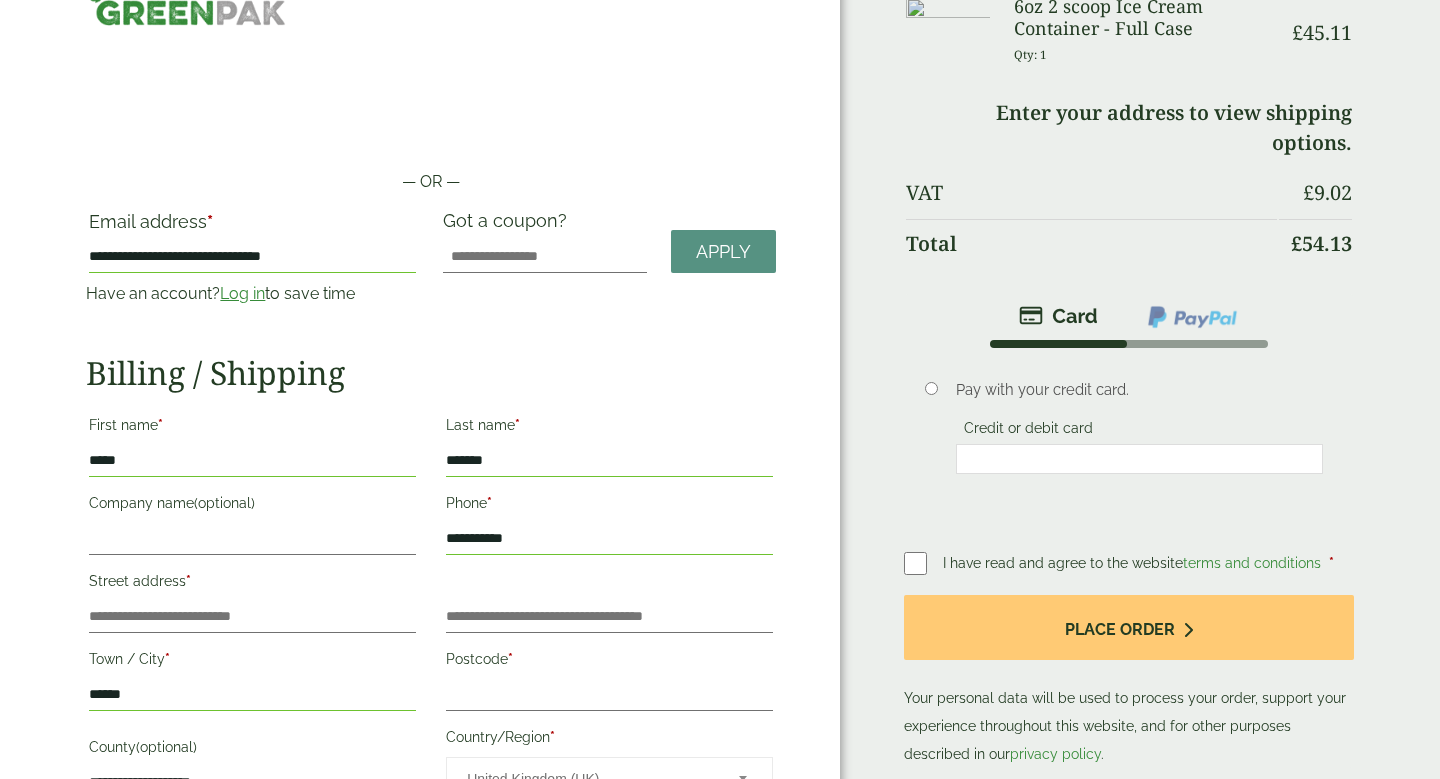 scroll, scrollTop: 30, scrollLeft: 0, axis: vertical 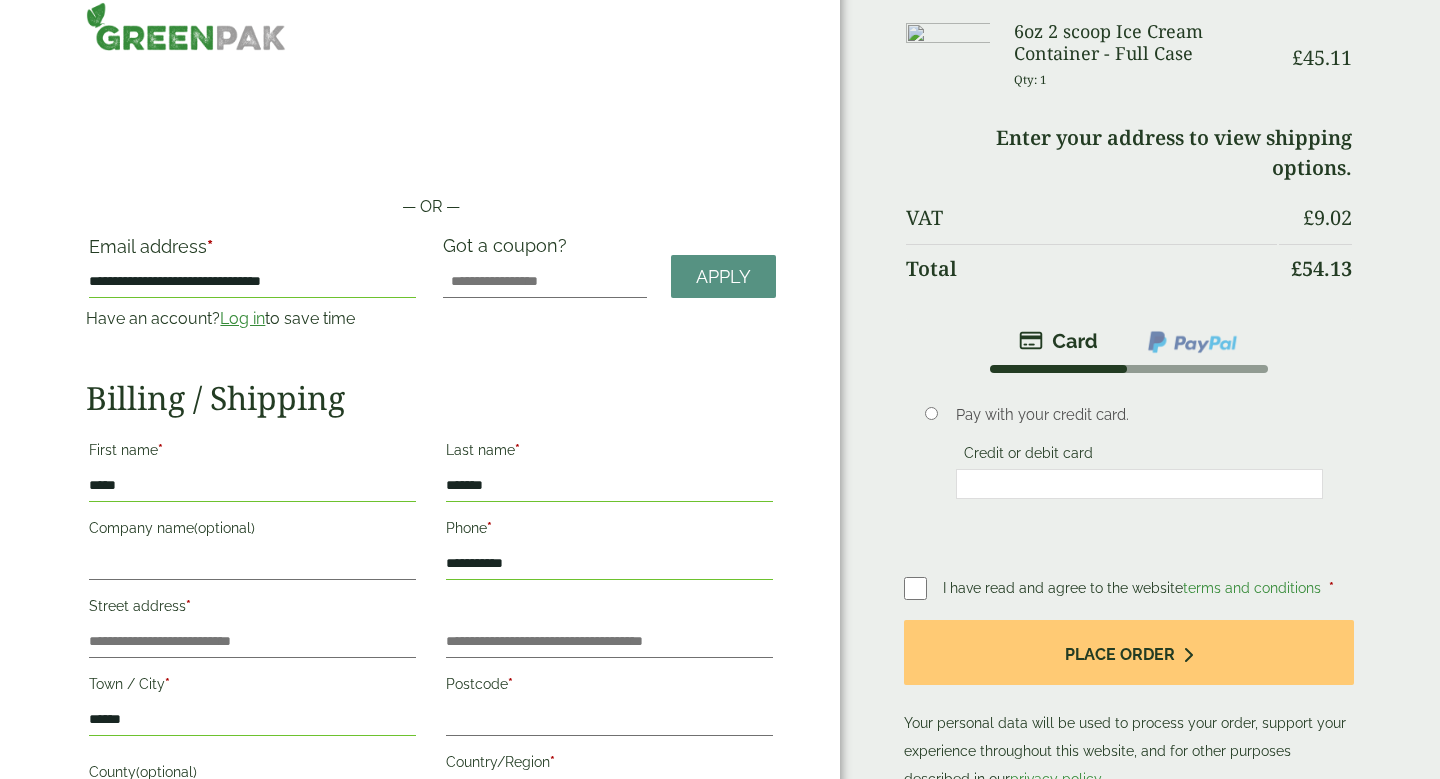 click on "*****" at bounding box center (252, 486) 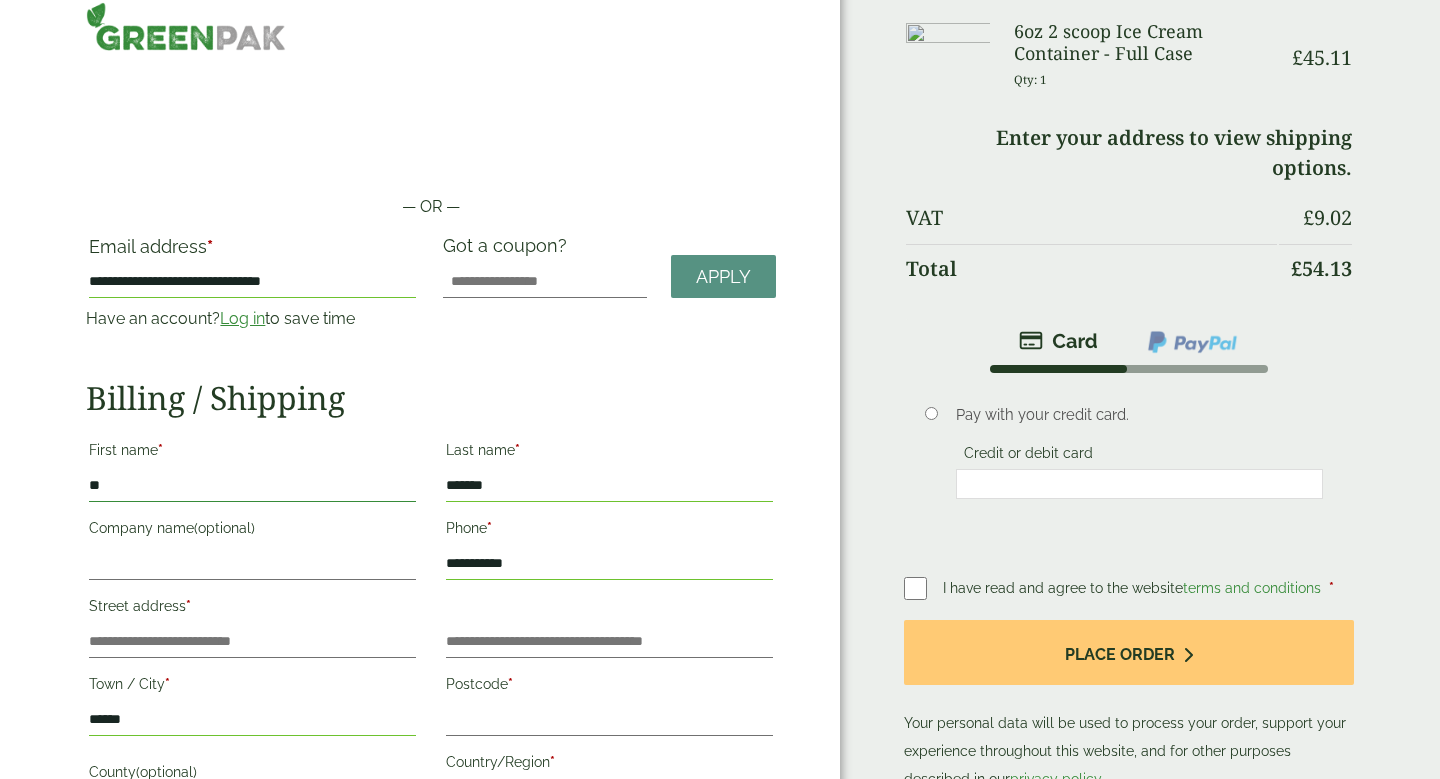 type on "*" 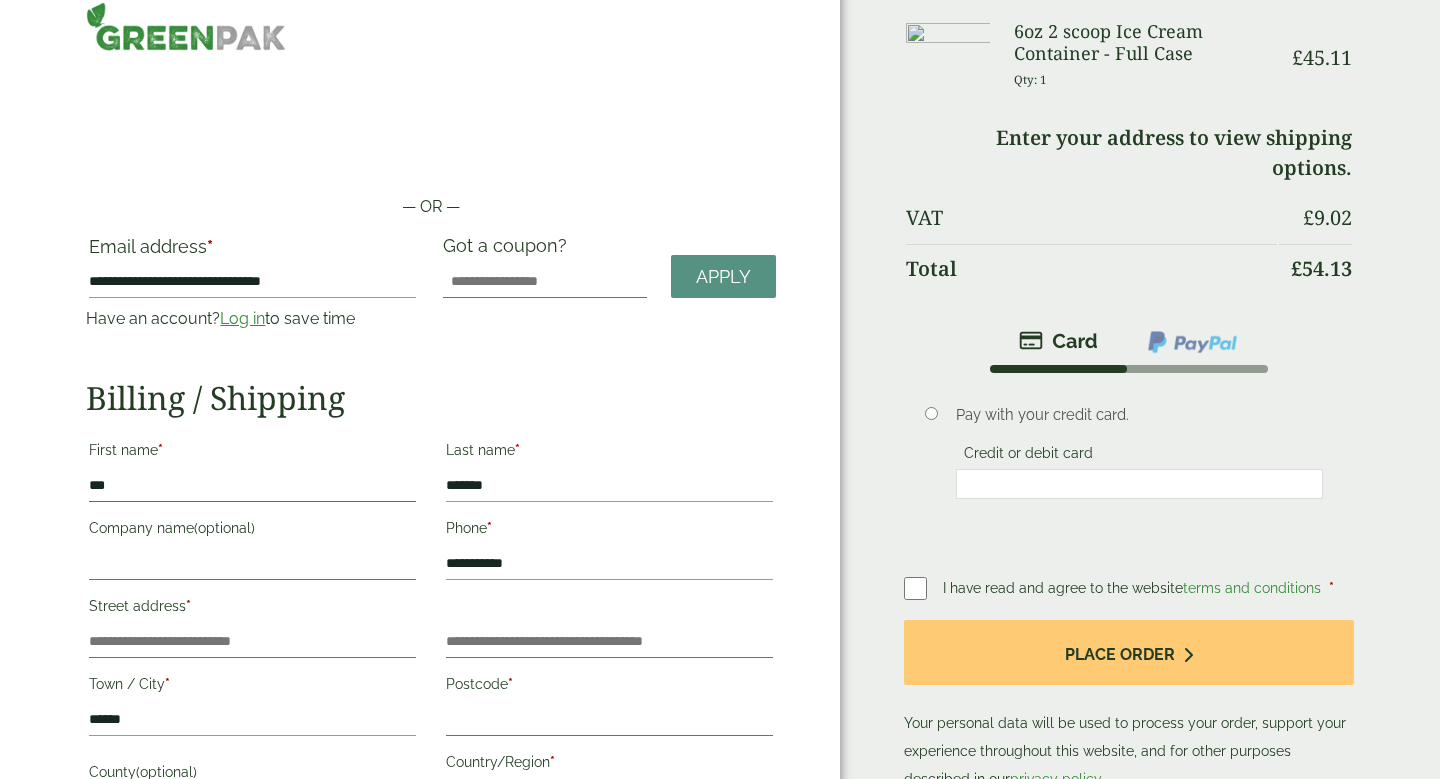 type on "***" 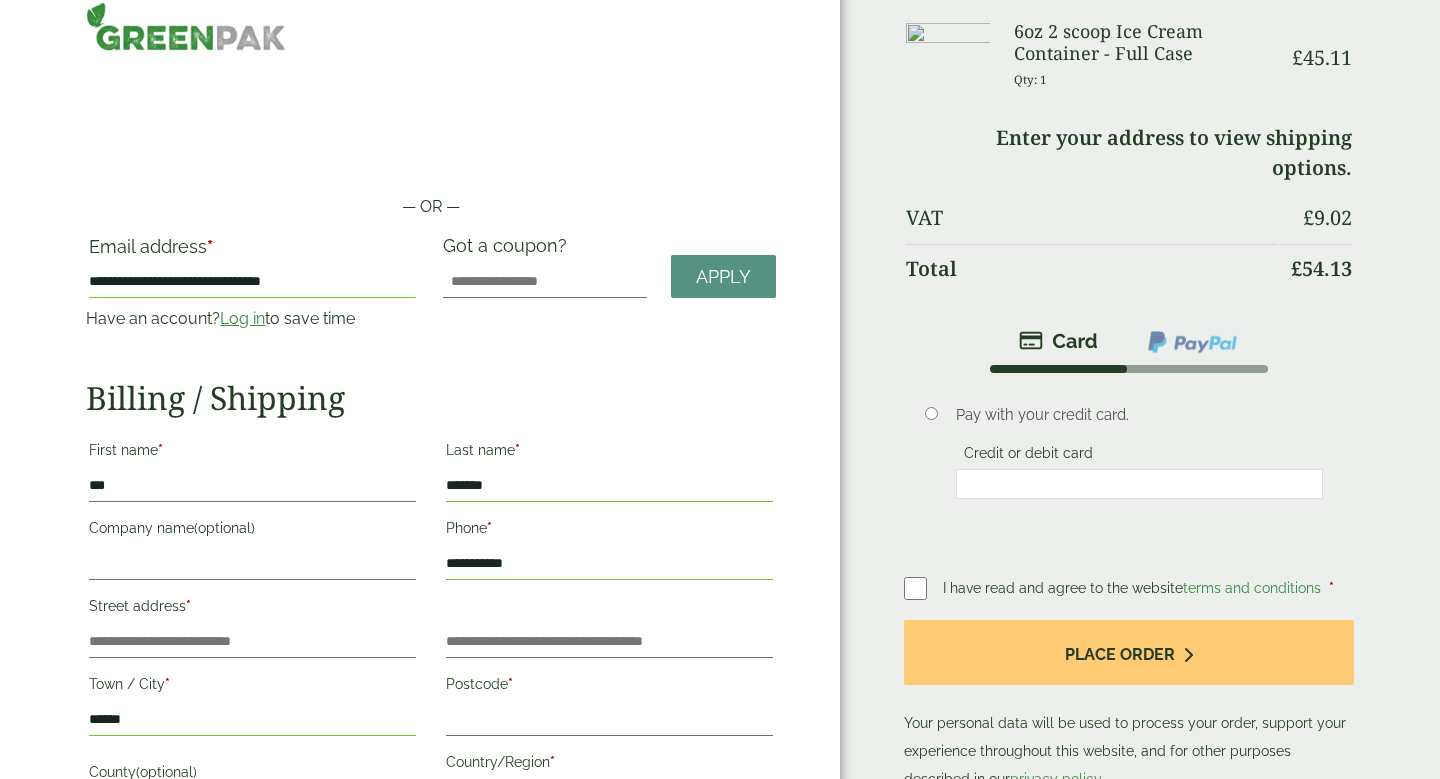 type on "**********" 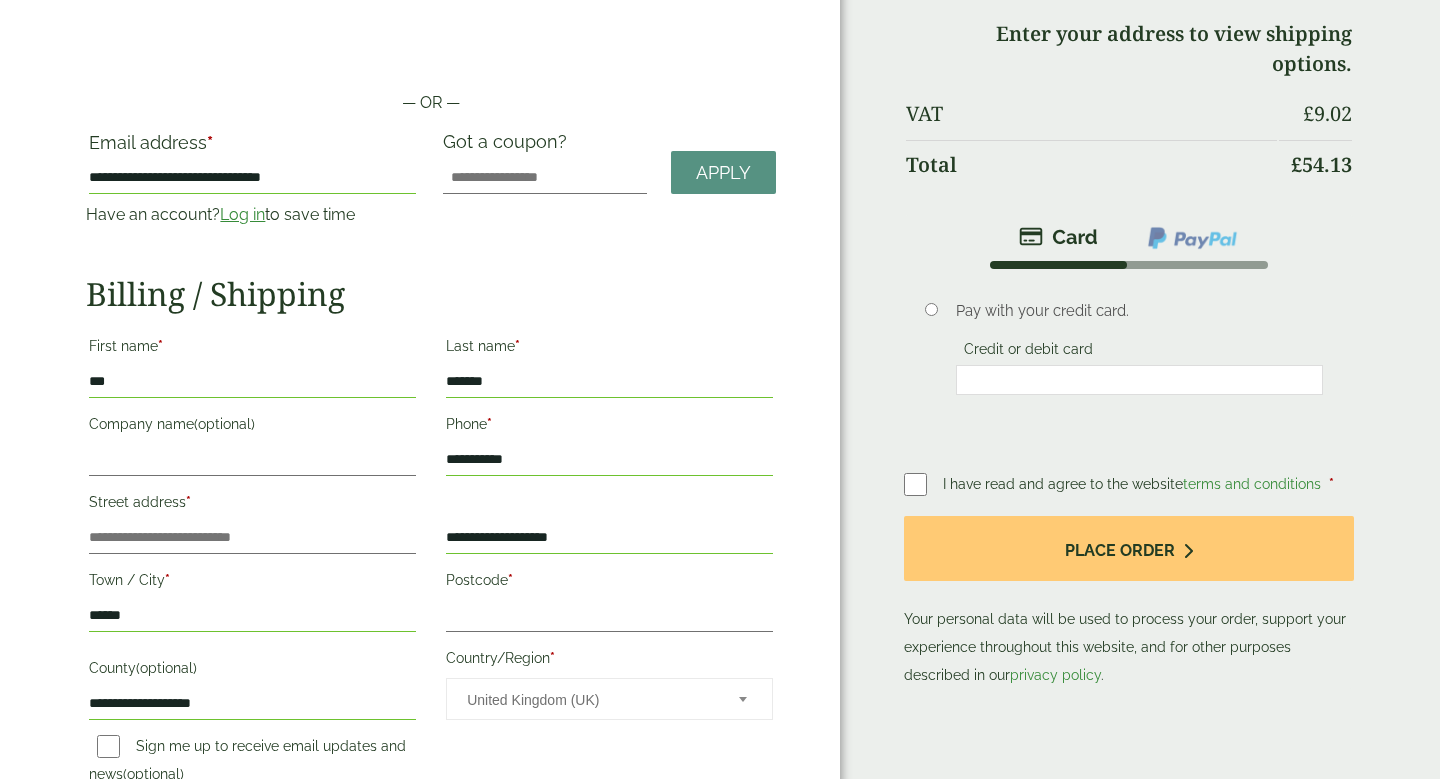 scroll, scrollTop: 135, scrollLeft: 0, axis: vertical 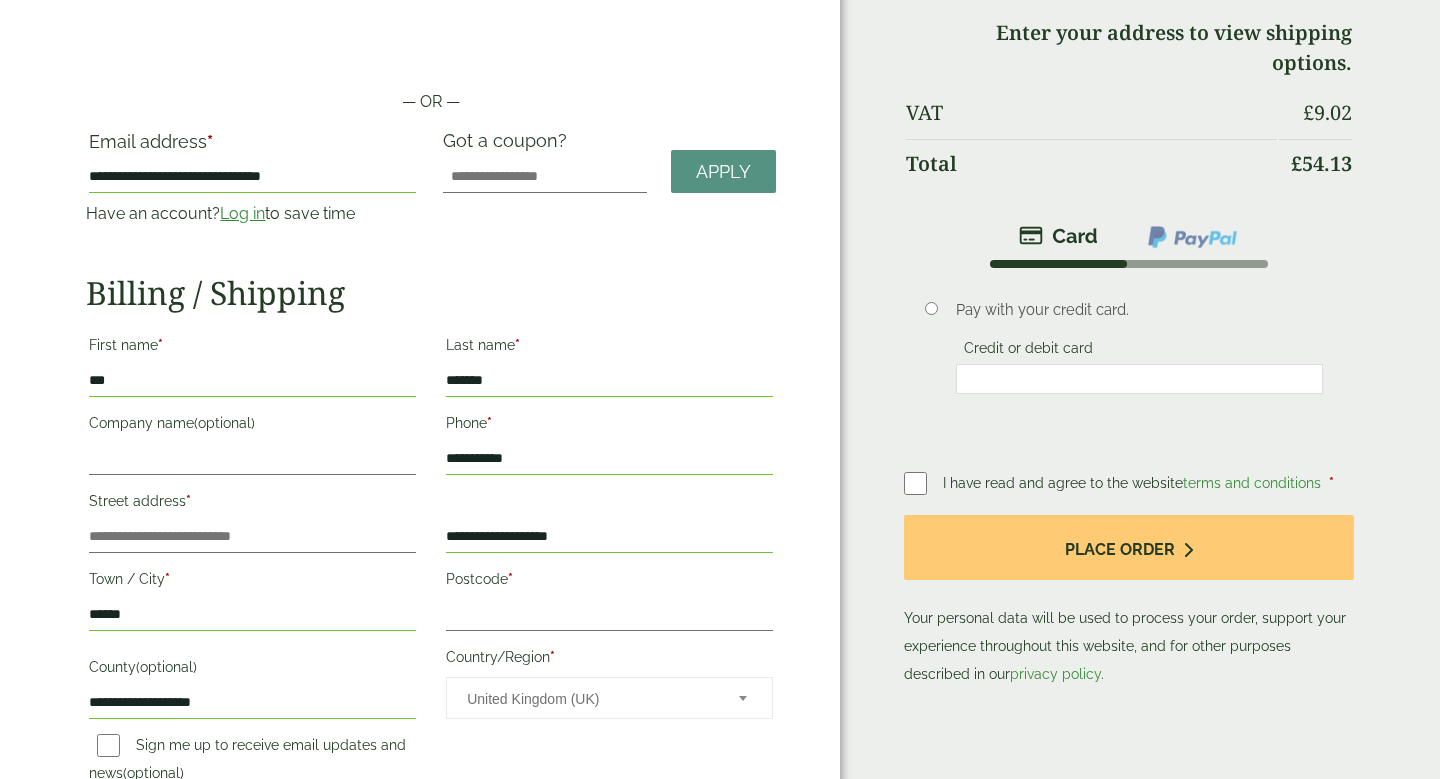 drag, startPoint x: 609, startPoint y: 533, endPoint x: 433, endPoint y: 532, distance: 176.00284 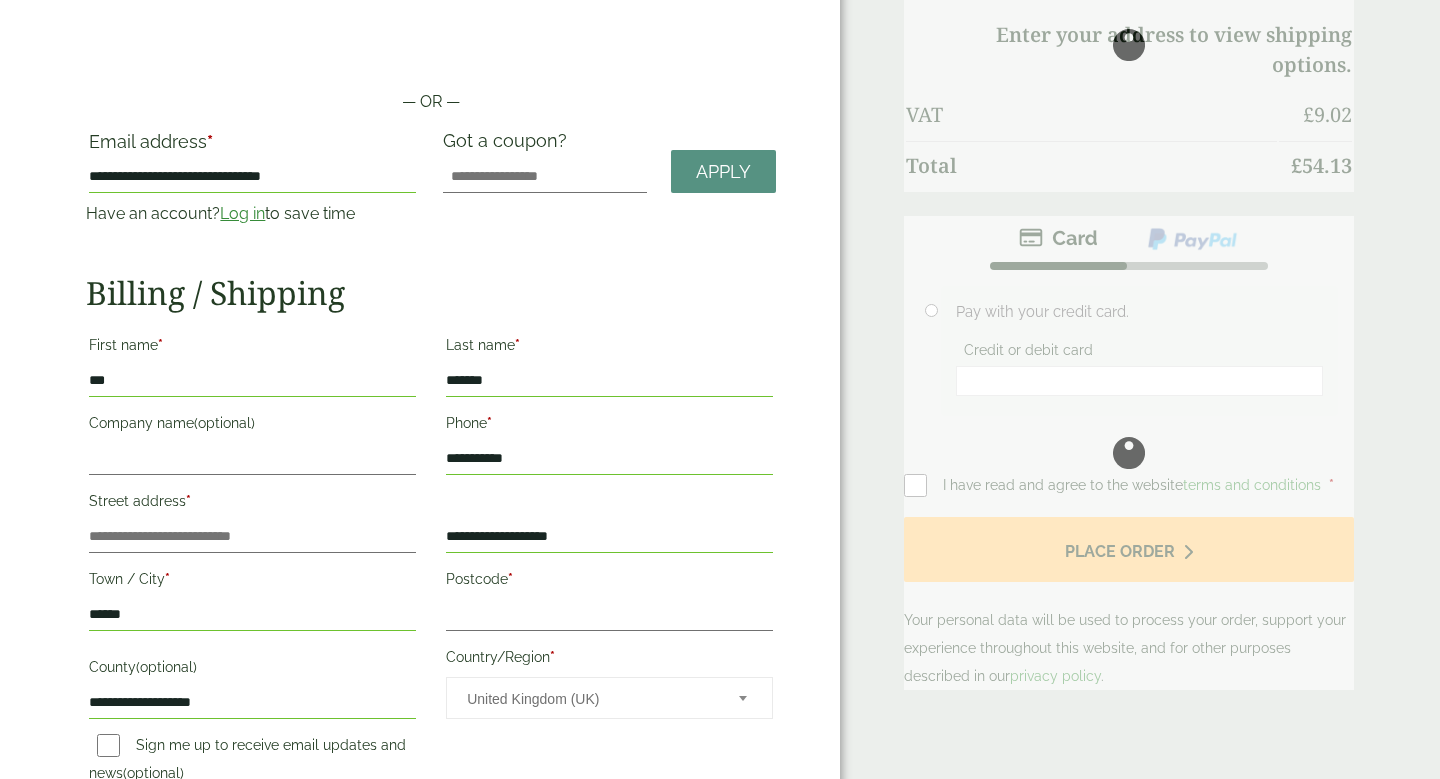click on "Street address  *" at bounding box center (252, 504) 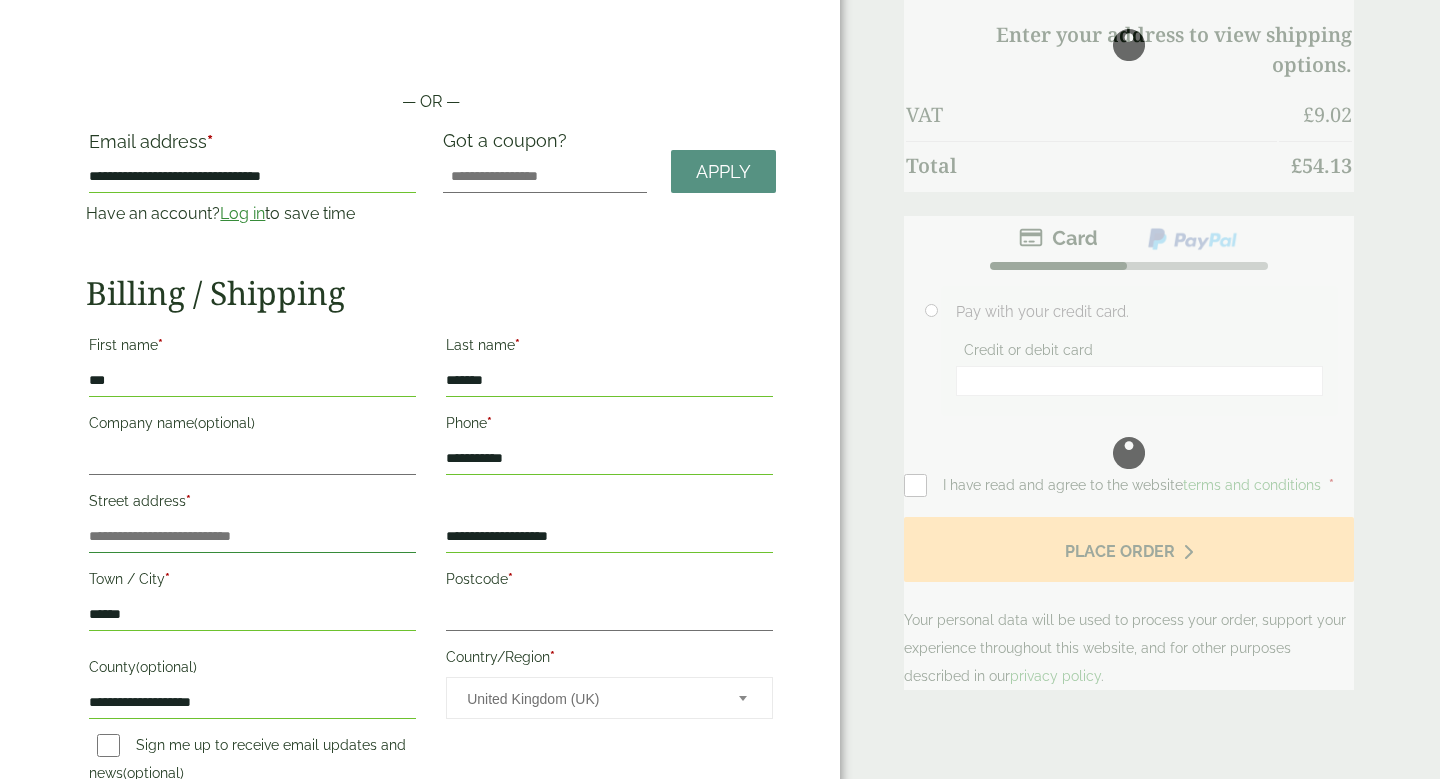 click on "Street address  *" at bounding box center [252, 537] 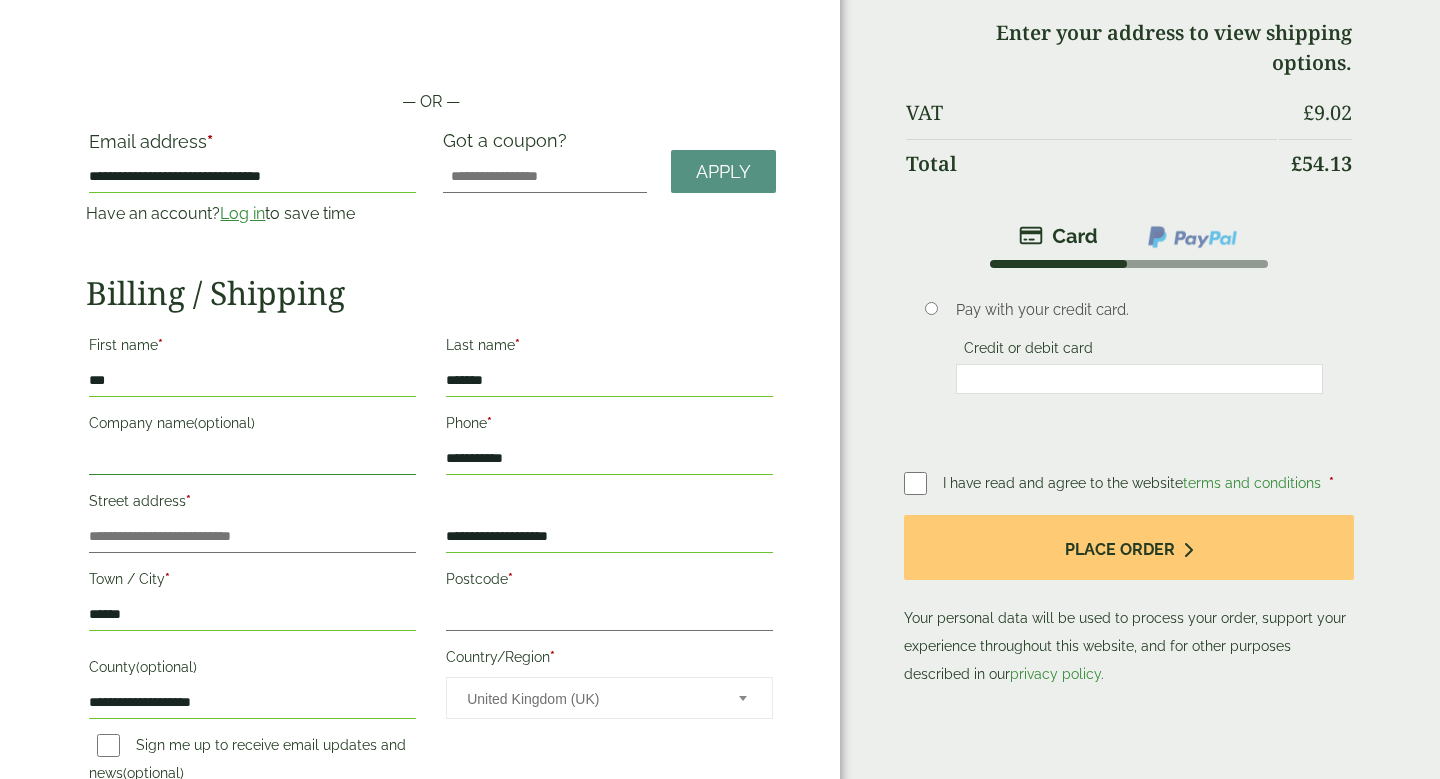 click on "Company name  (optional)" at bounding box center [252, 459] 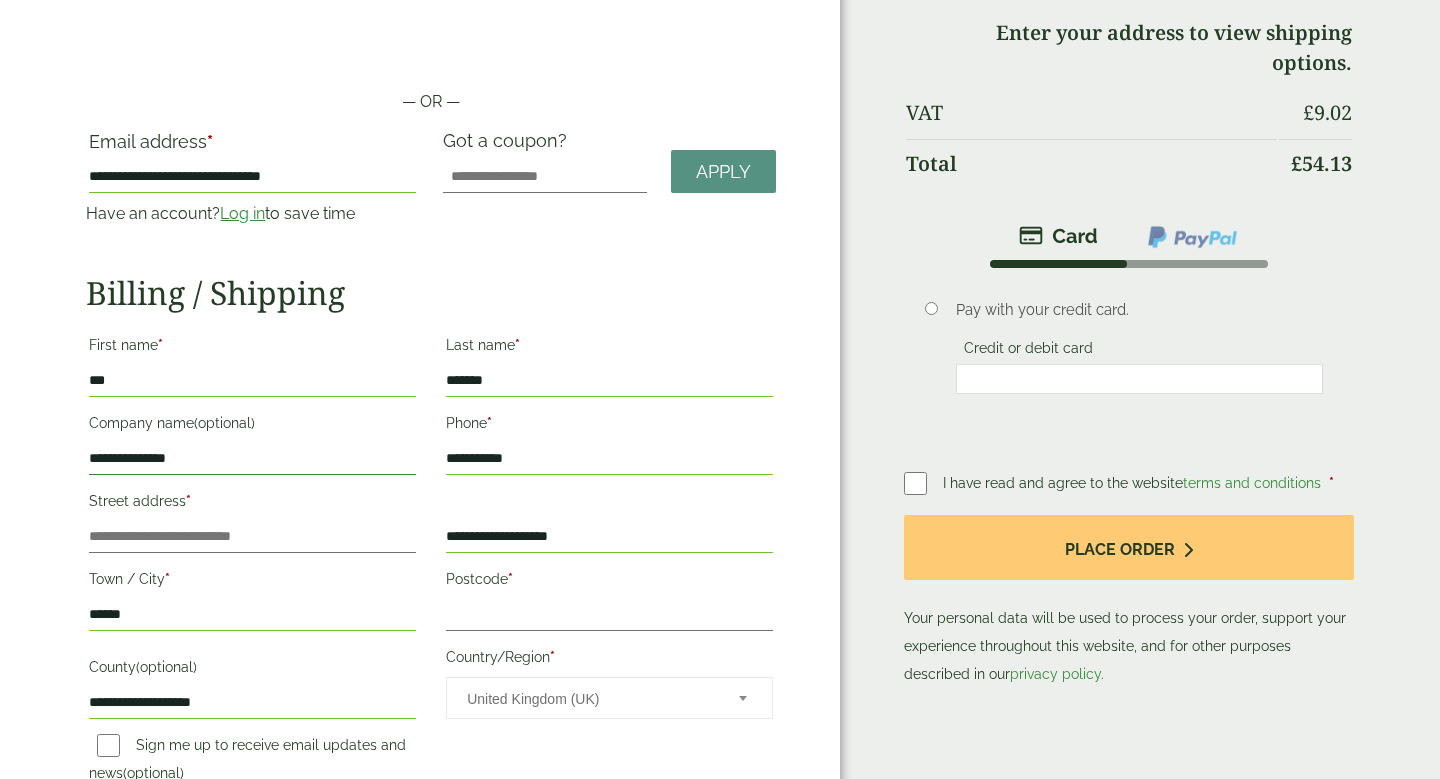 type on "**********" 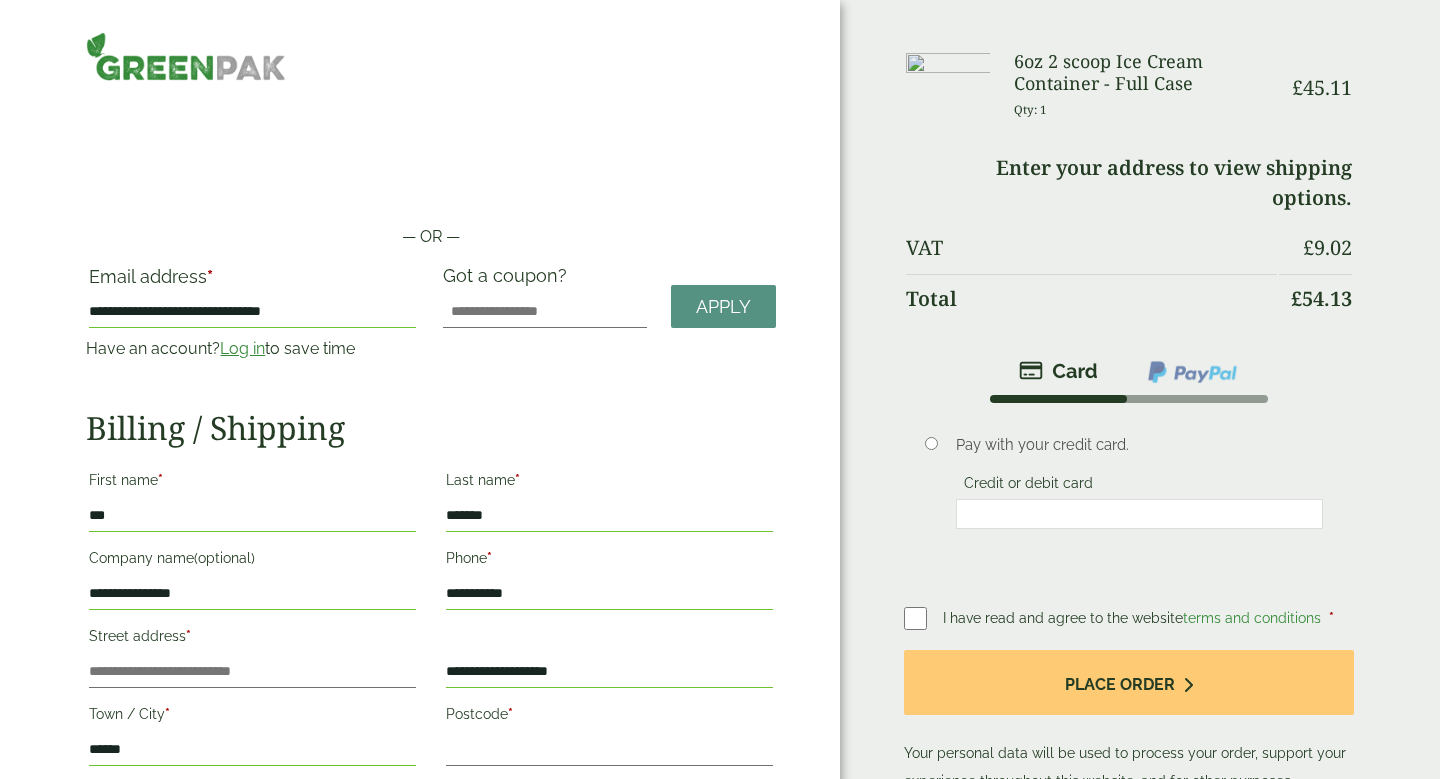 scroll, scrollTop: 146, scrollLeft: 0, axis: vertical 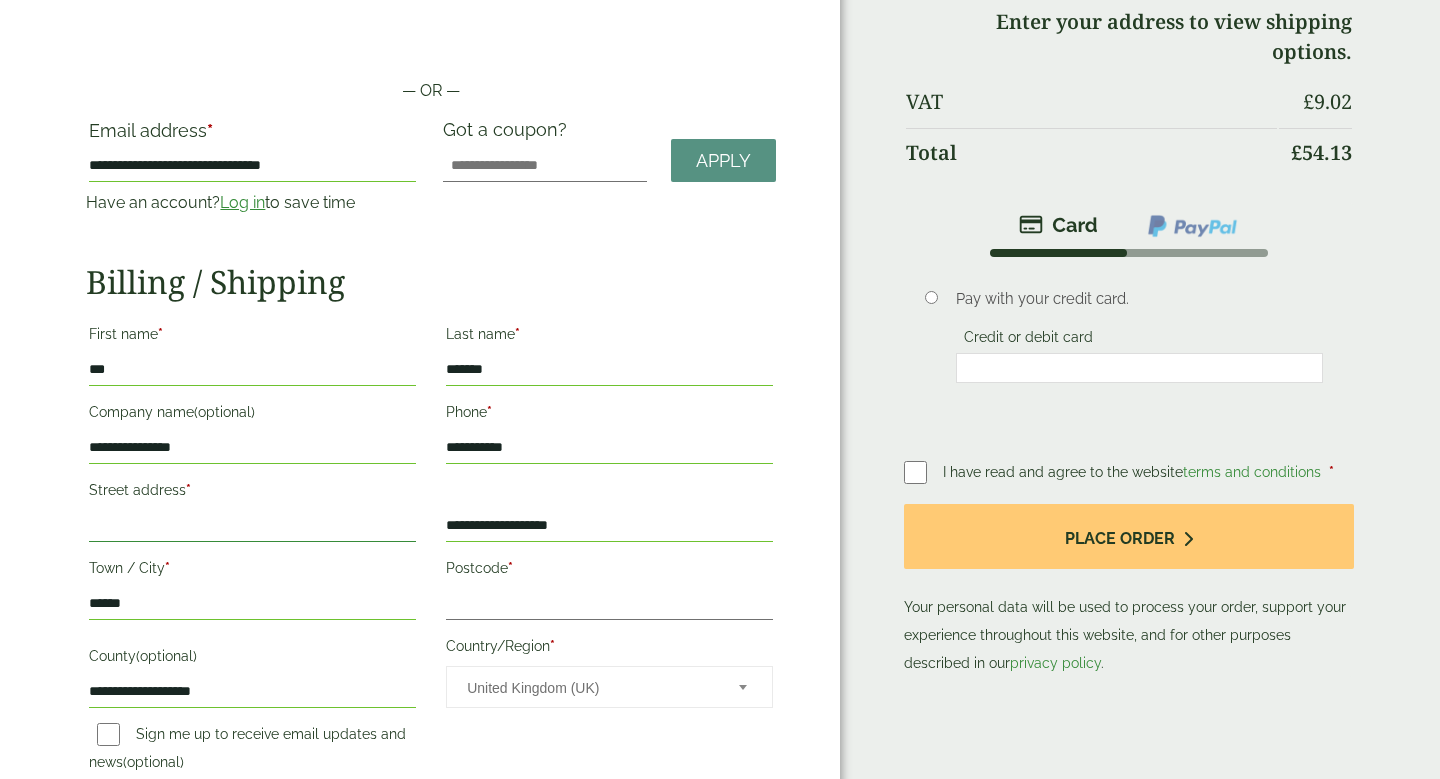 click on "Street address  *" at bounding box center [252, 526] 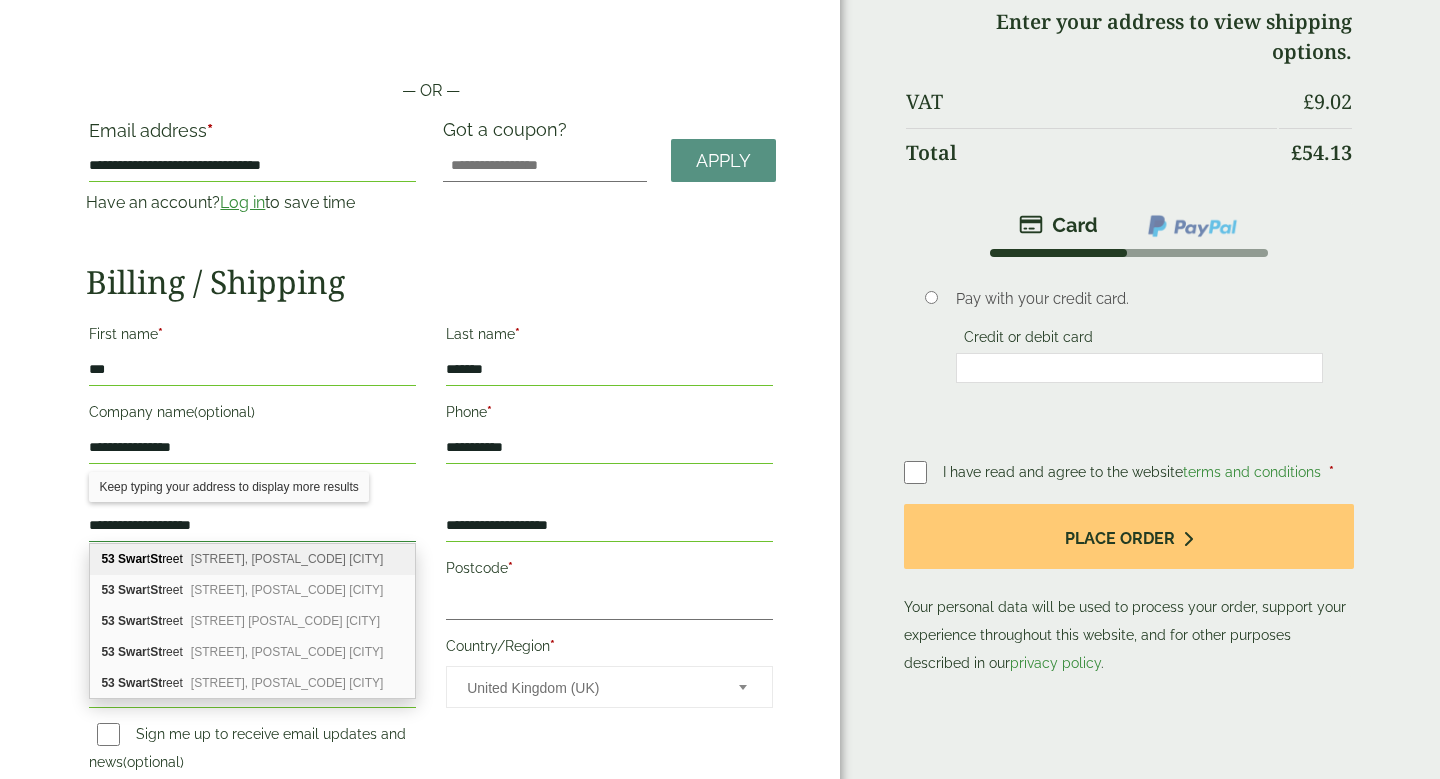 type on "**********" 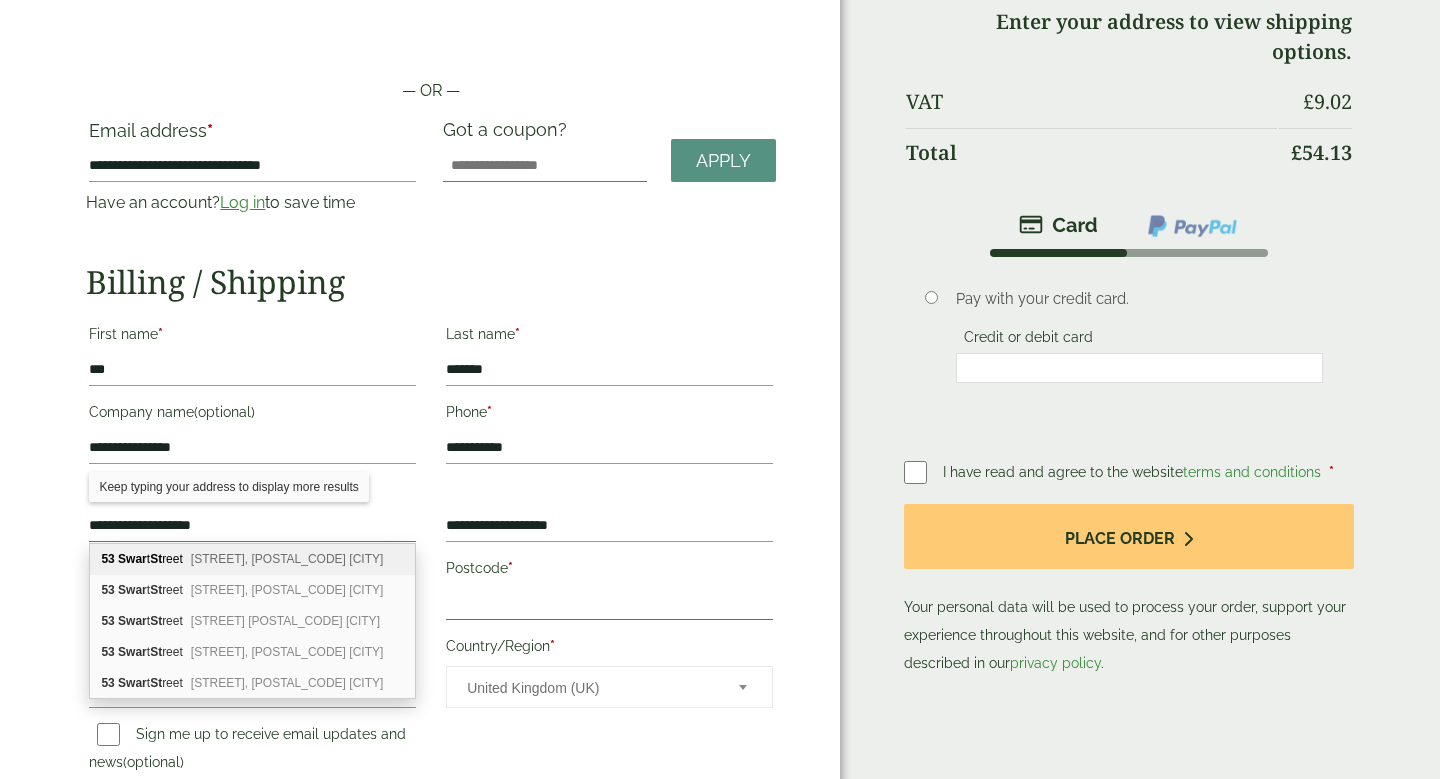 click on "Postcode  *" at bounding box center [609, 604] 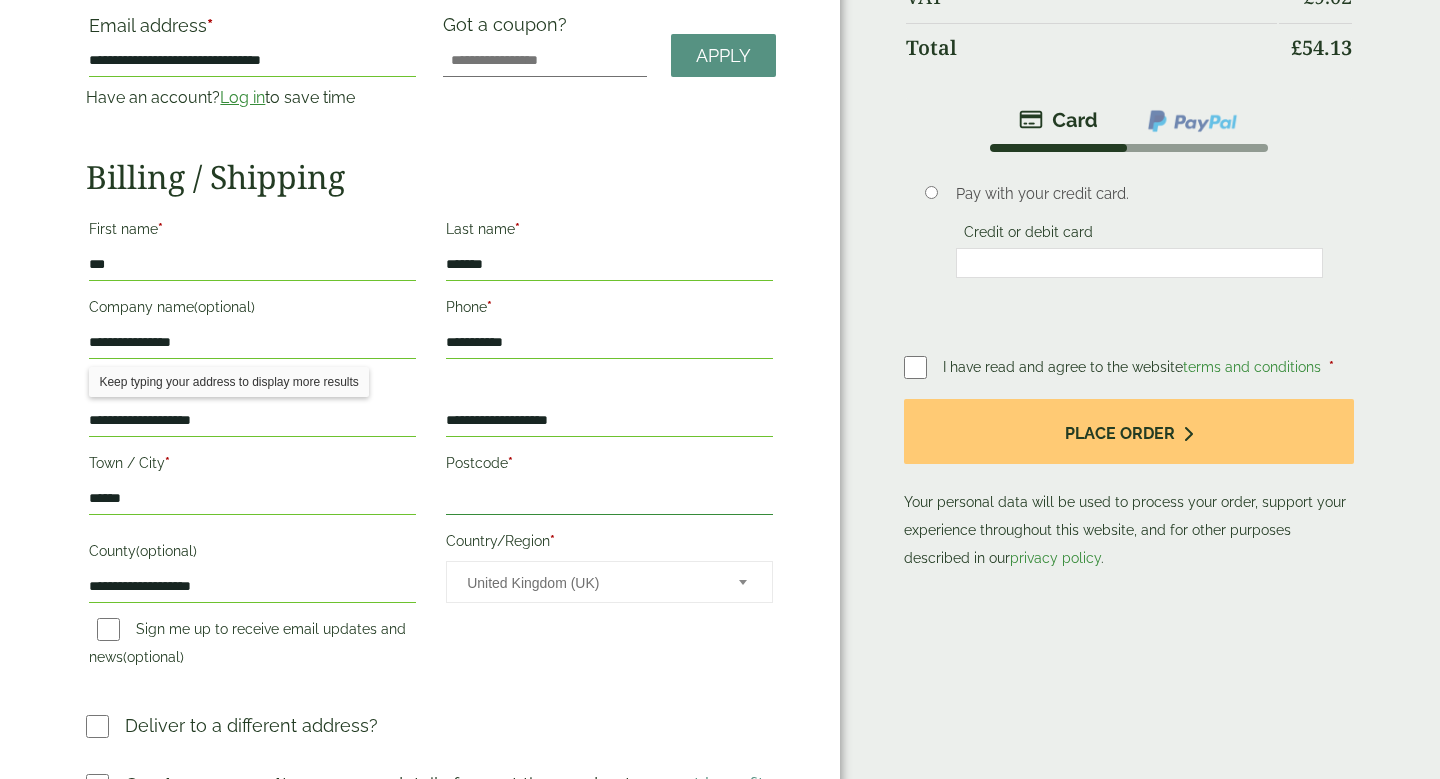 scroll, scrollTop: 263, scrollLeft: 0, axis: vertical 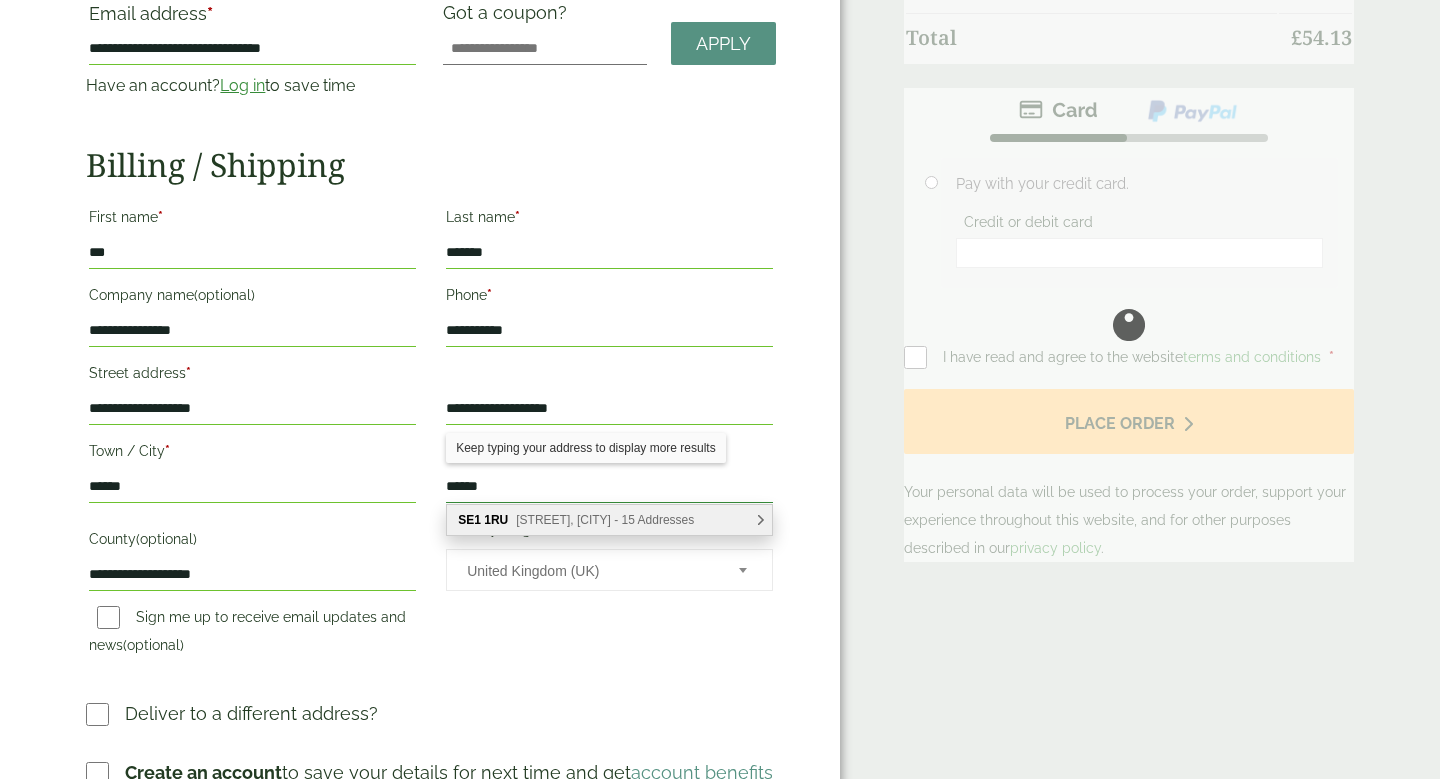 click on "******" at bounding box center (609, 487) 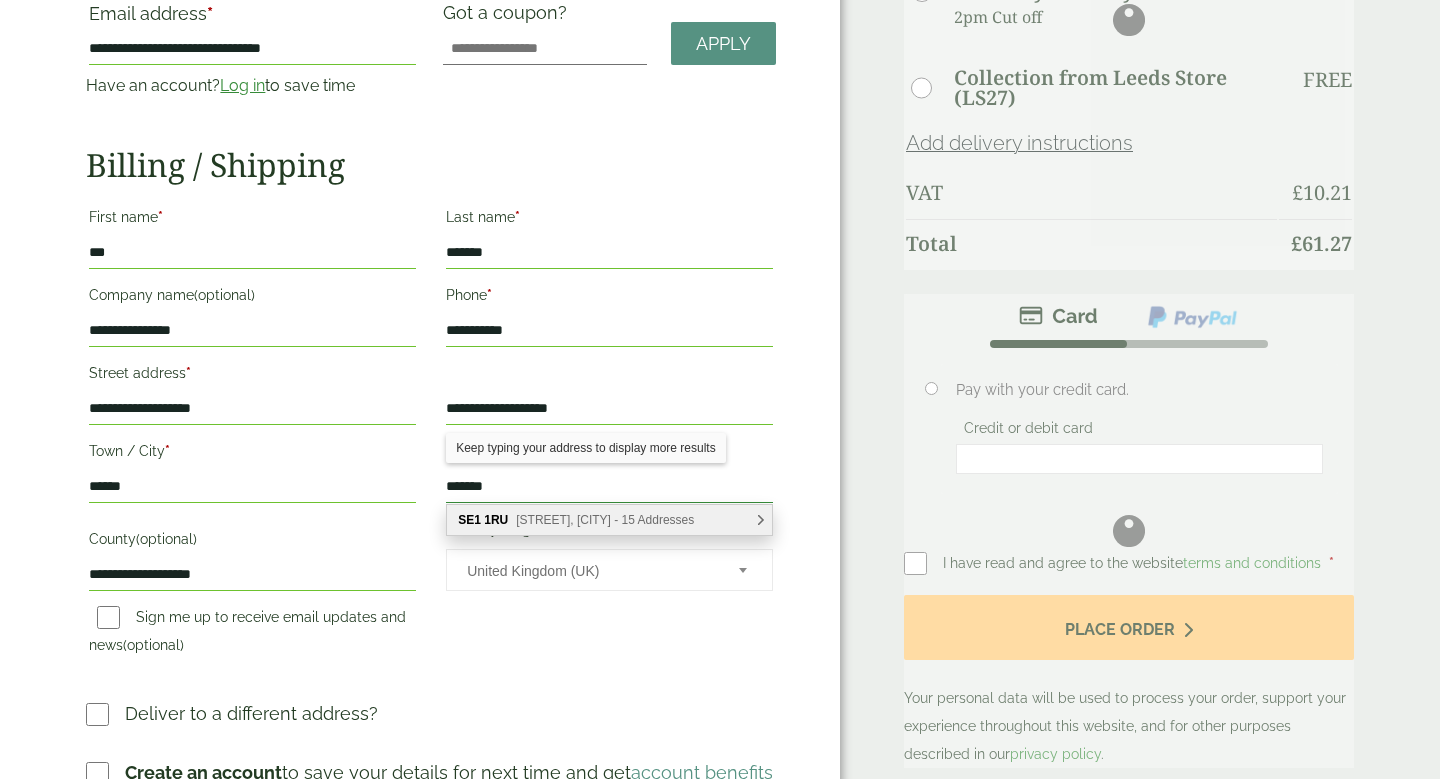 type on "*******" 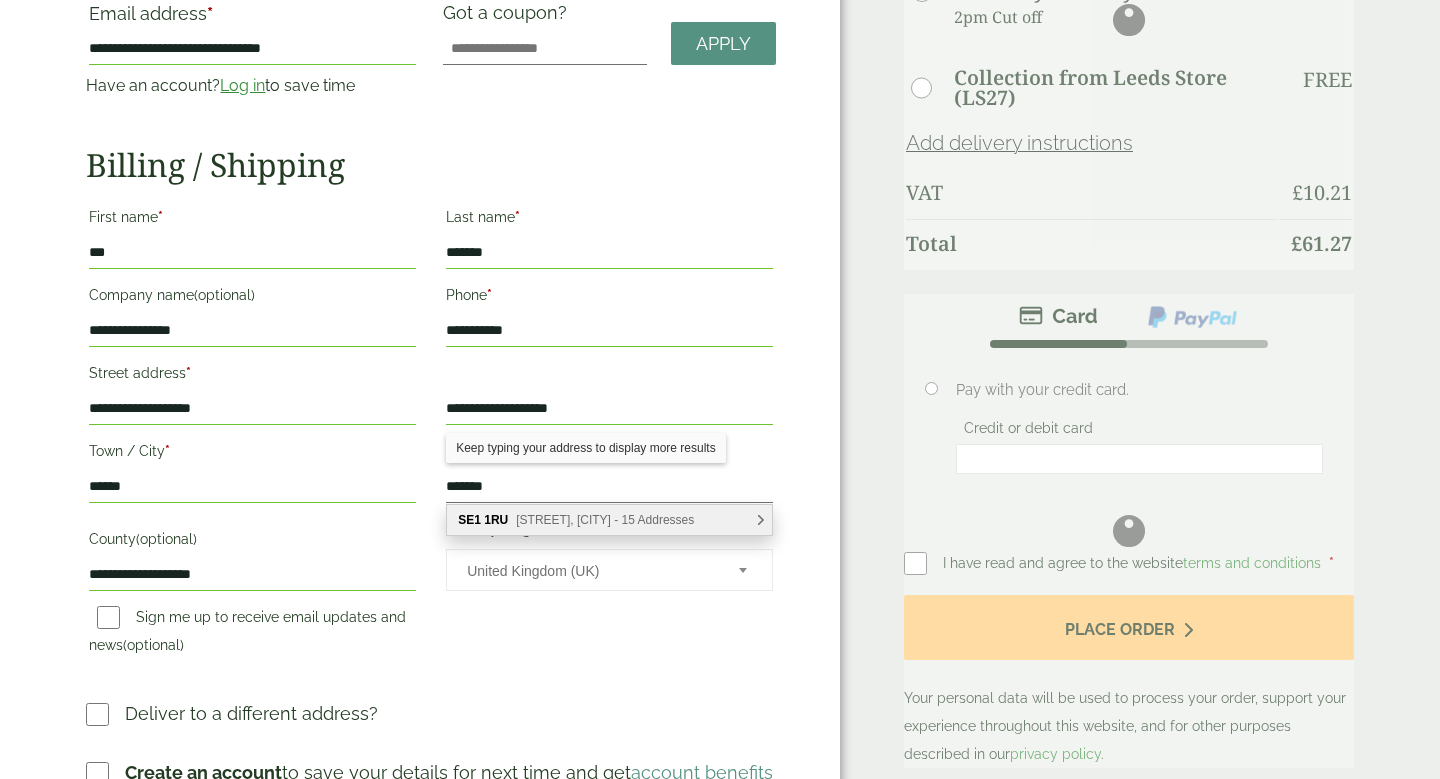 click on "**********" at bounding box center (431, 397) 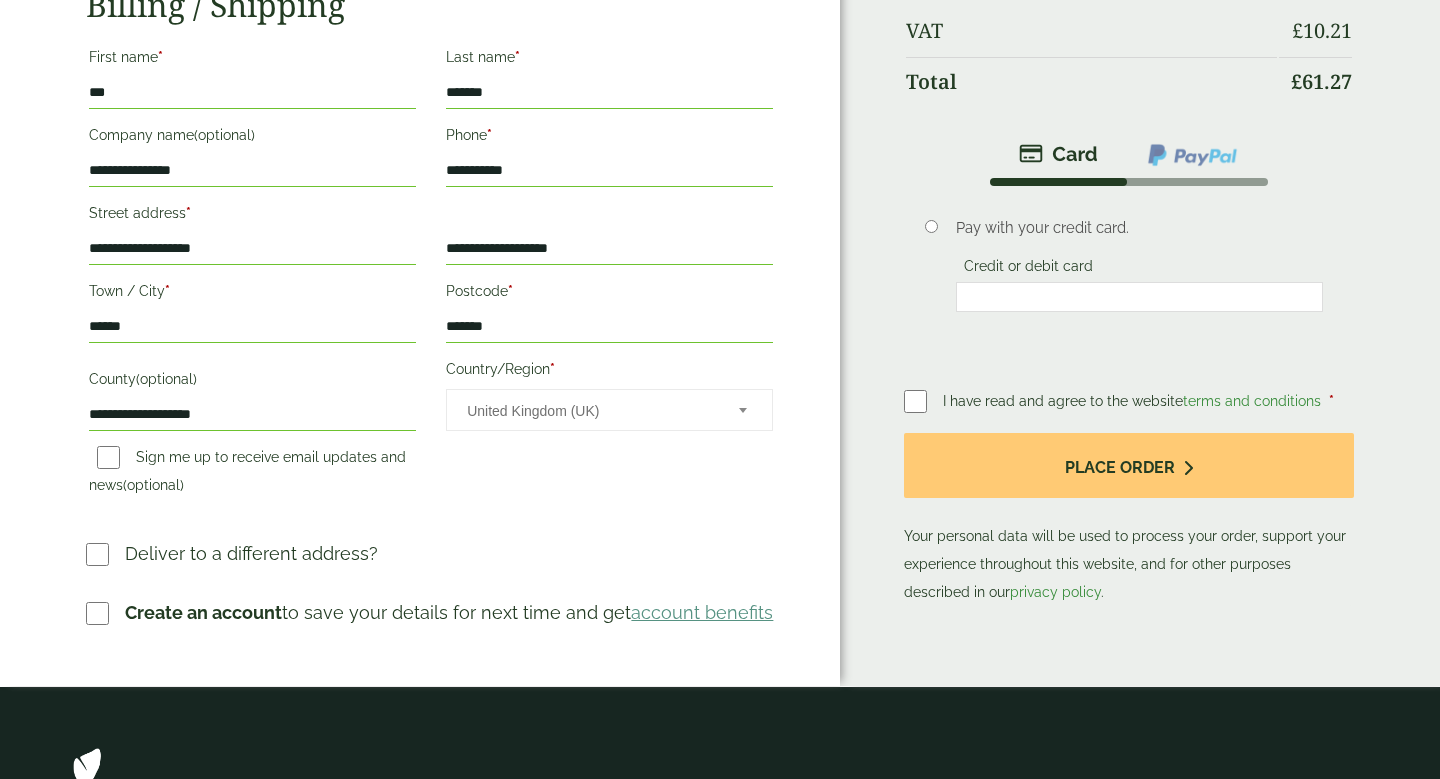 scroll, scrollTop: 424, scrollLeft: 0, axis: vertical 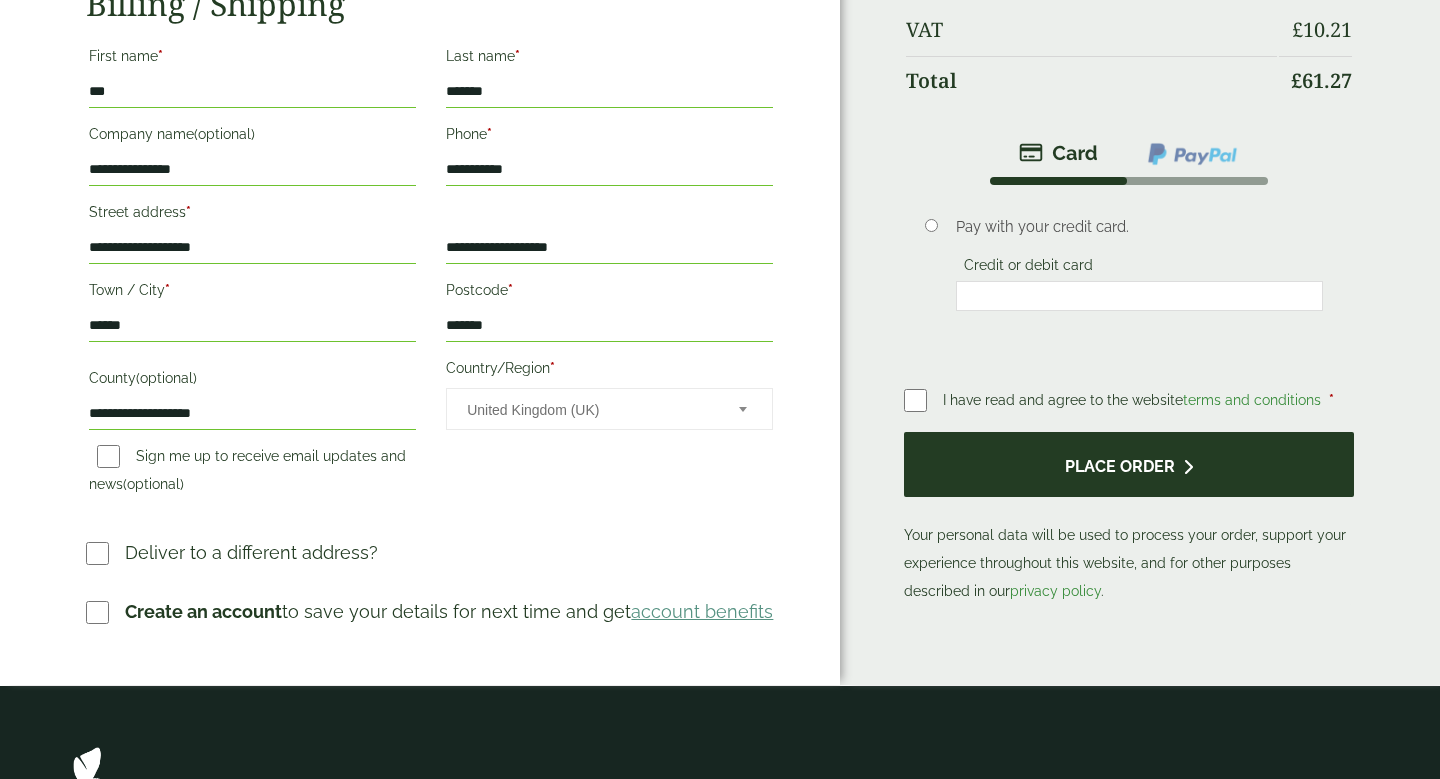 click on "Place order" at bounding box center (1129, 464) 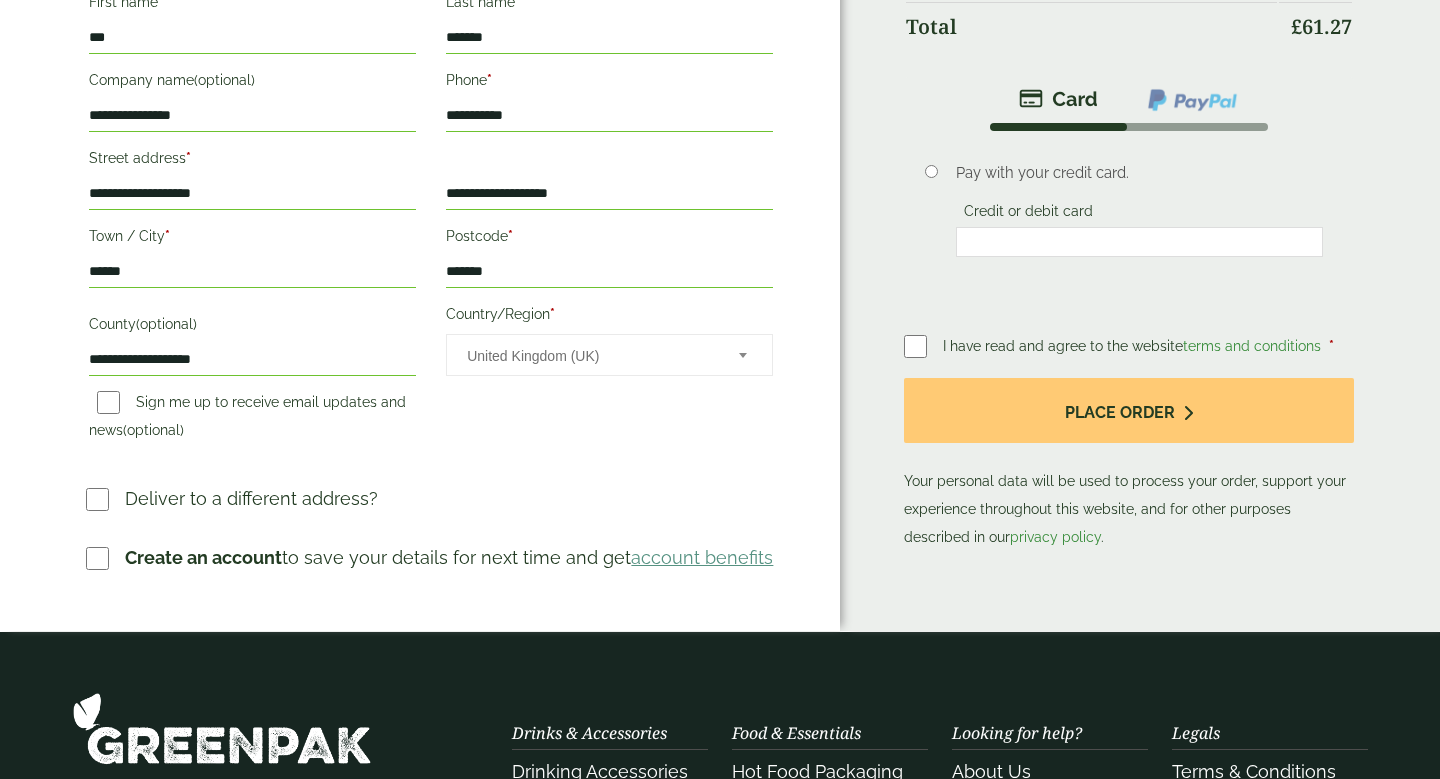 scroll, scrollTop: 361, scrollLeft: 0, axis: vertical 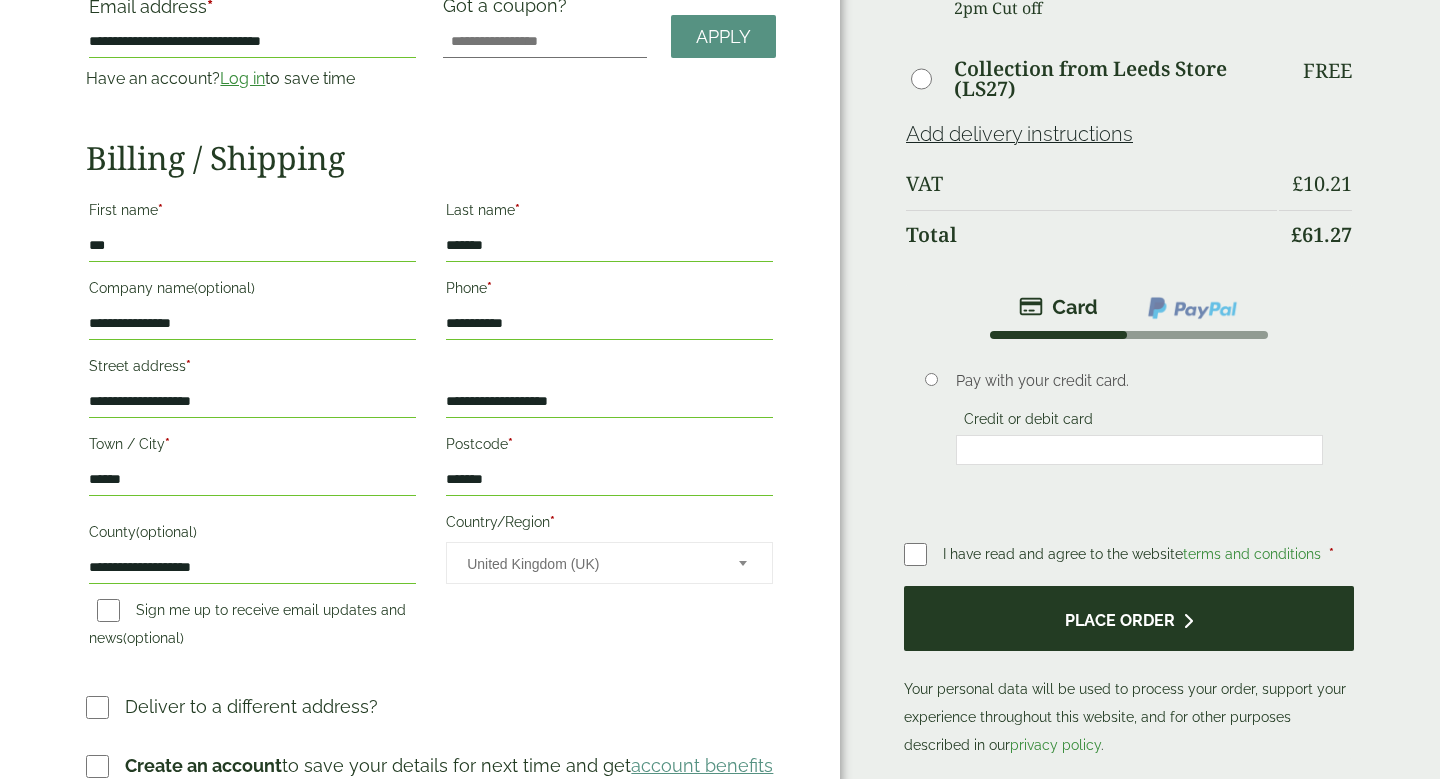 click on "Place order" at bounding box center (1129, 618) 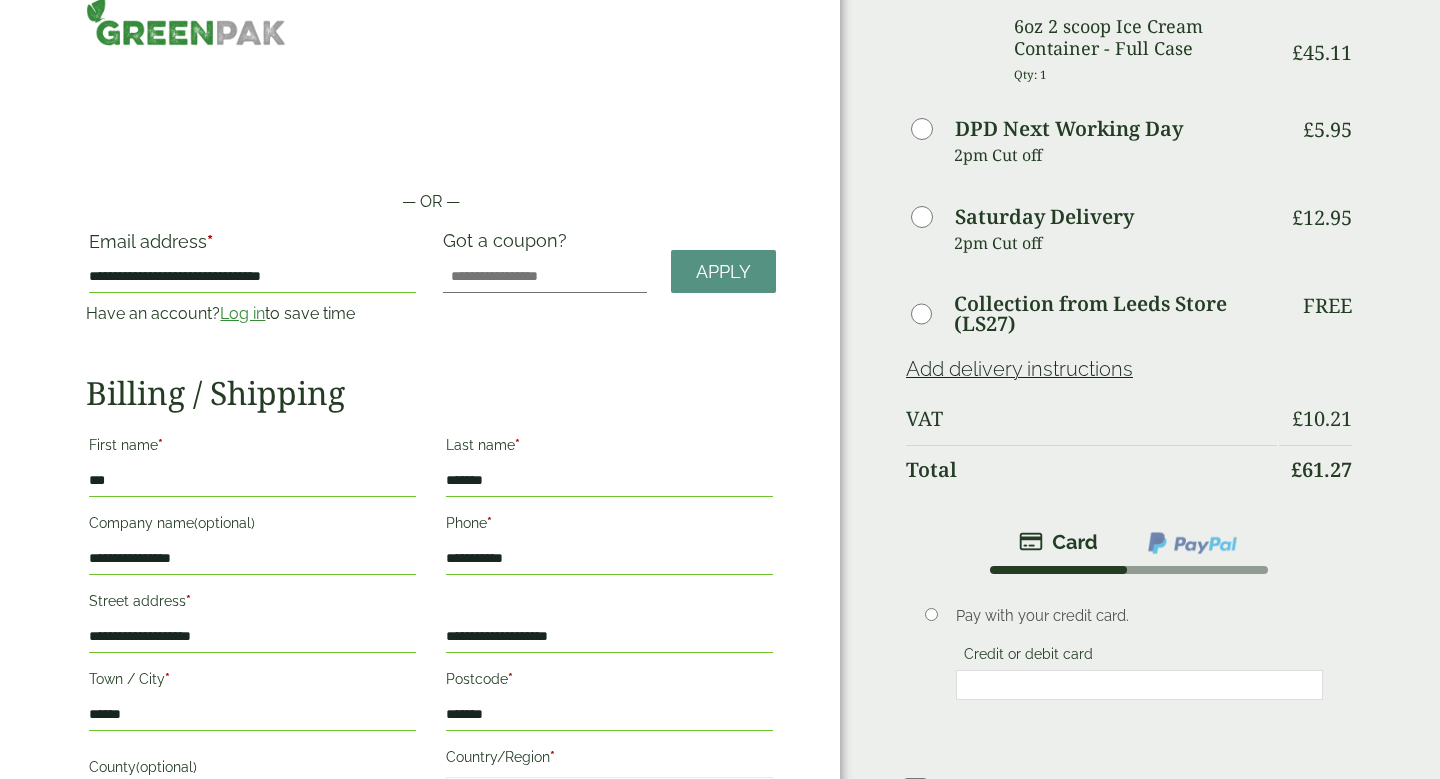 scroll, scrollTop: 0, scrollLeft: 0, axis: both 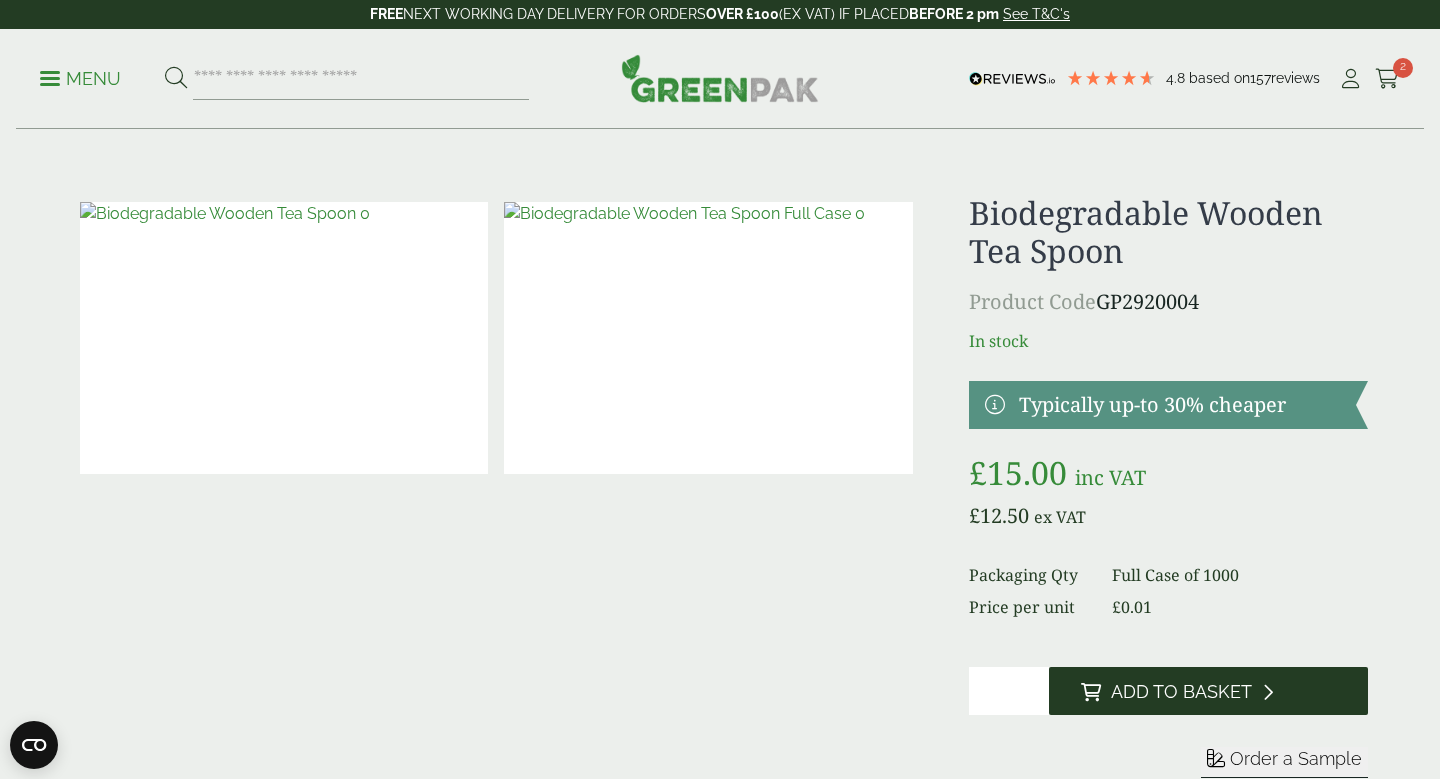click on "Add to Basket" at bounding box center [1181, 692] 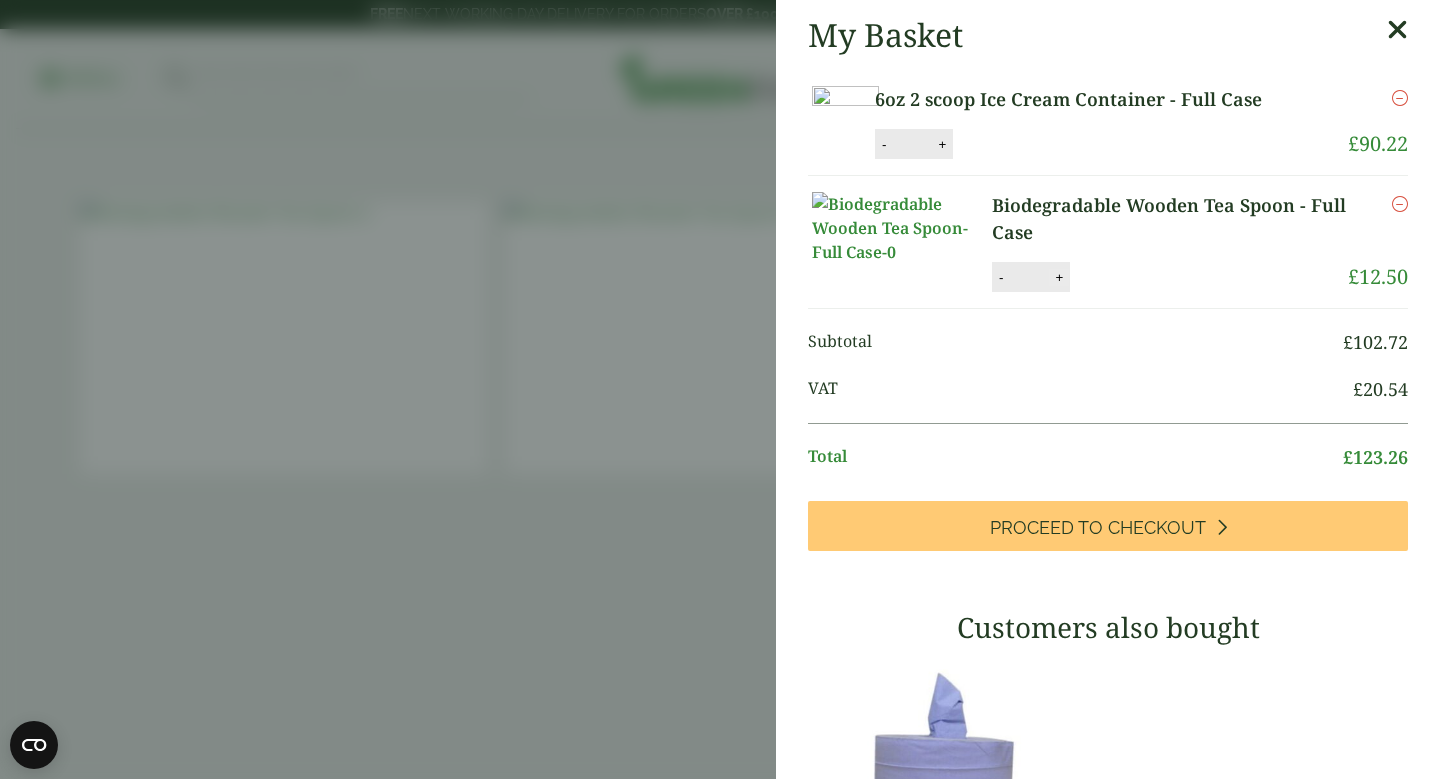 click on "+" at bounding box center (1059, 277) 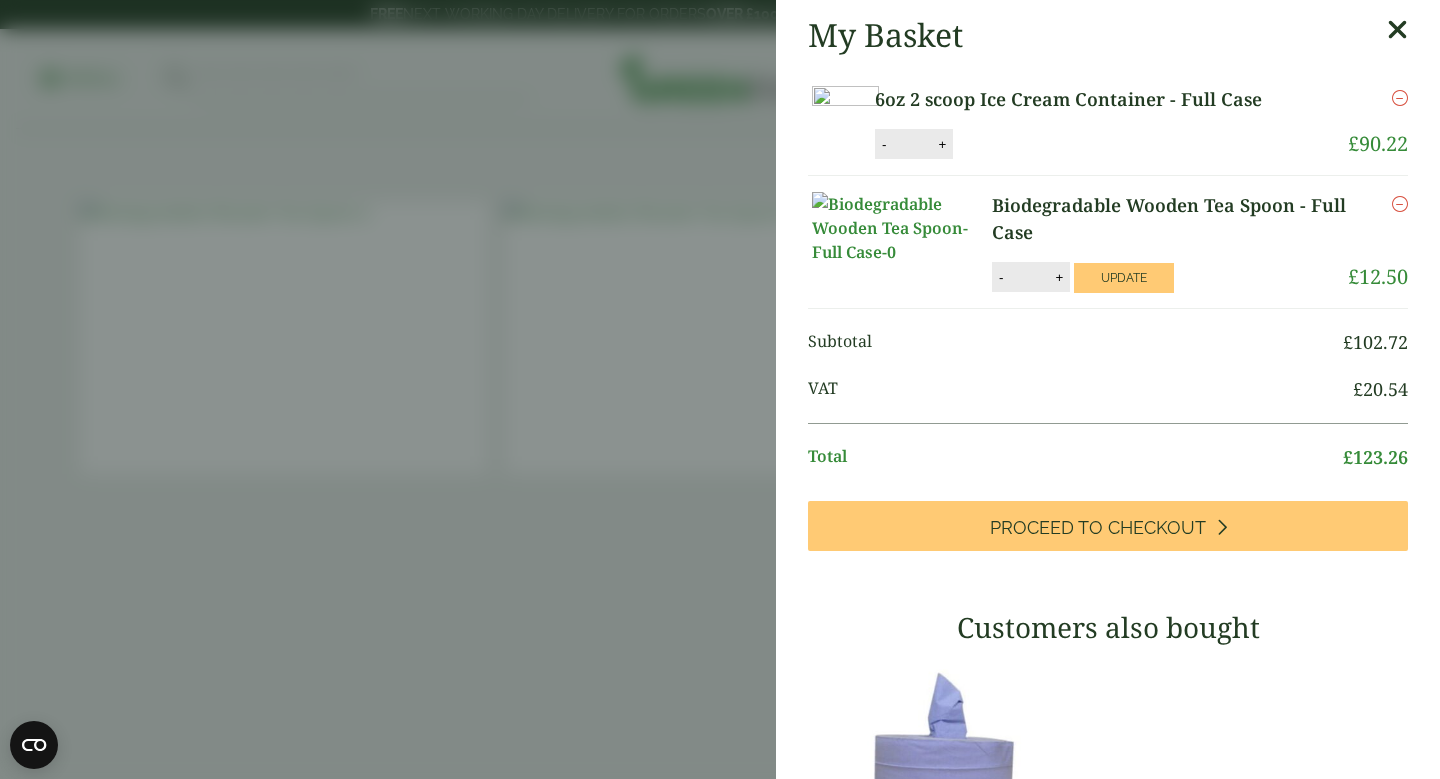 click on "My Basket
6oz 2 scoop Ice Cream Container - Full Case
6oz 2 scoop Ice Cream Container - Full Case quantity
- * +
Update
Remove
£ 90.22" at bounding box center [720, 389] 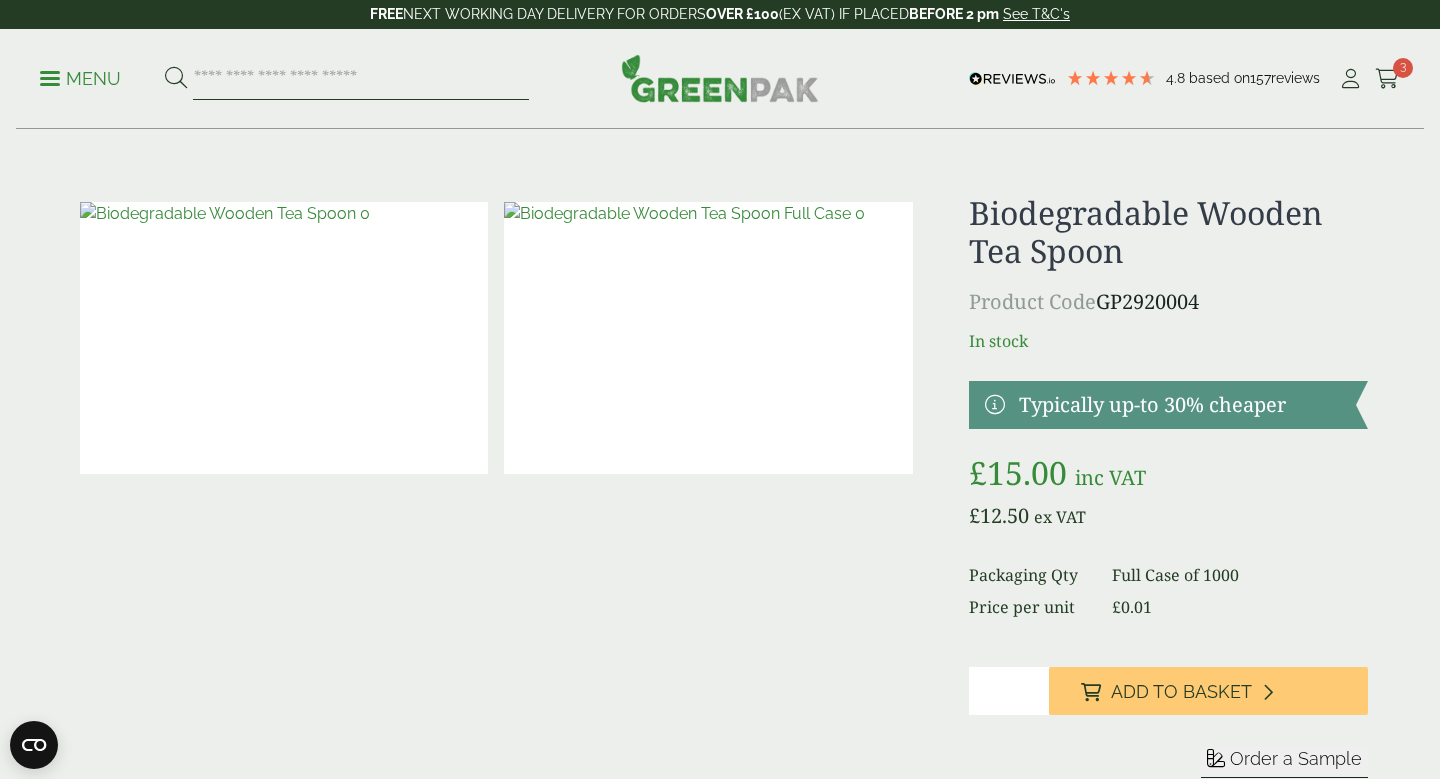 click at bounding box center [361, 79] 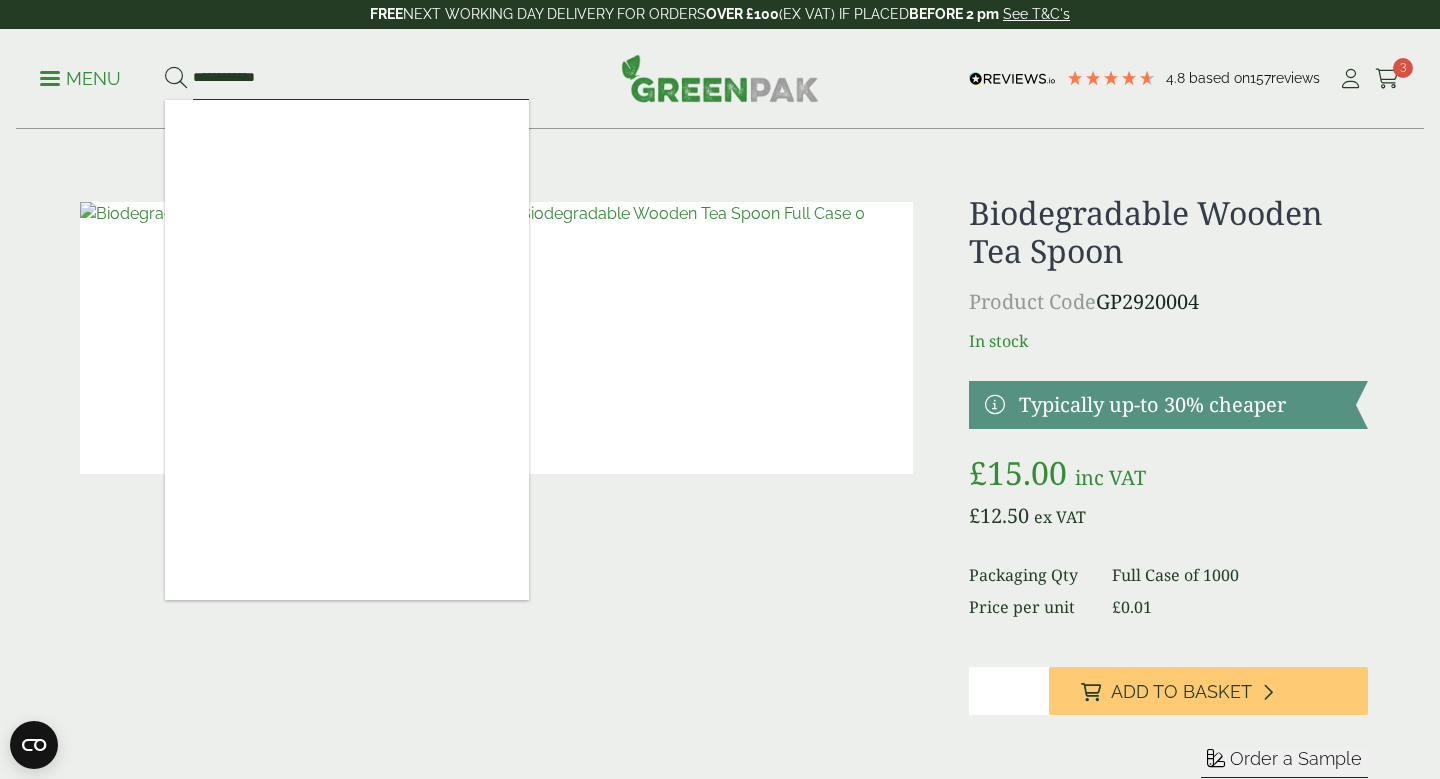 type on "**********" 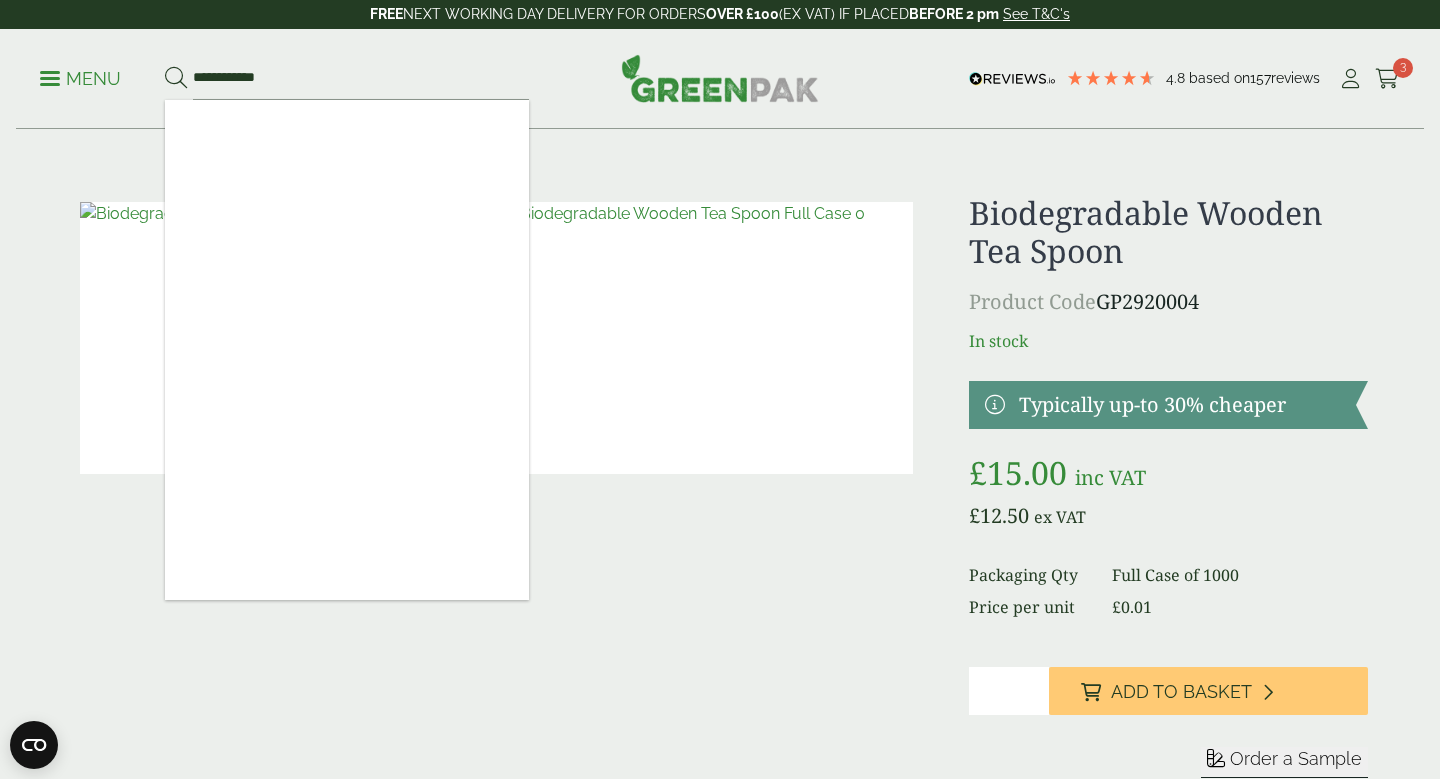 click on "£ 15.00" at bounding box center (720, 1241) 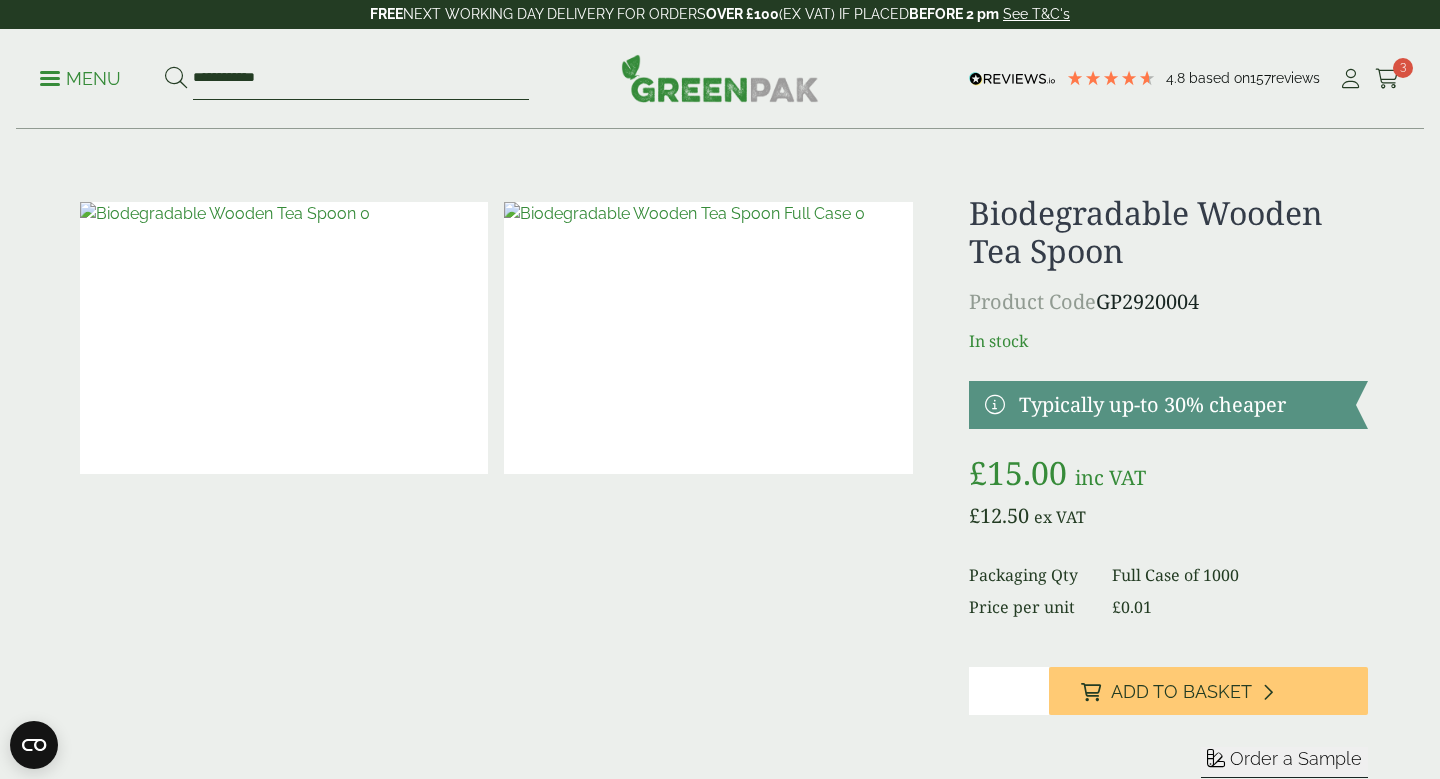 click on "**********" at bounding box center (361, 79) 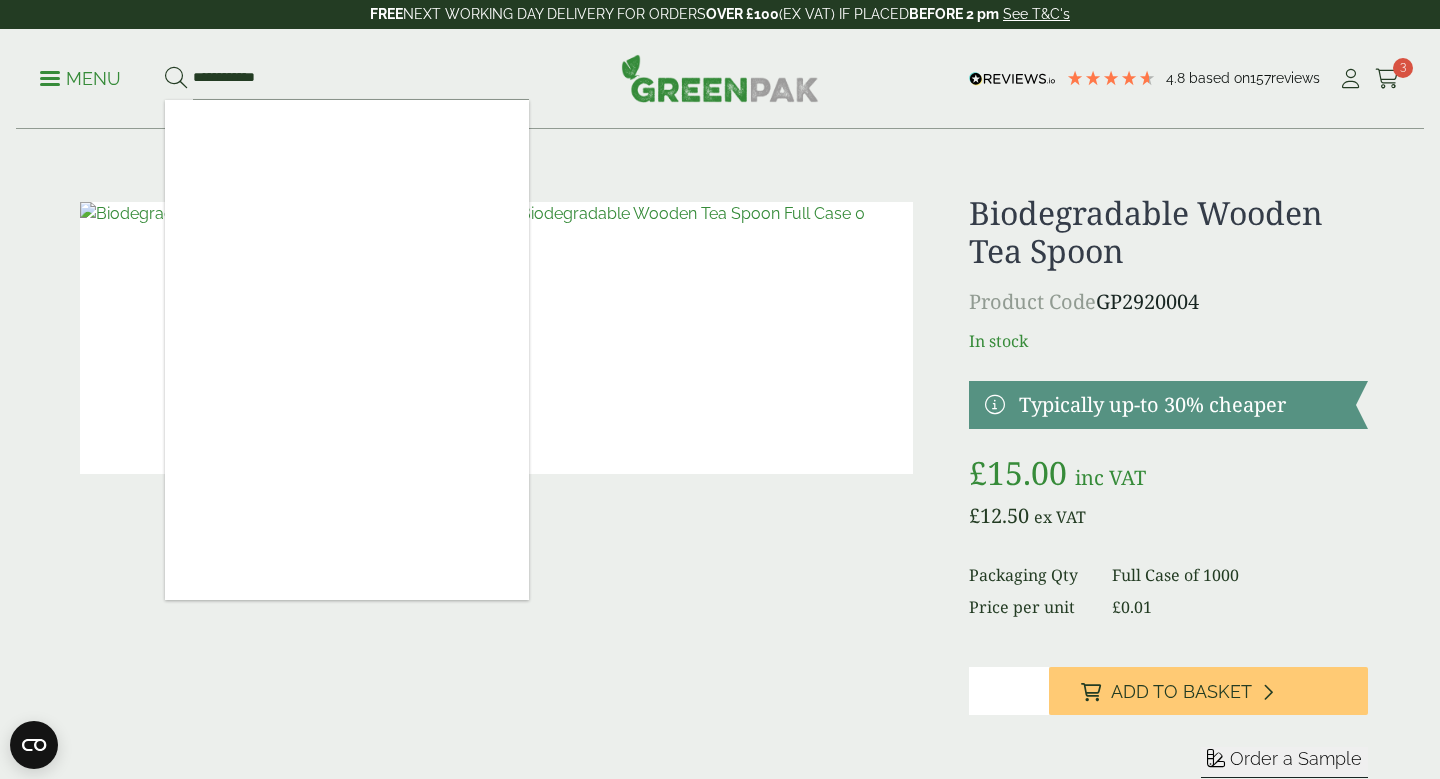 click at bounding box center [176, 78] 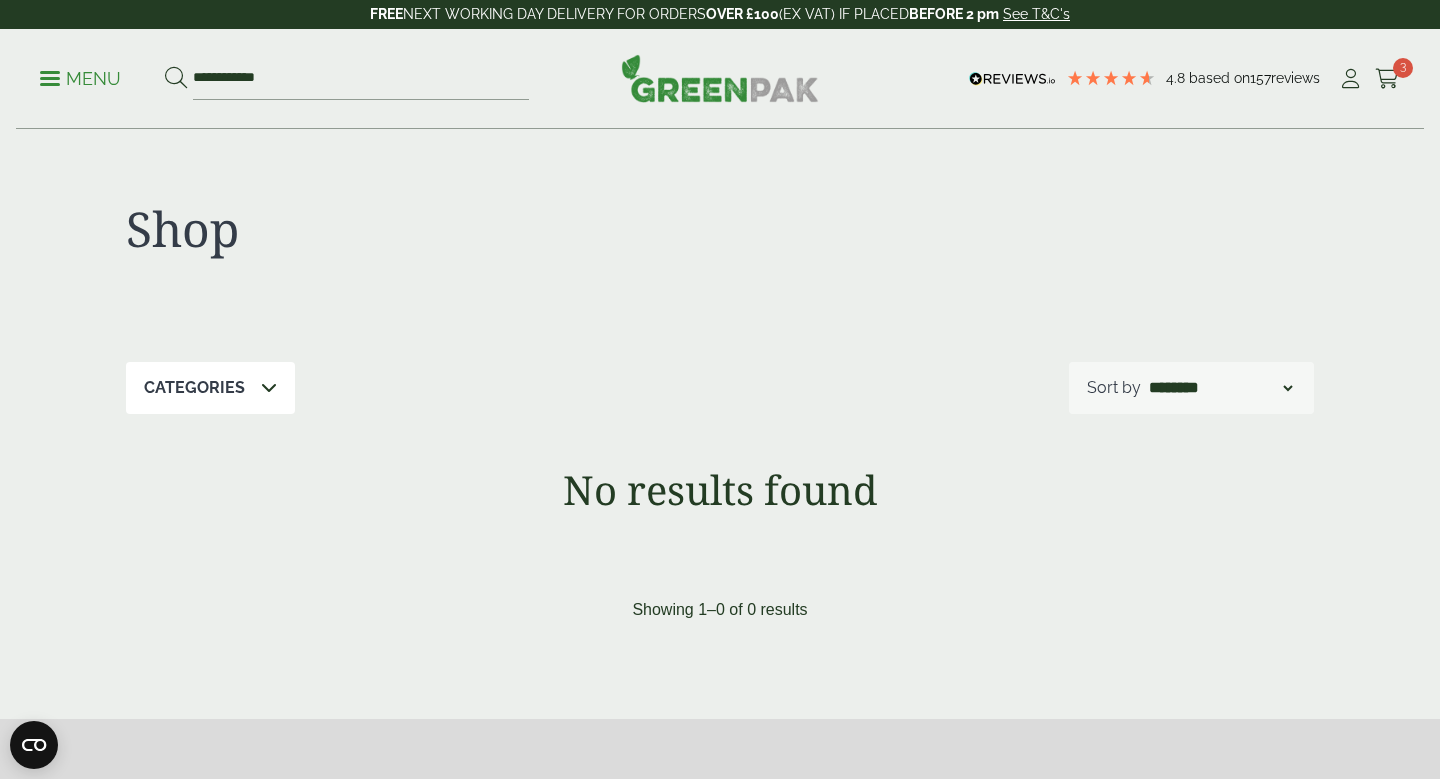 scroll, scrollTop: 0, scrollLeft: 0, axis: both 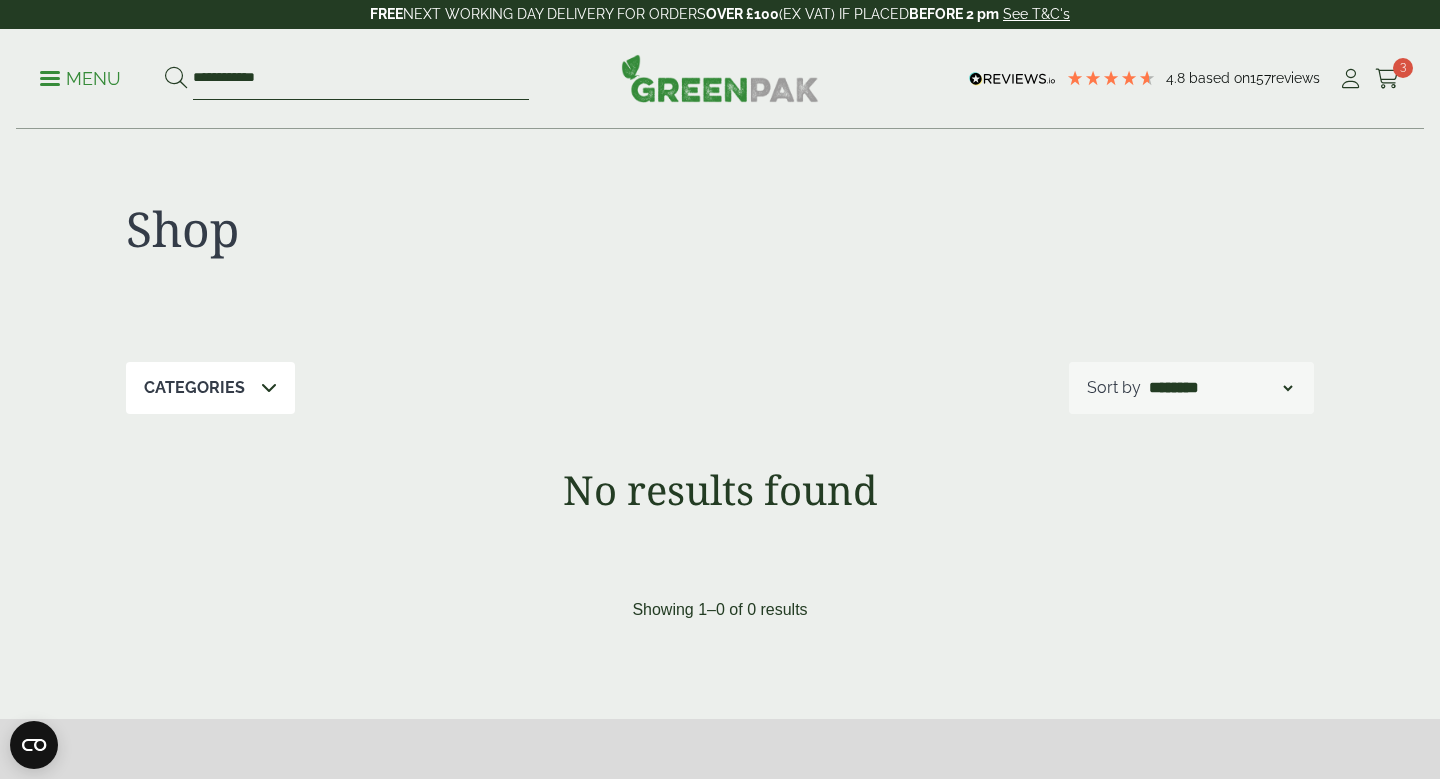 click on "**********" at bounding box center (361, 79) 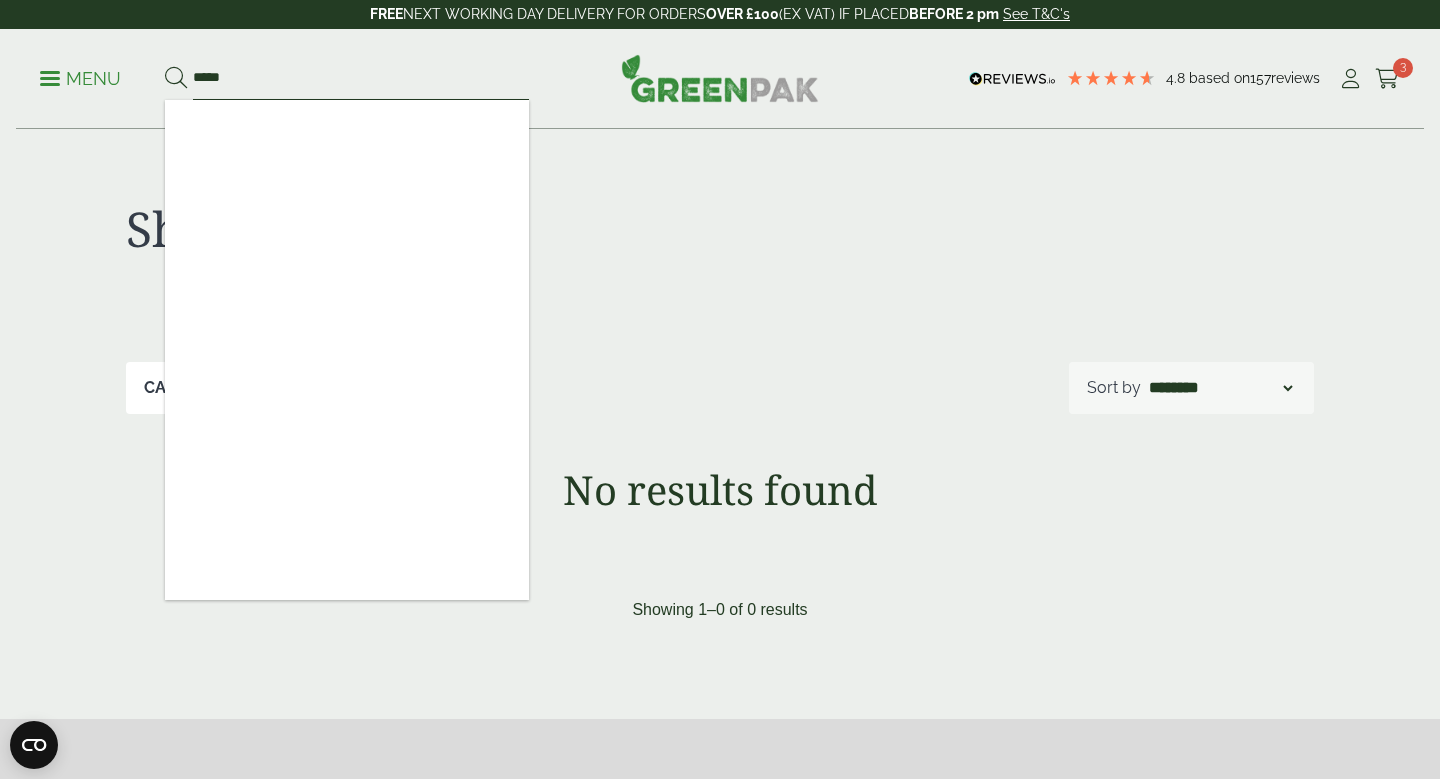 type on "*****" 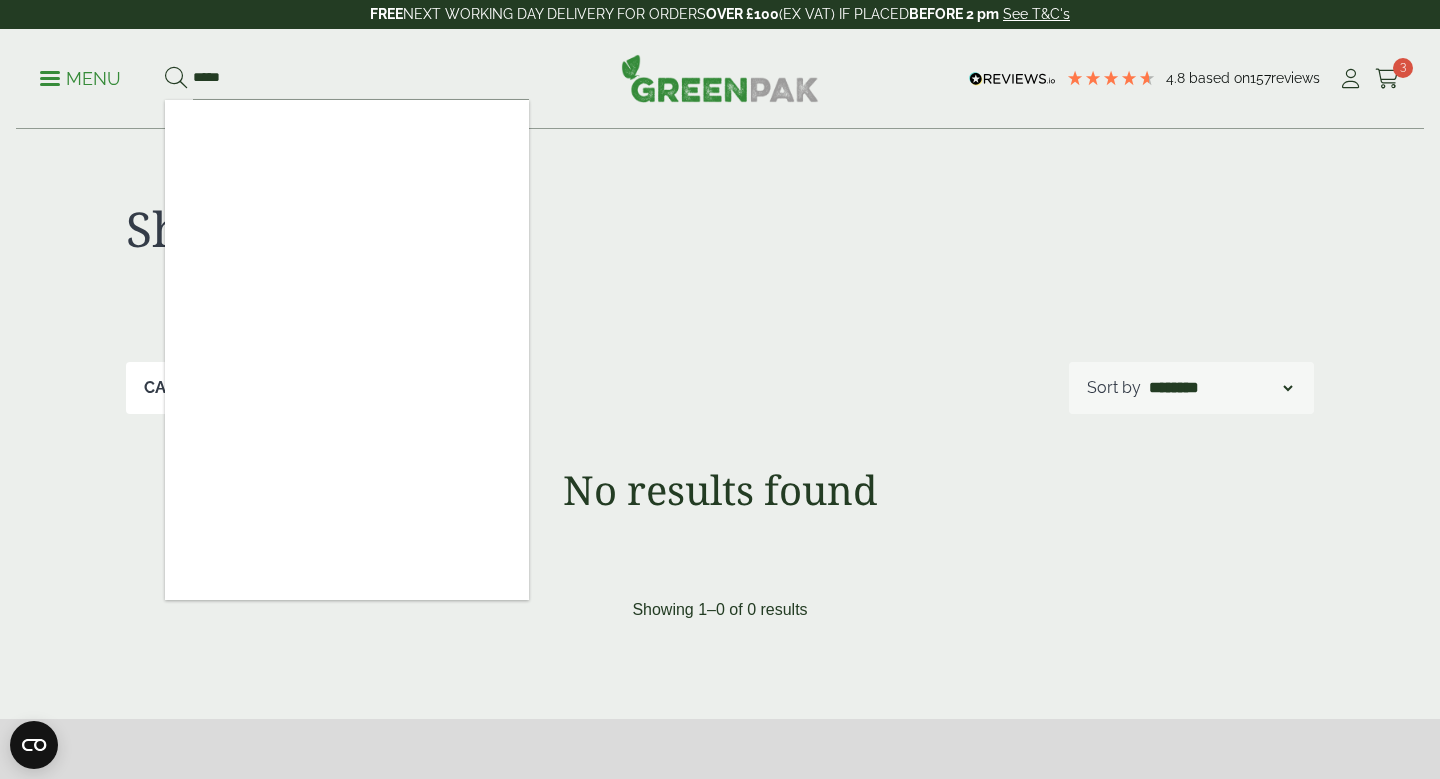 click on "Shop" at bounding box center [423, 229] 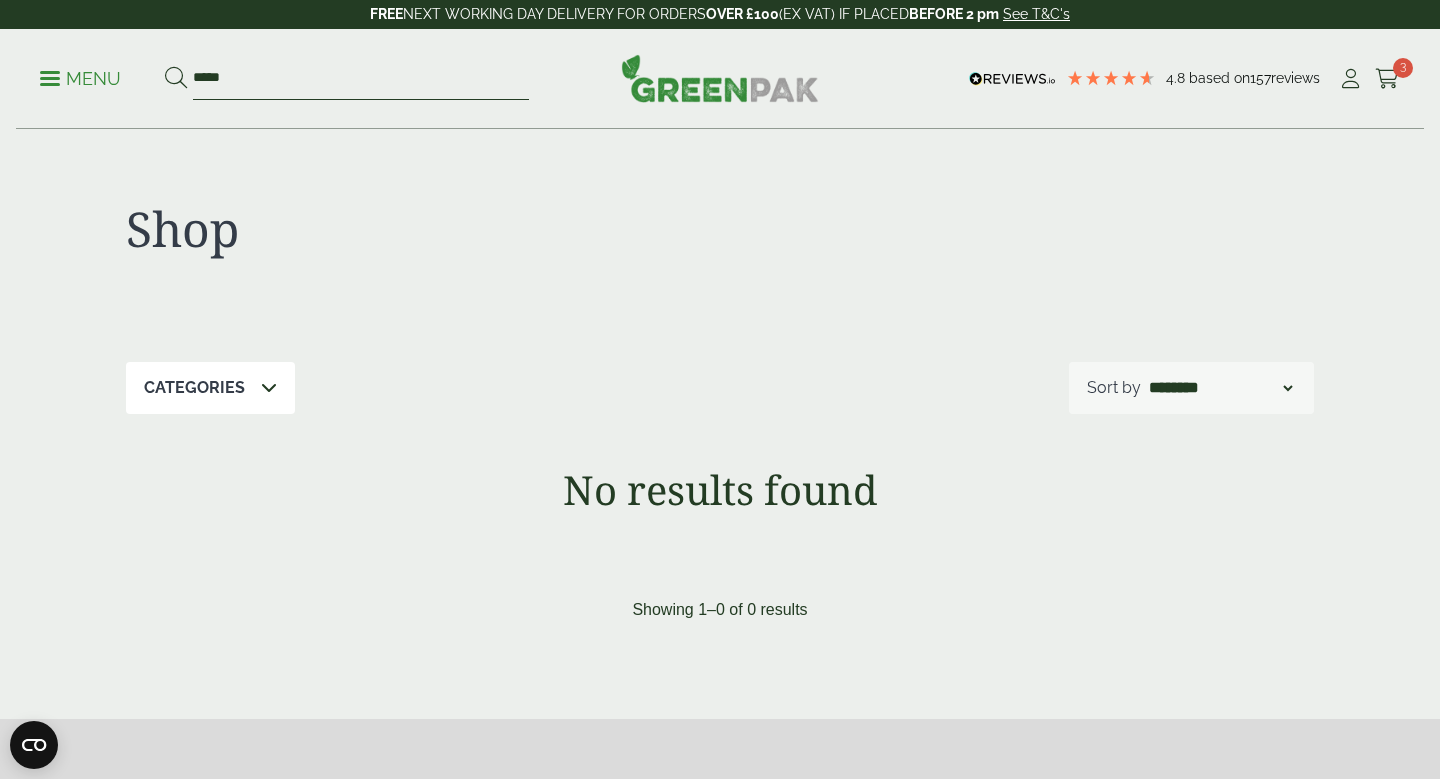 click on "*****" at bounding box center (361, 79) 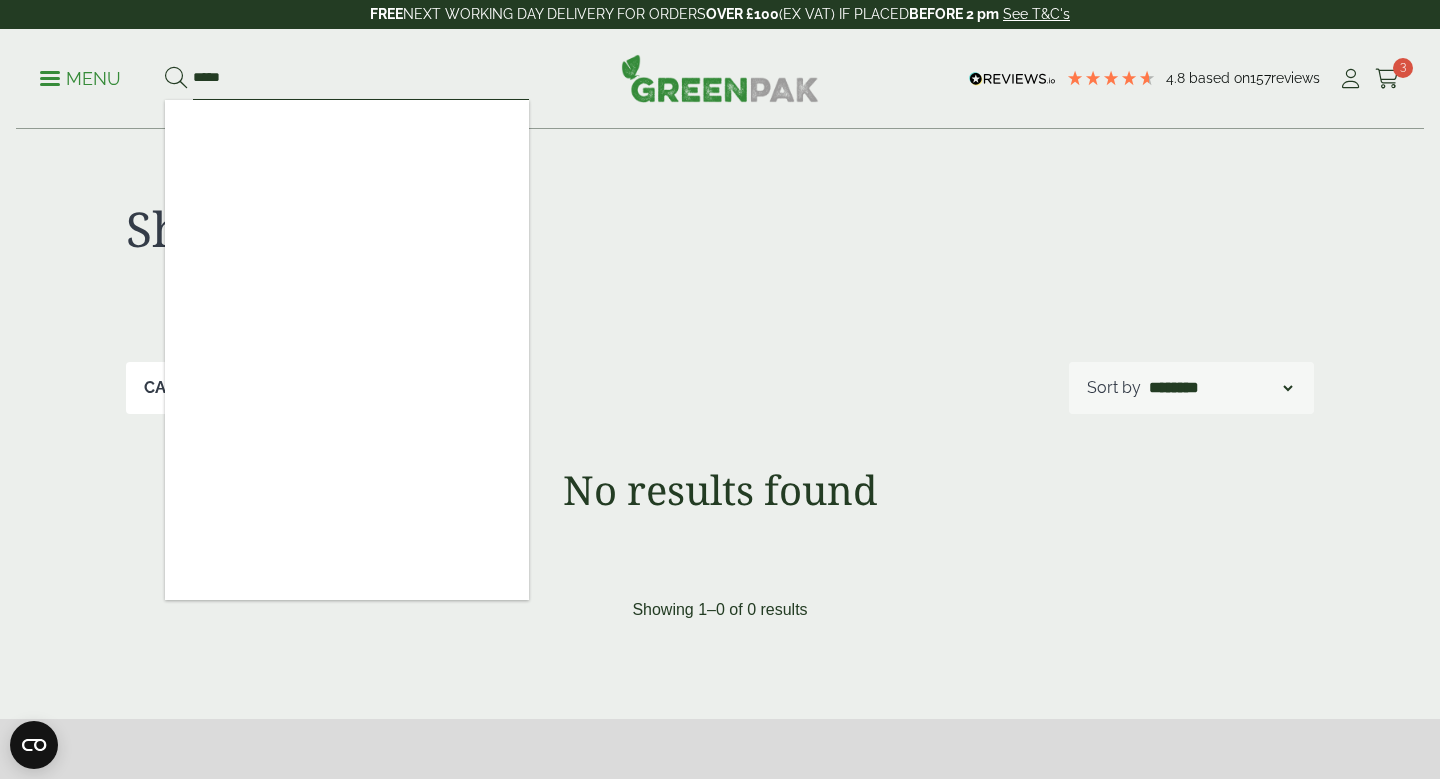 click at bounding box center (176, 79) 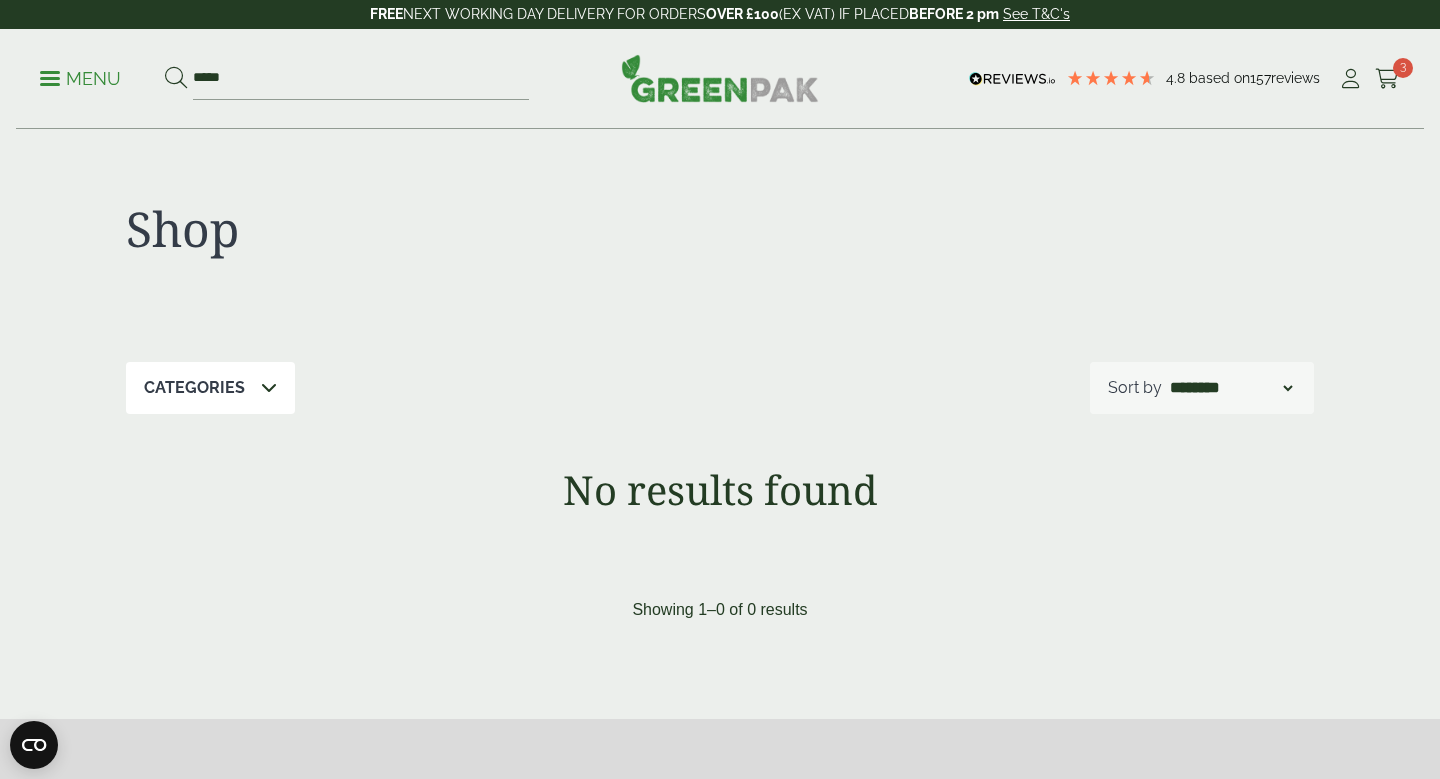 scroll, scrollTop: 0, scrollLeft: 0, axis: both 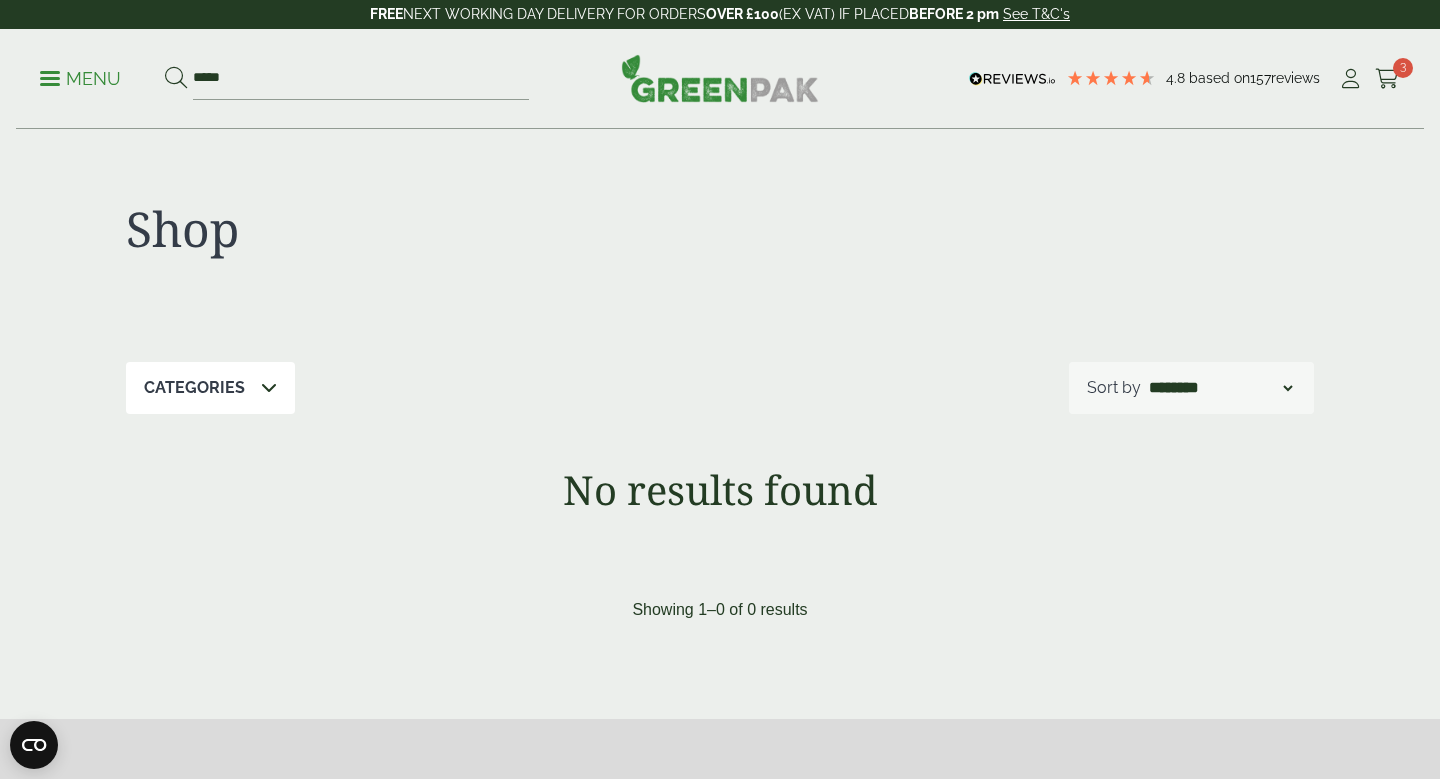 click at bounding box center [176, 78] 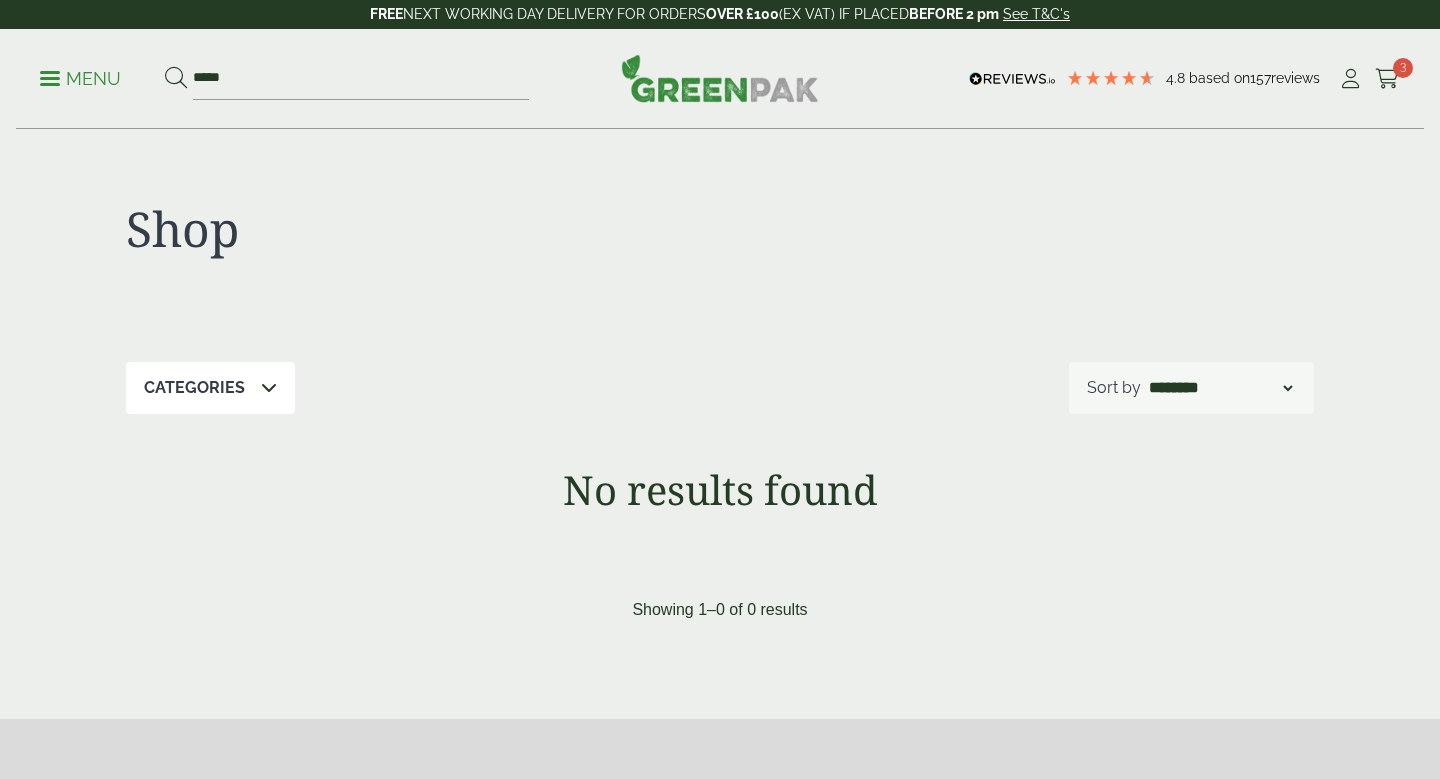 scroll, scrollTop: 0, scrollLeft: 0, axis: both 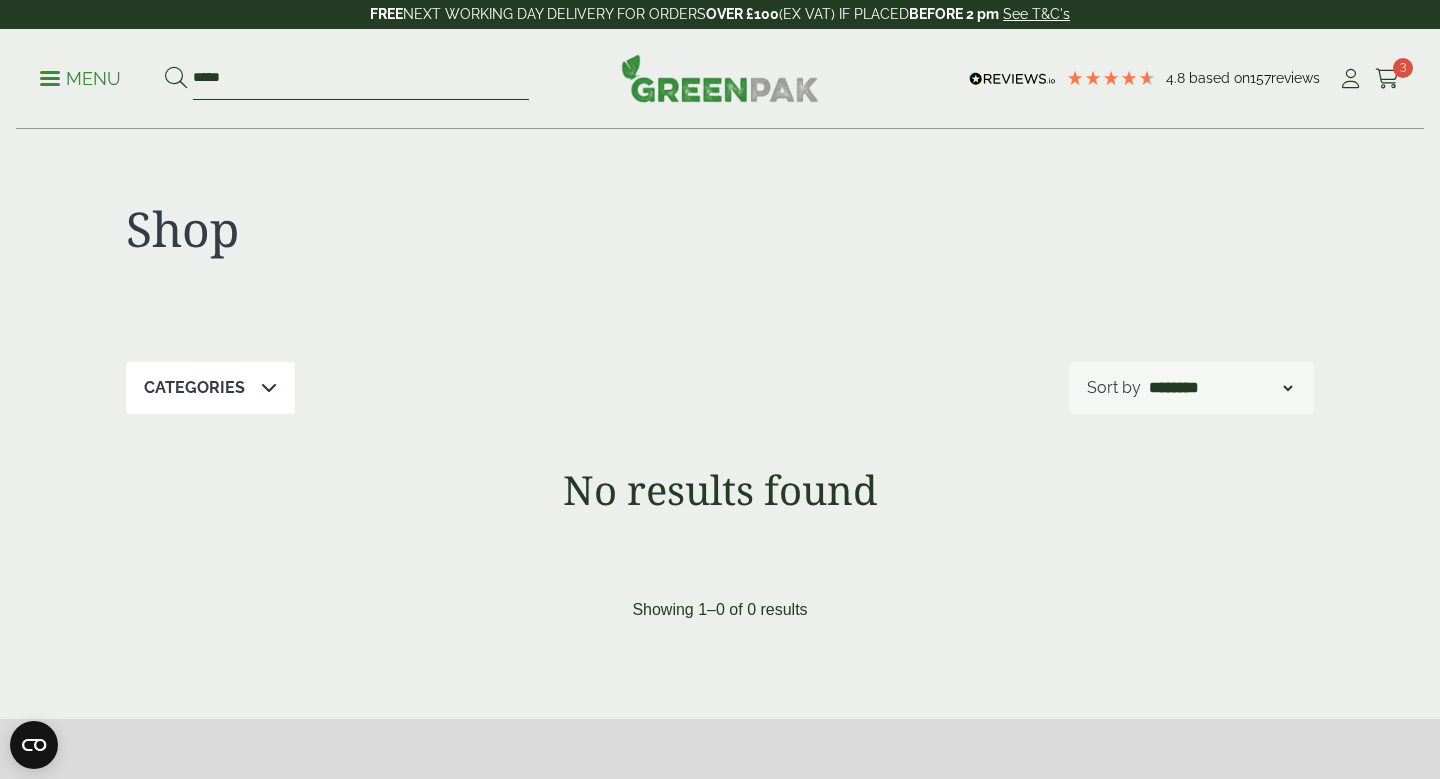 click on "*****" at bounding box center (361, 79) 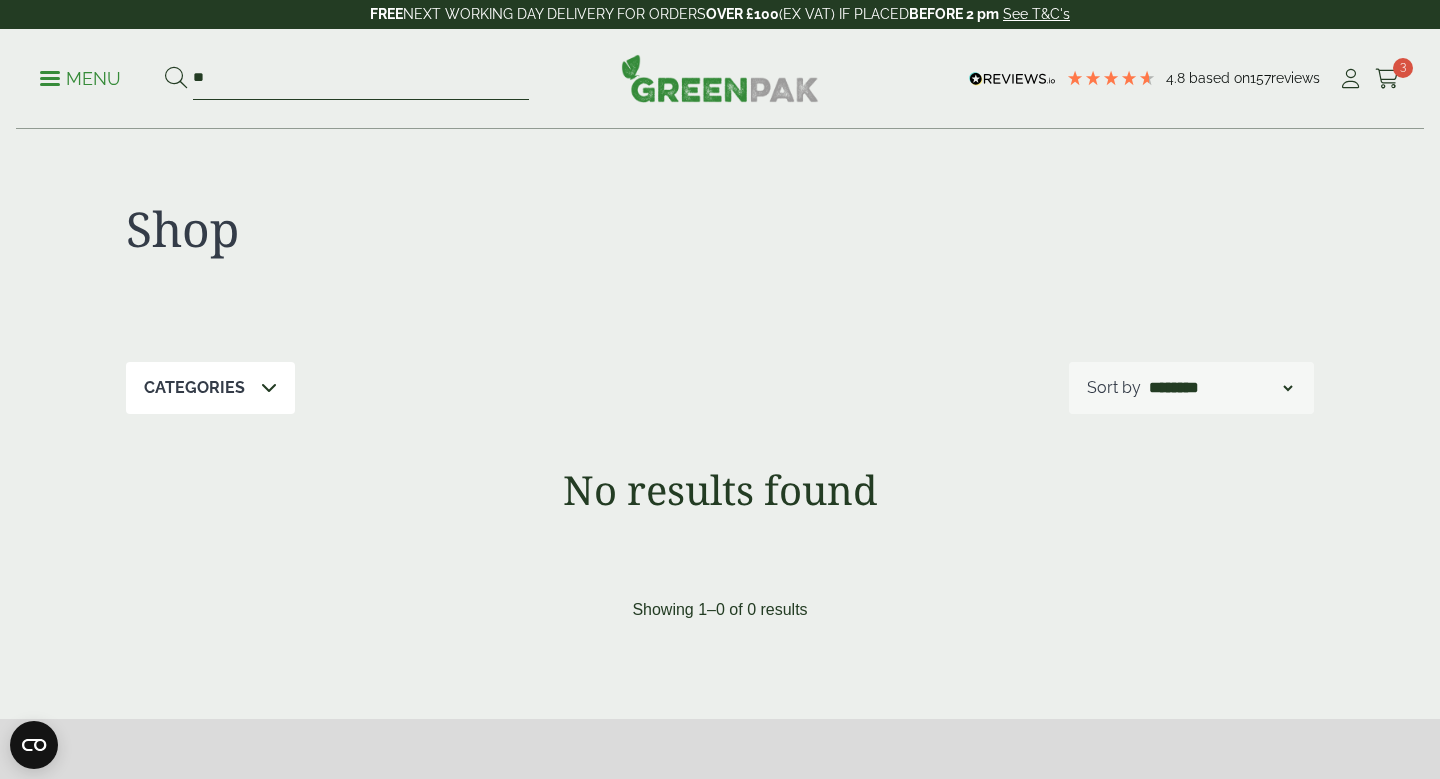 type on "*" 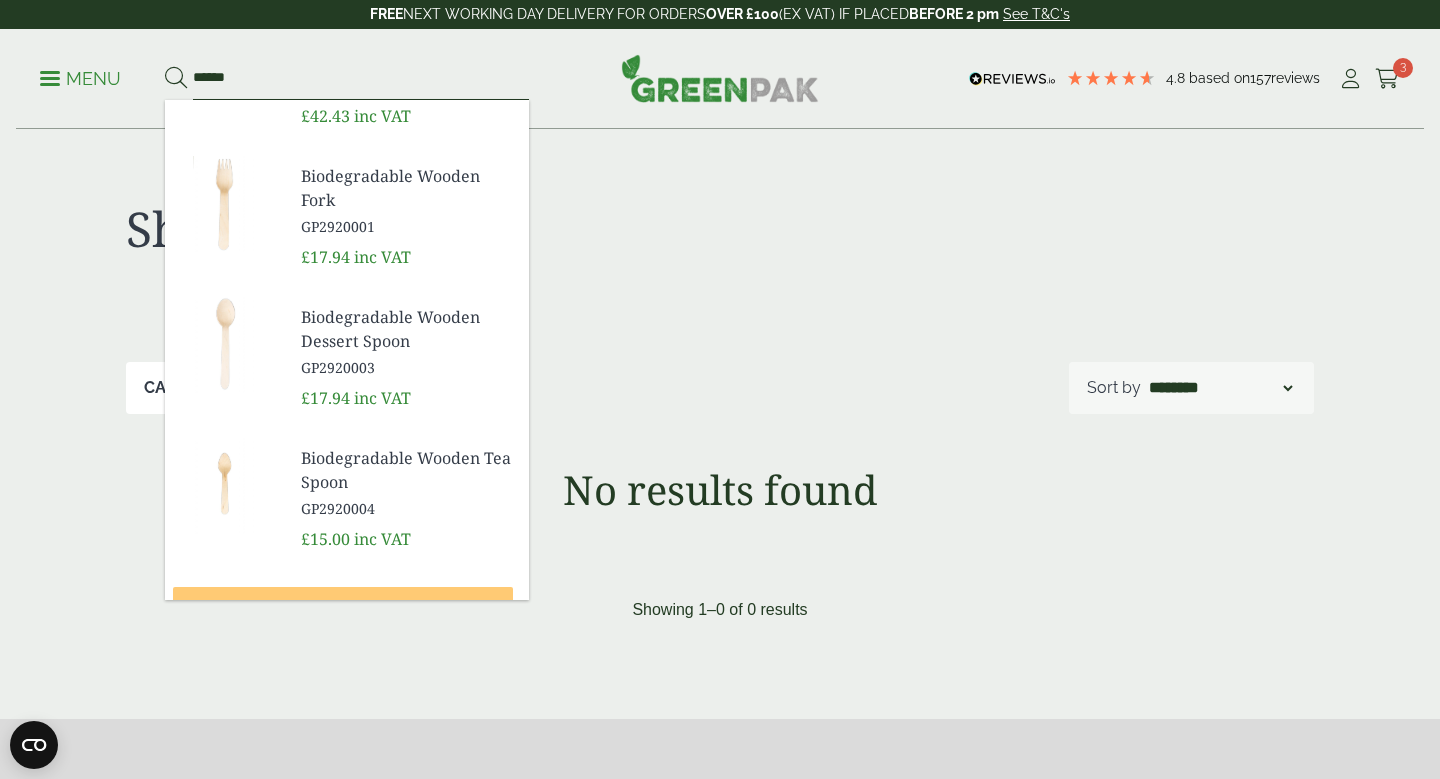 scroll, scrollTop: 656, scrollLeft: 0, axis: vertical 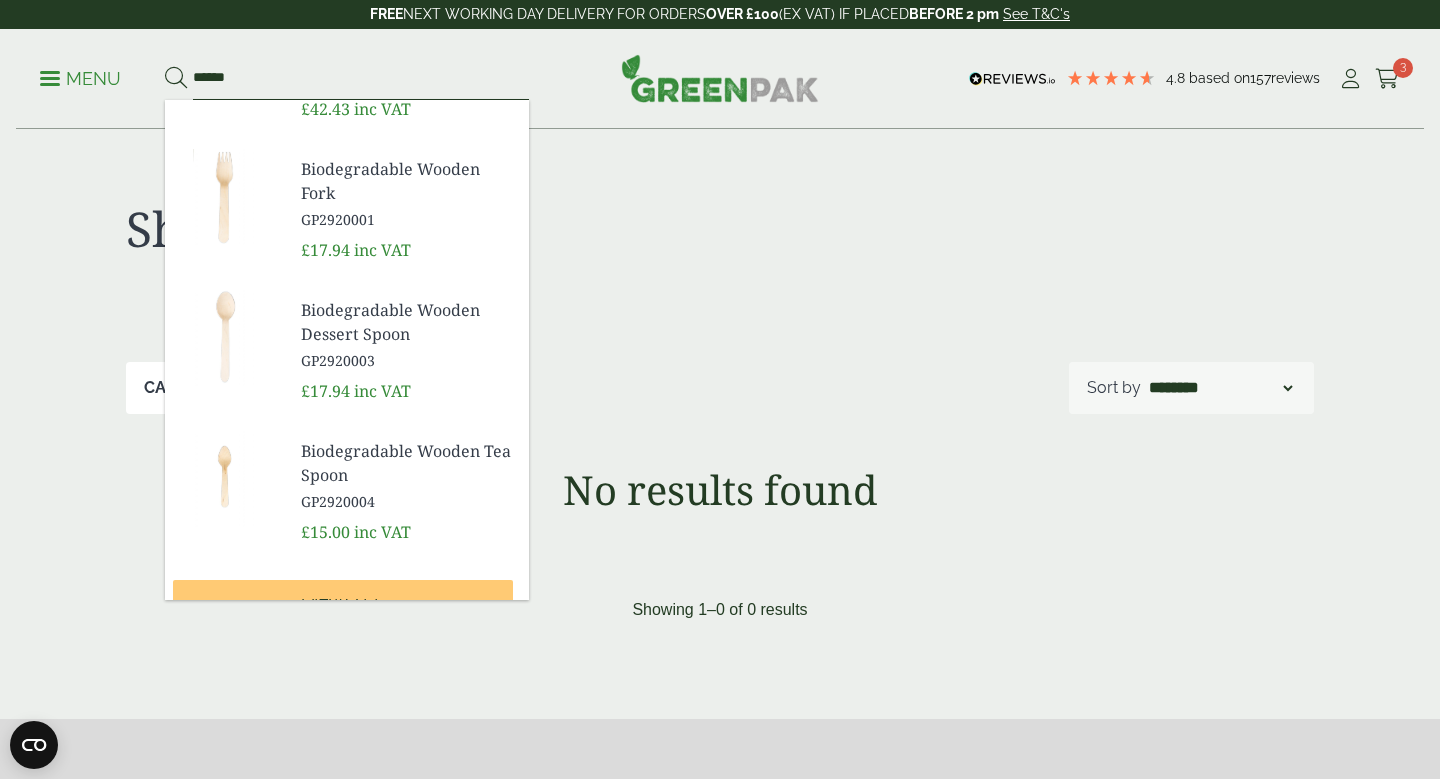 type on "******" 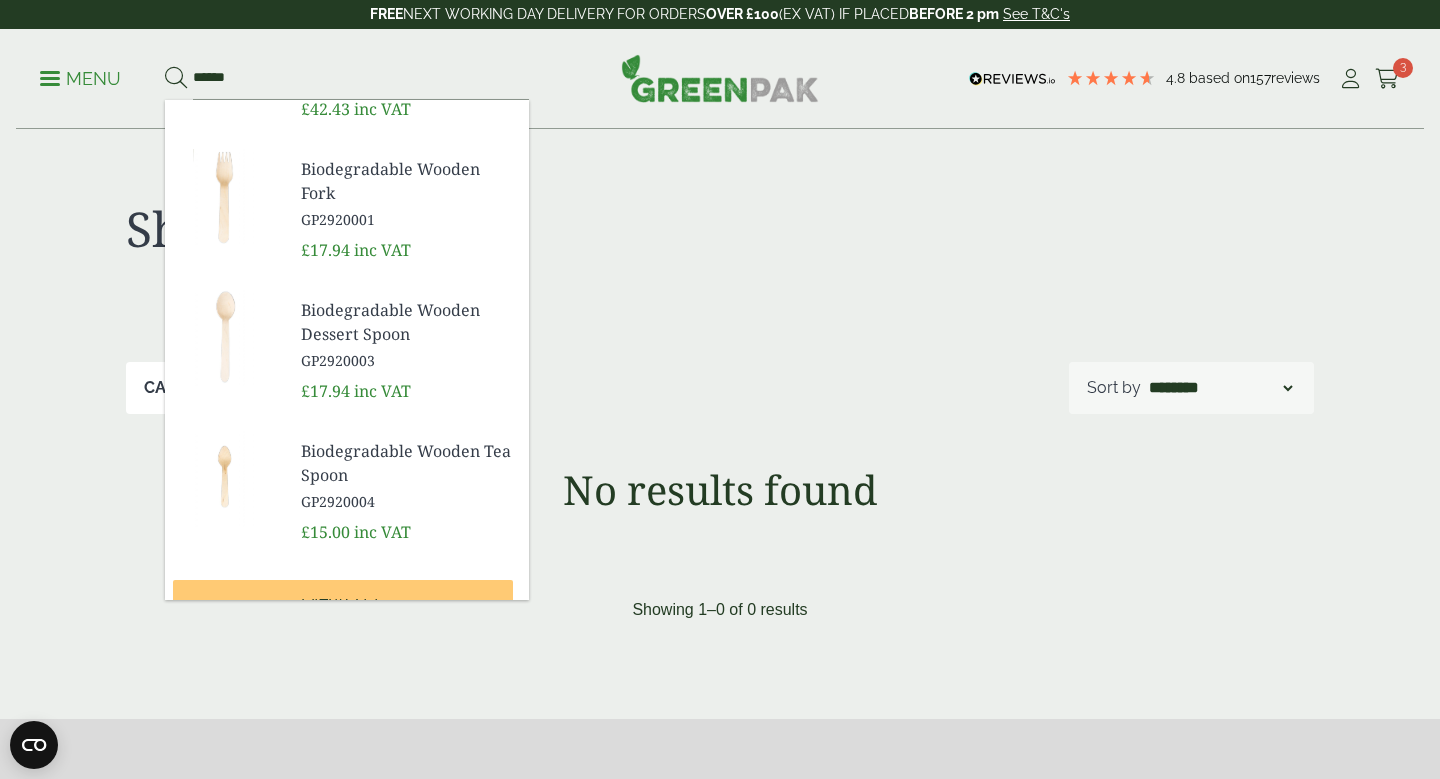 click on "Biodegradable Wooden Fork" at bounding box center (407, 181) 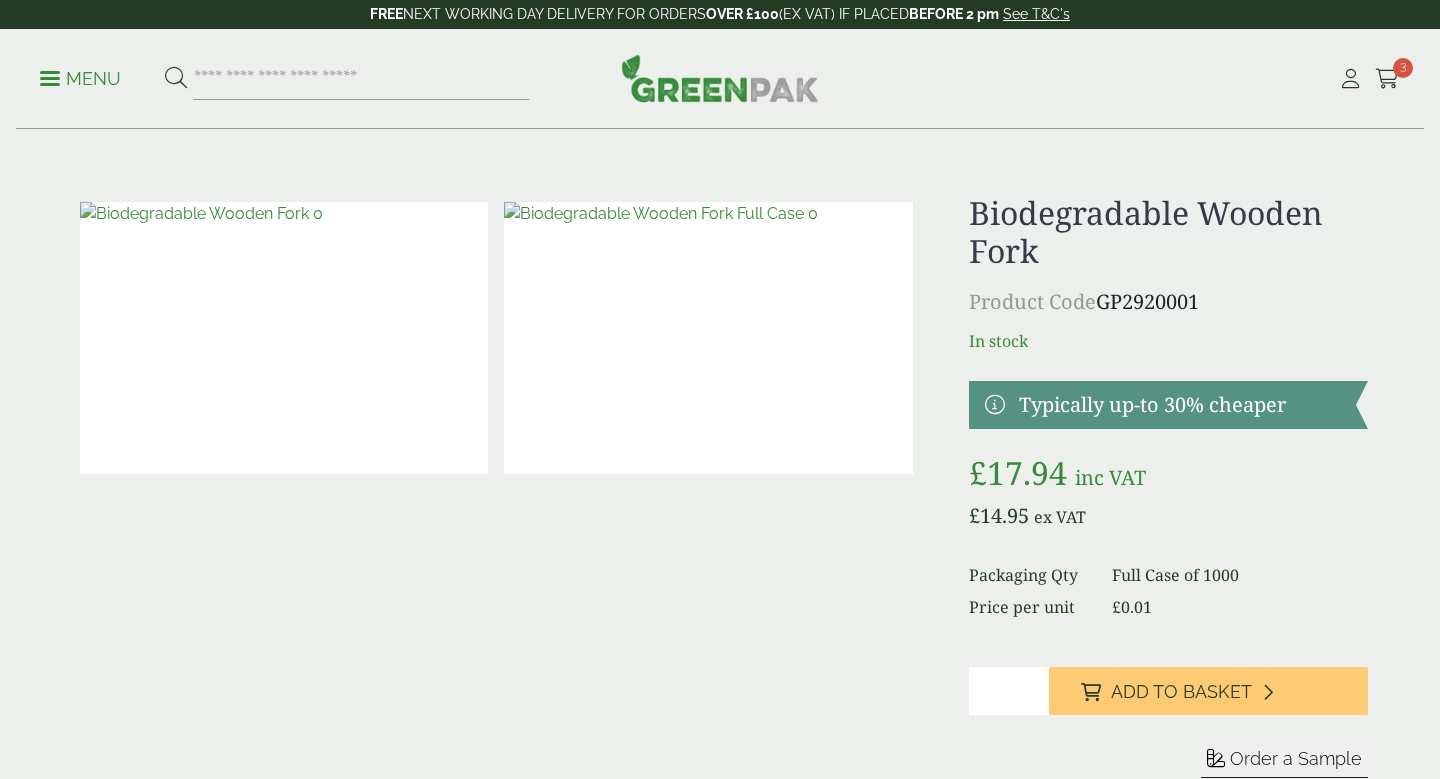 scroll, scrollTop: 0, scrollLeft: 0, axis: both 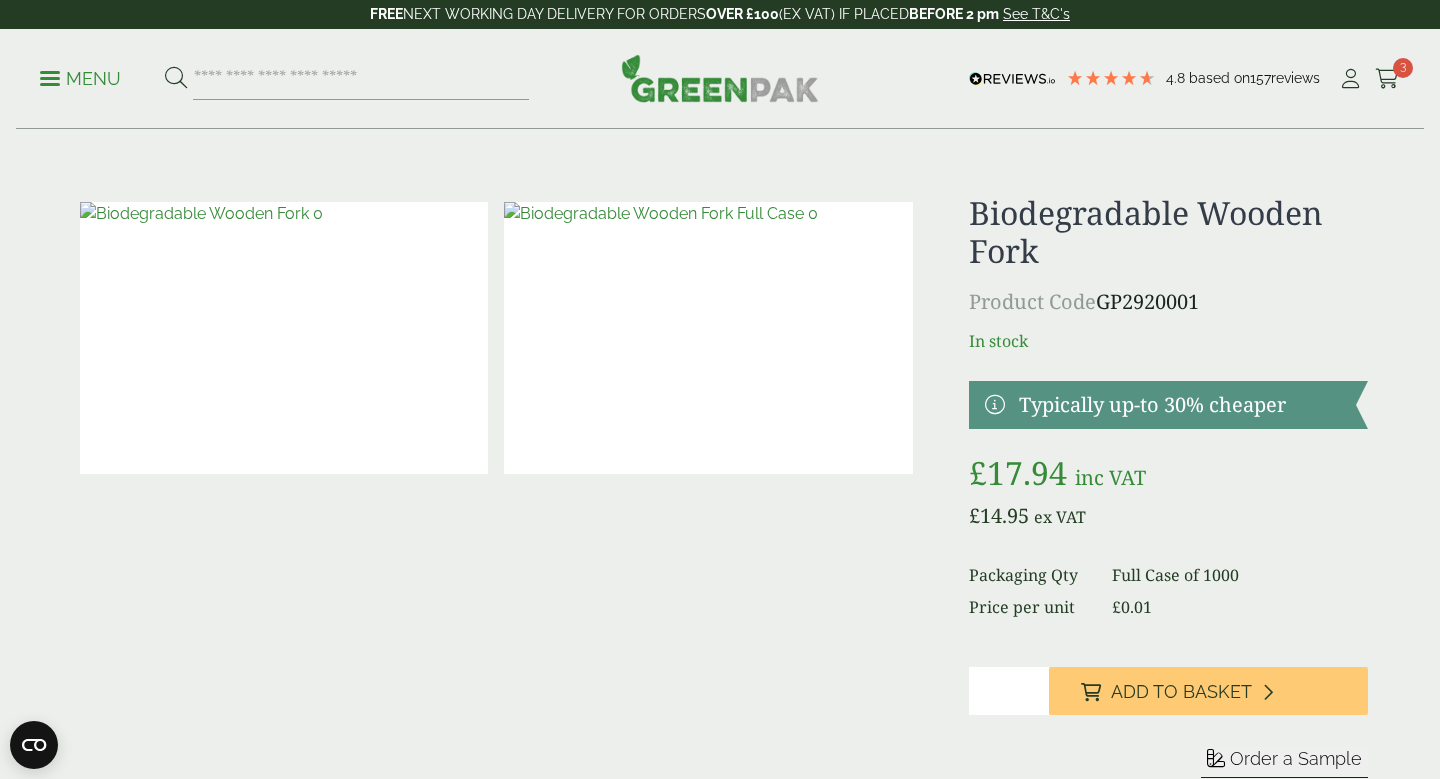 type on "*" 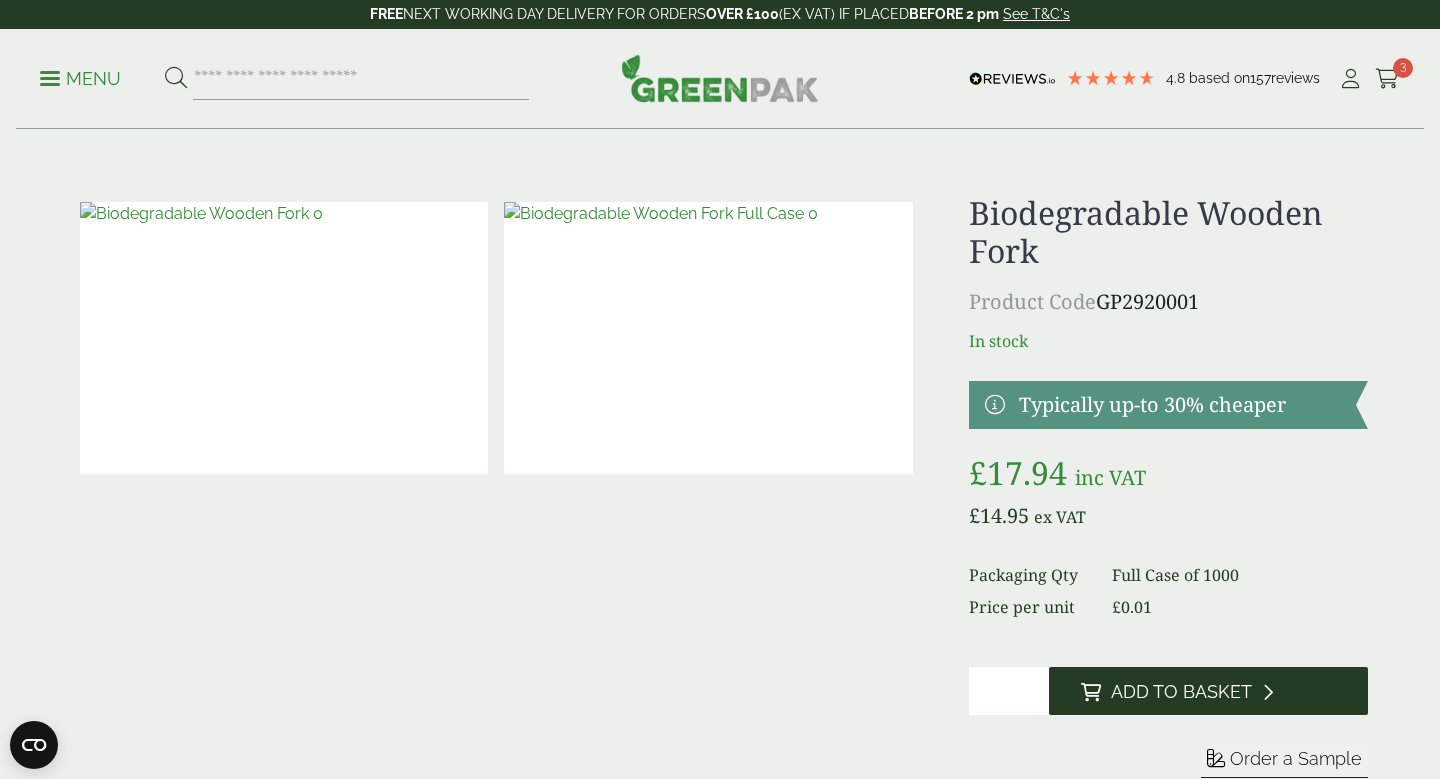 click on "Add to Basket" at bounding box center [1181, 692] 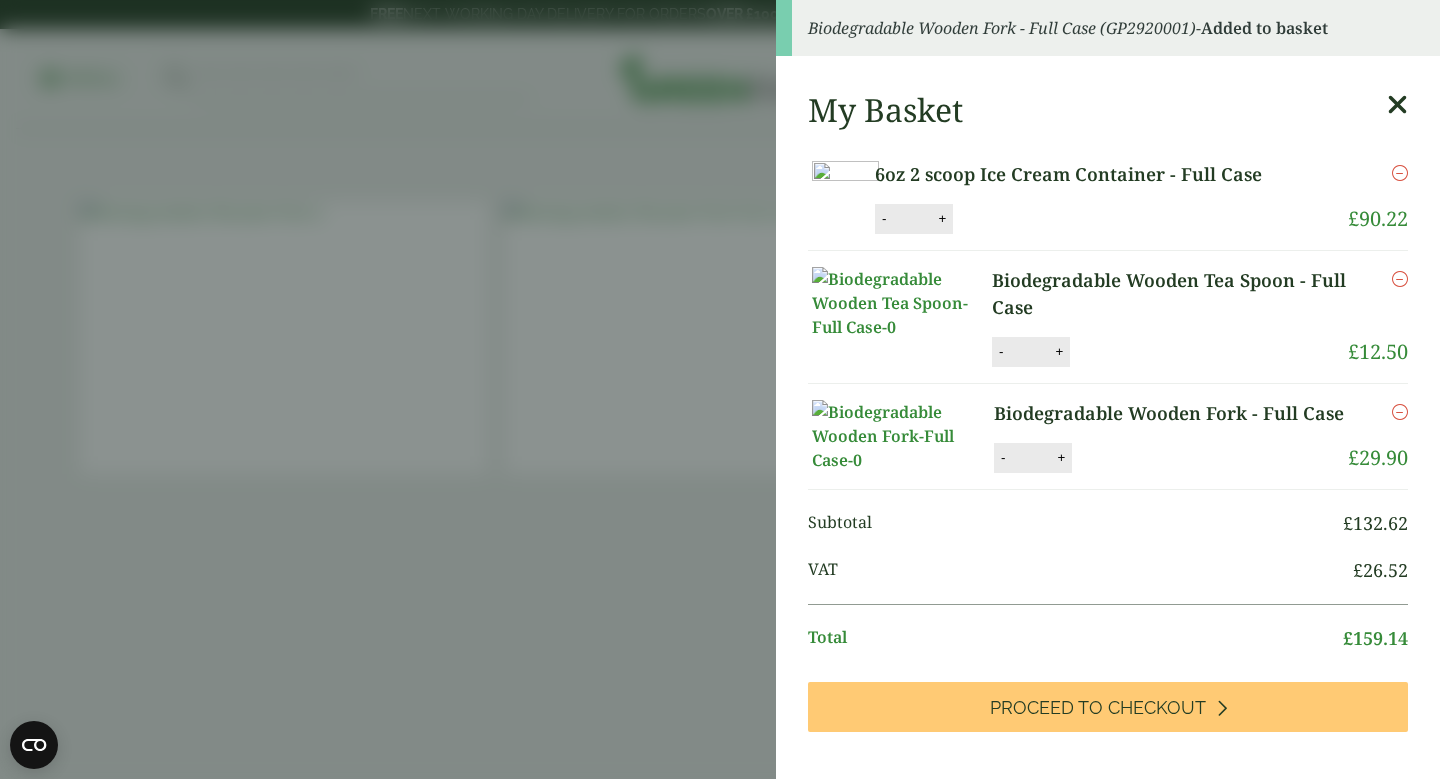 click on "Biodegradable Wooden Fork - Full Case (GP2920001)  -  Added to basket
My Basket
6oz 2 scoop Ice Cream Container - Full Case
6oz 2 scoop Ice Cream Container - Full Case quantity
- * +
Update
Remove
£ 90.22 -" at bounding box center (720, 389) 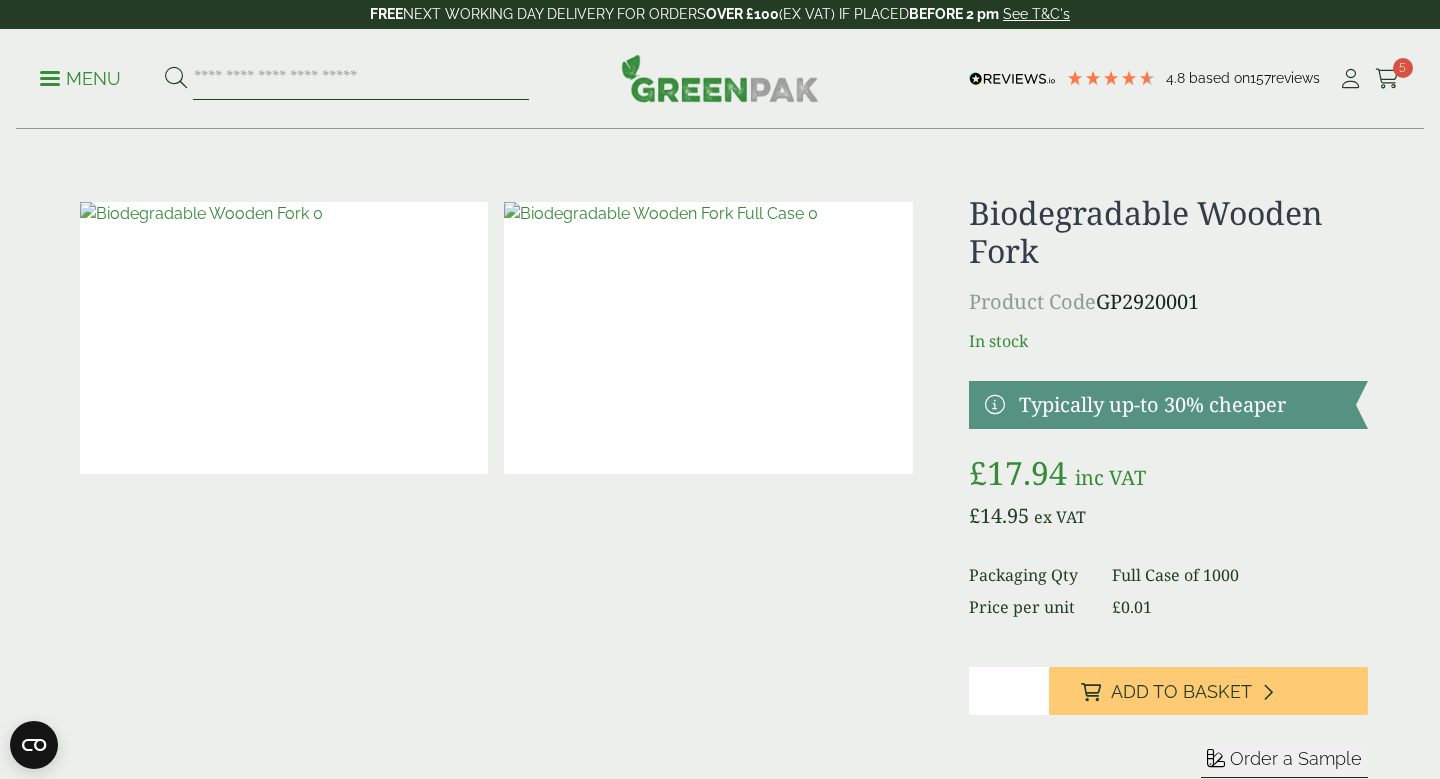click at bounding box center [361, 79] 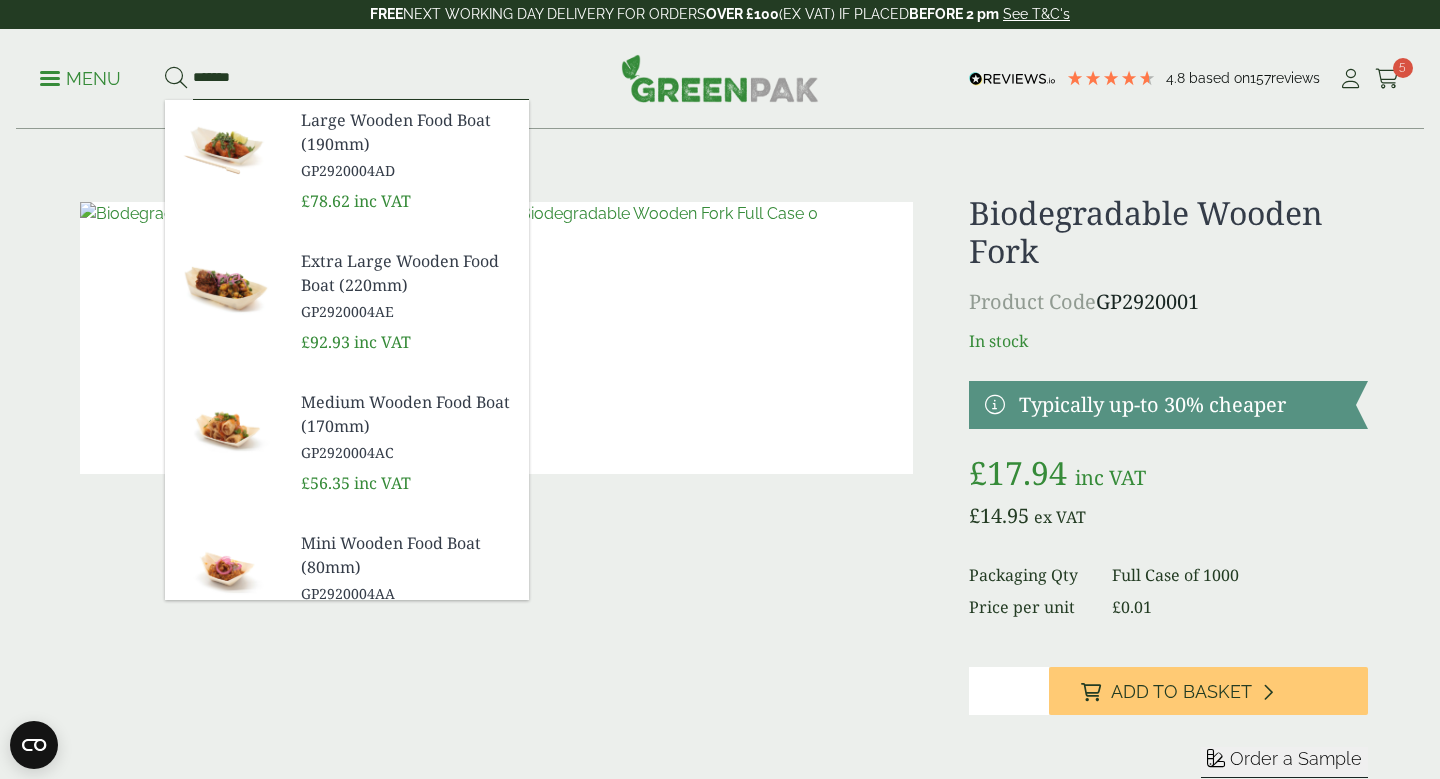 type on "******" 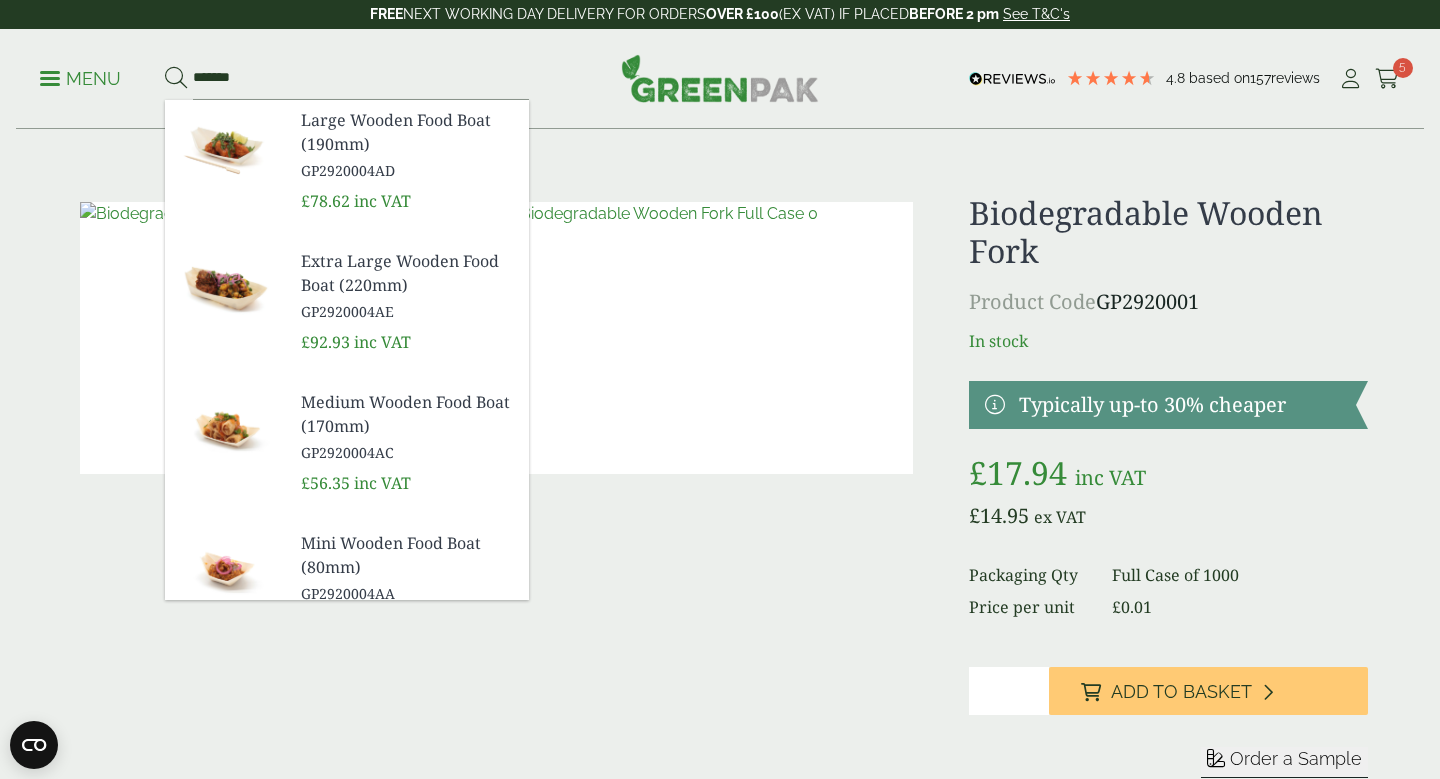 click on "Large Wooden Food Boat (190mm)" at bounding box center (407, 132) 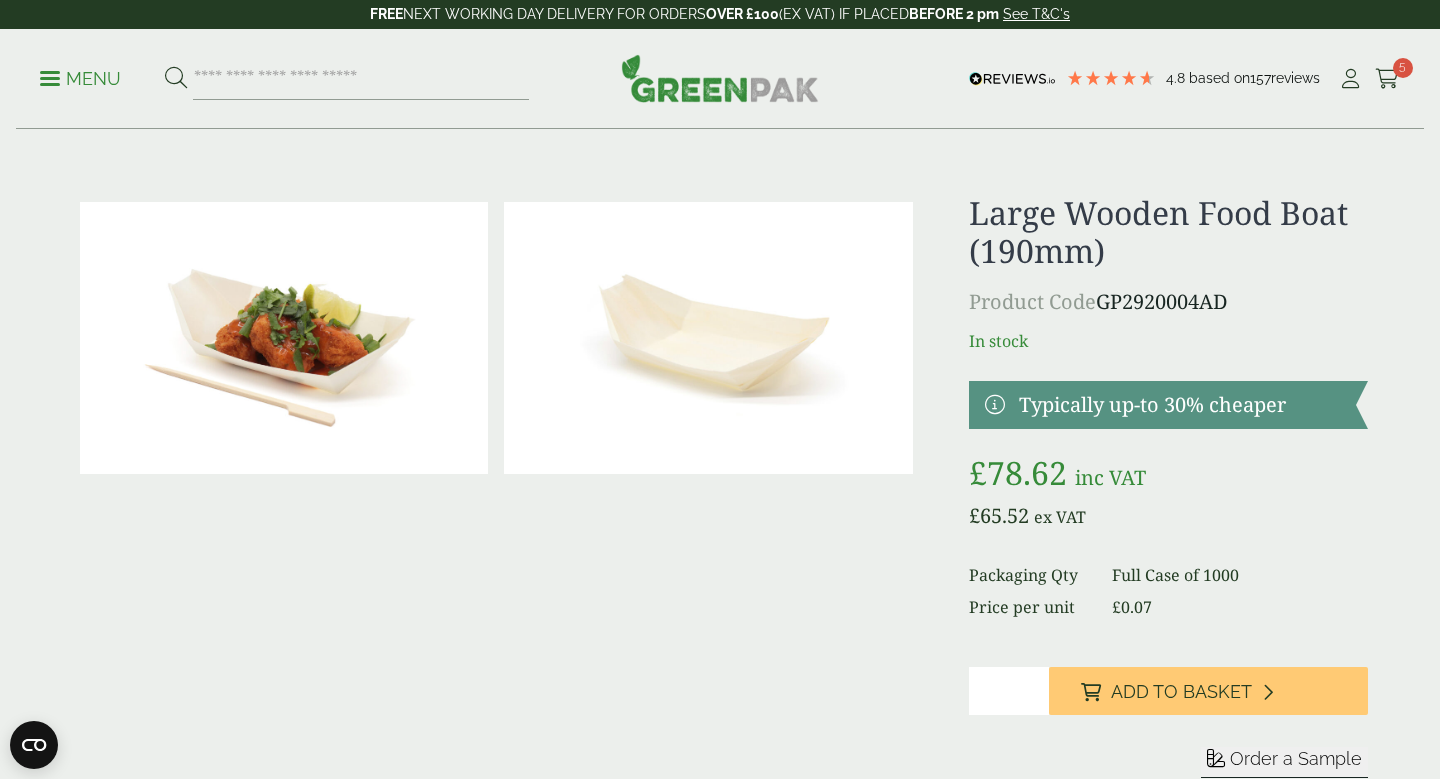 scroll, scrollTop: 0, scrollLeft: 0, axis: both 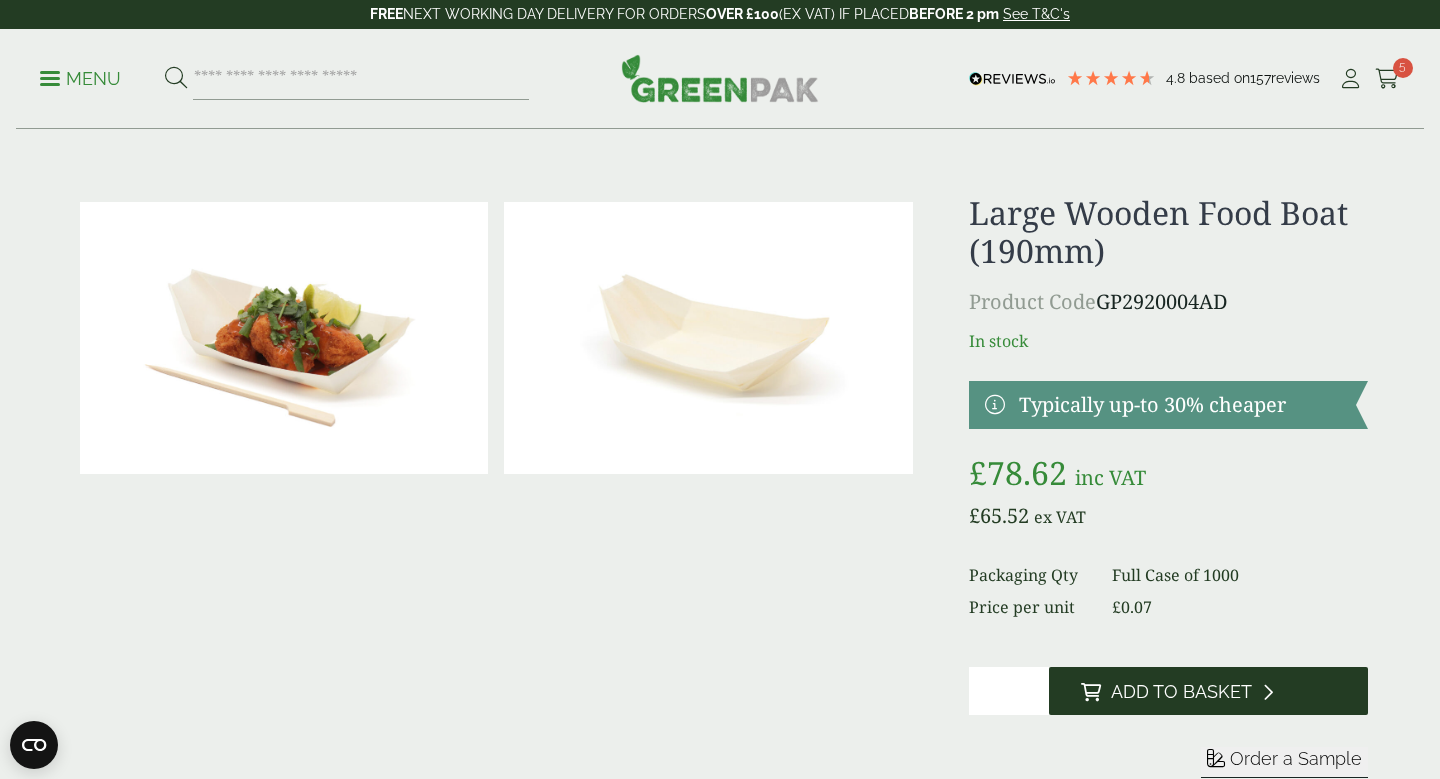click on "Add to Basket" at bounding box center (1181, 692) 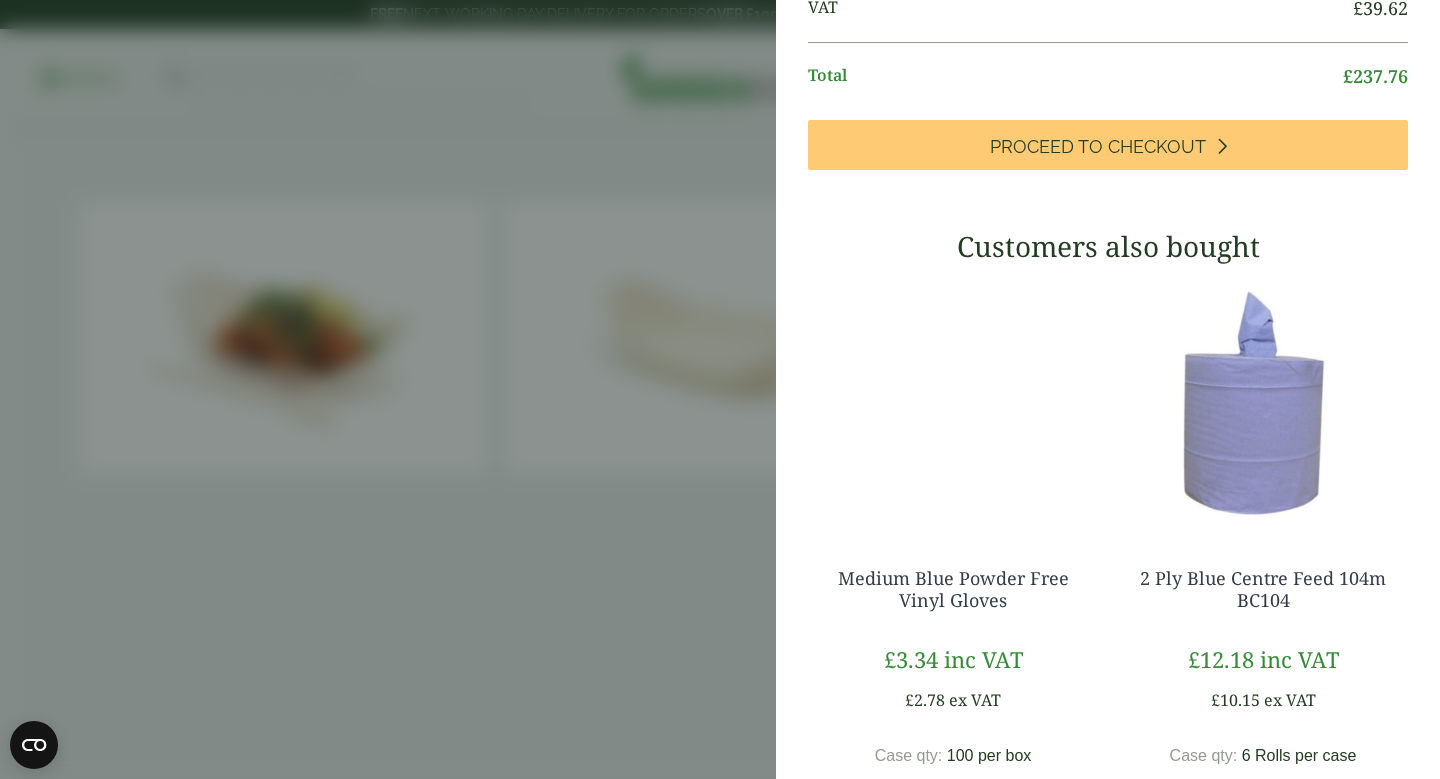 scroll, scrollTop: 674, scrollLeft: 0, axis: vertical 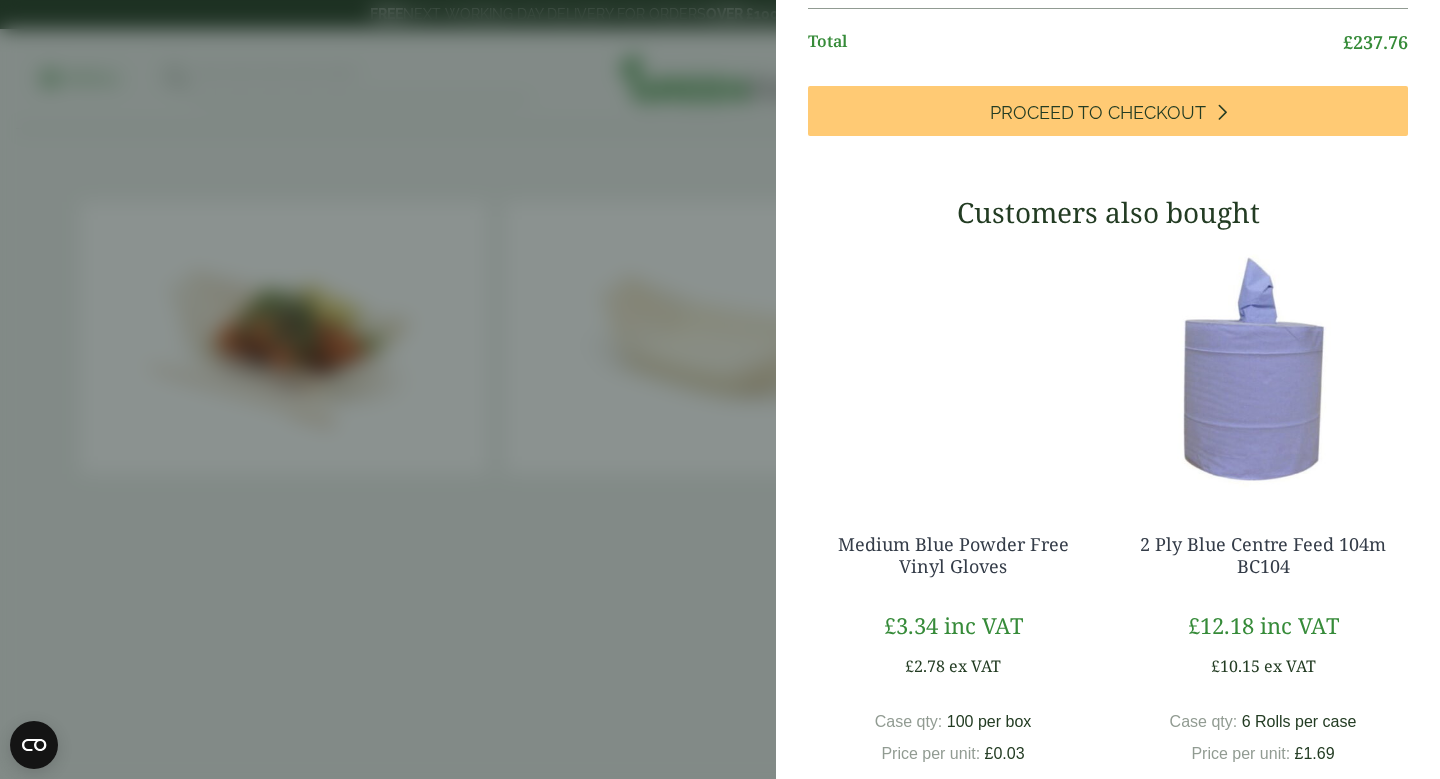 click at bounding box center (1400, -231) 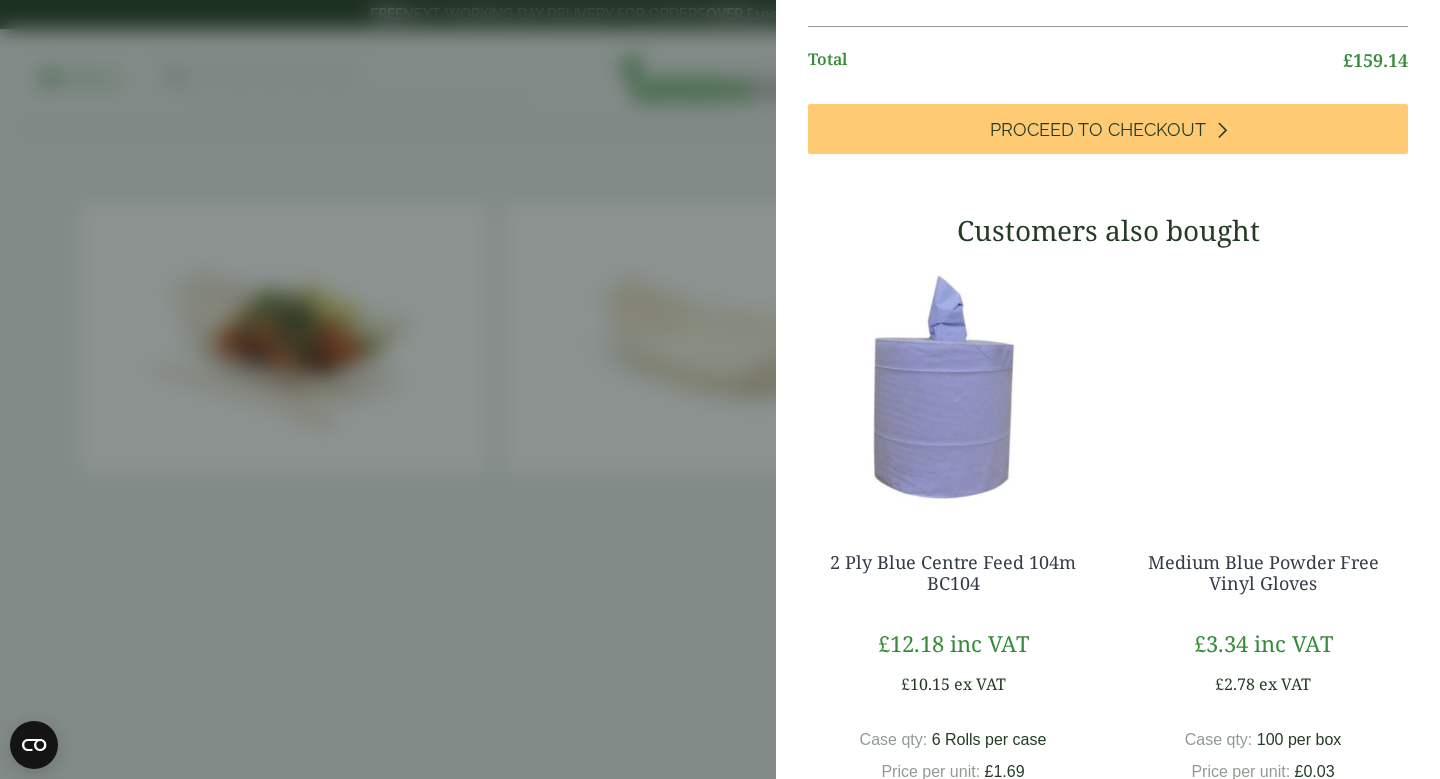 scroll, scrollTop: 560, scrollLeft: 0, axis: vertical 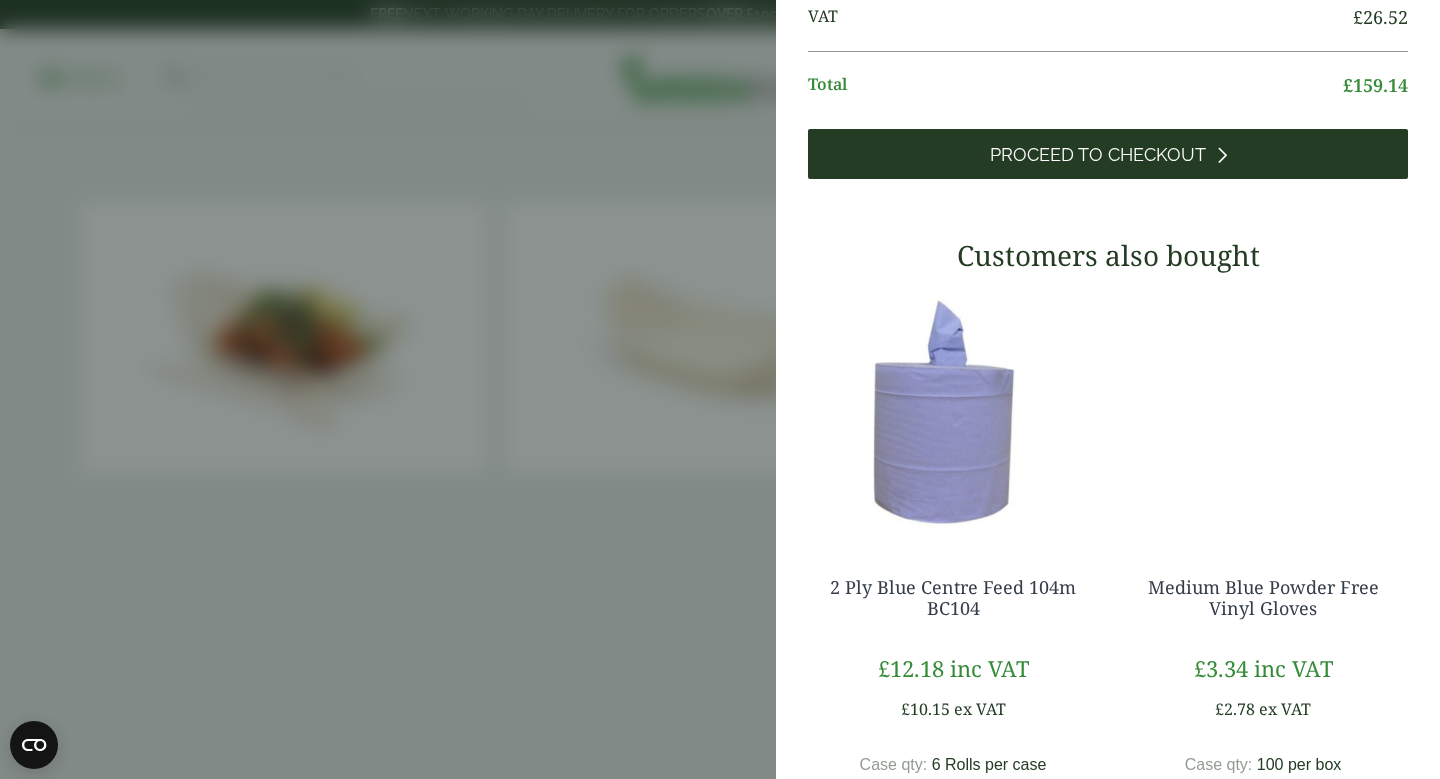 click on "Proceed to Checkout" at bounding box center [1098, 155] 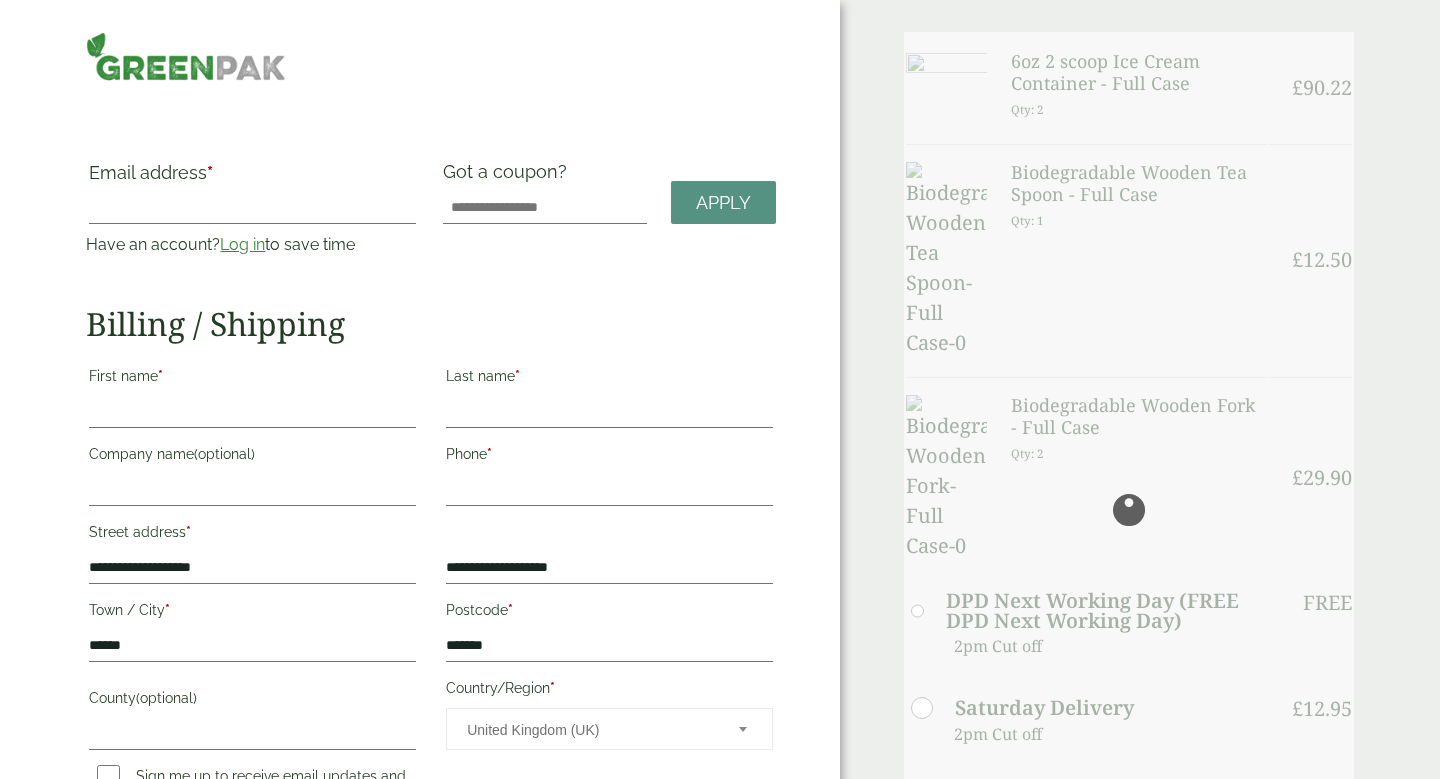scroll, scrollTop: 0, scrollLeft: 0, axis: both 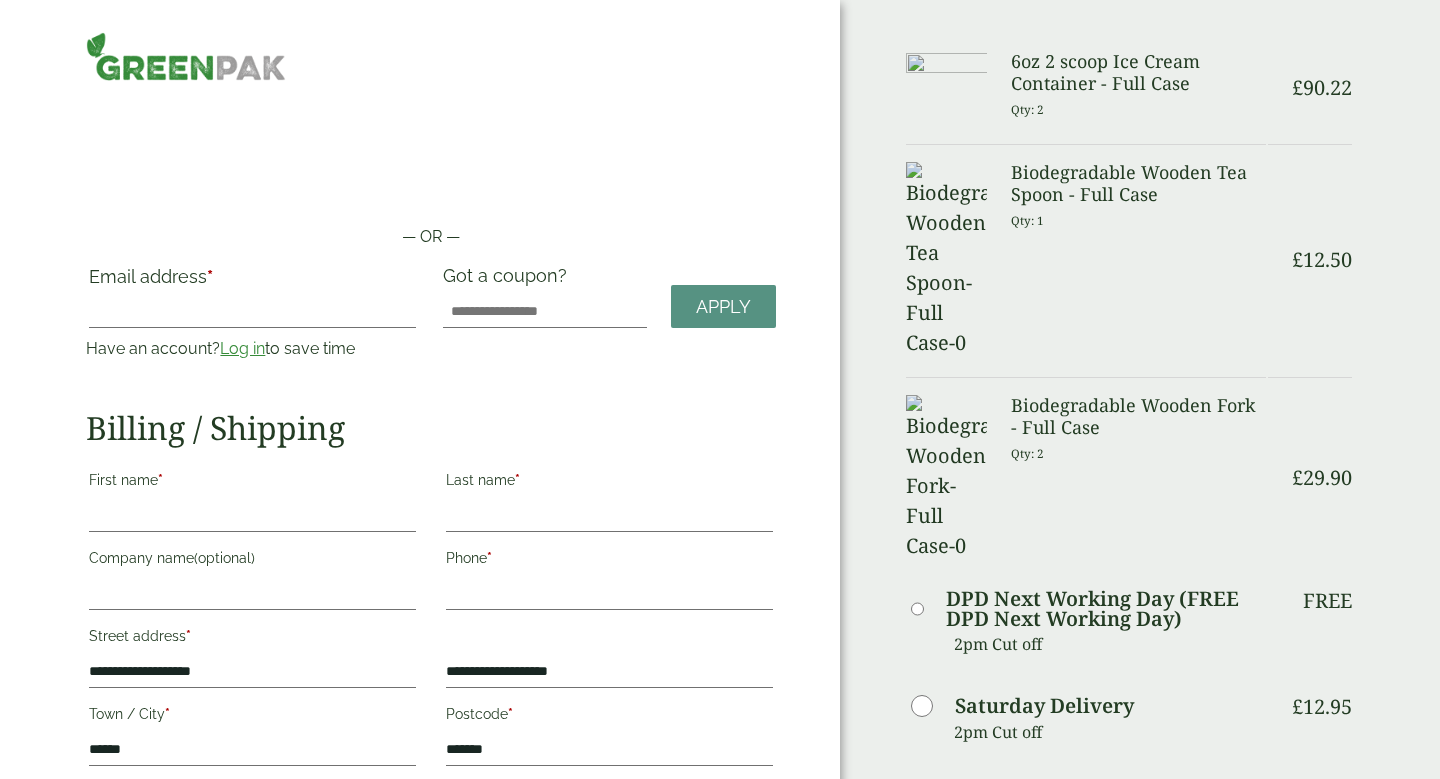 click on "First name  *" at bounding box center (252, 502) 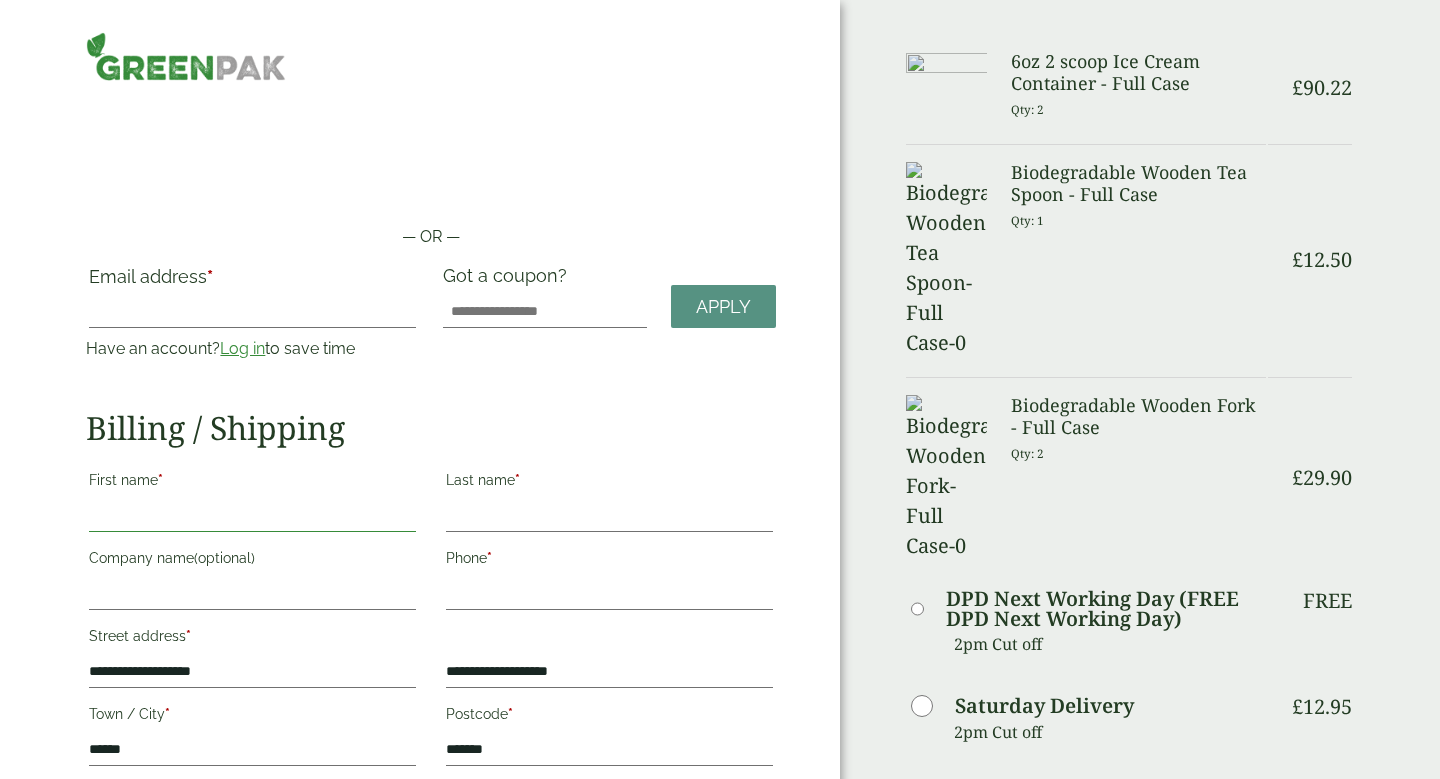 click on "First name  *" at bounding box center [252, 516] 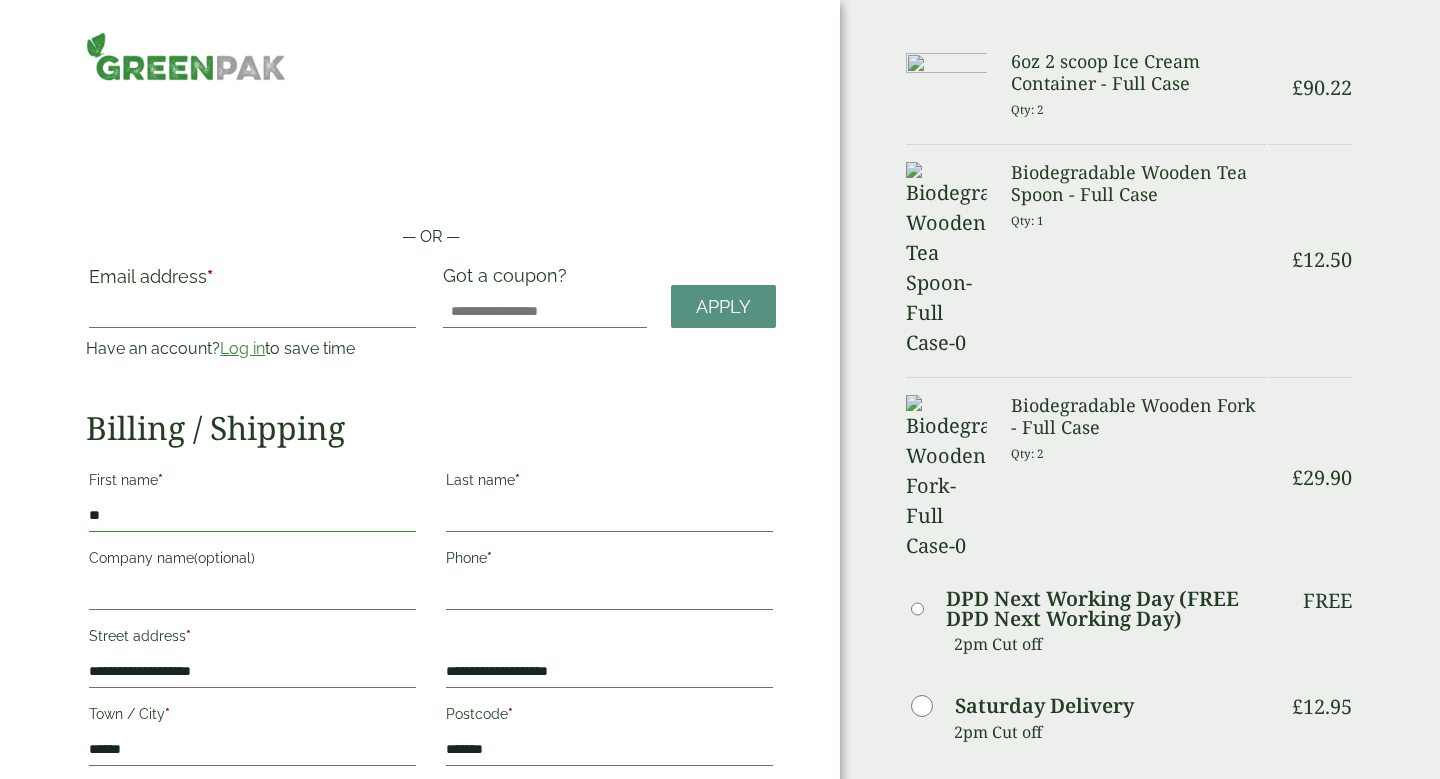 type on "*" 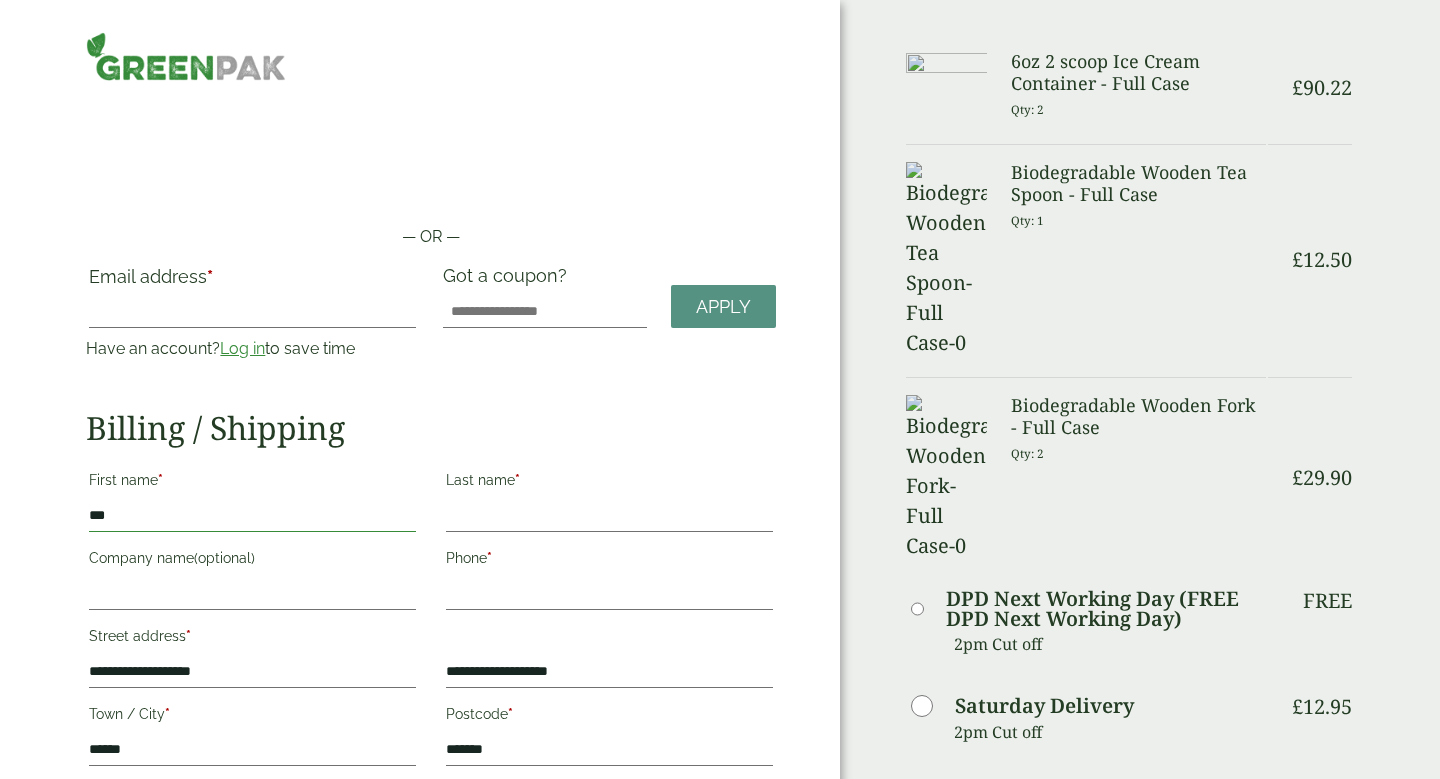 type on "***" 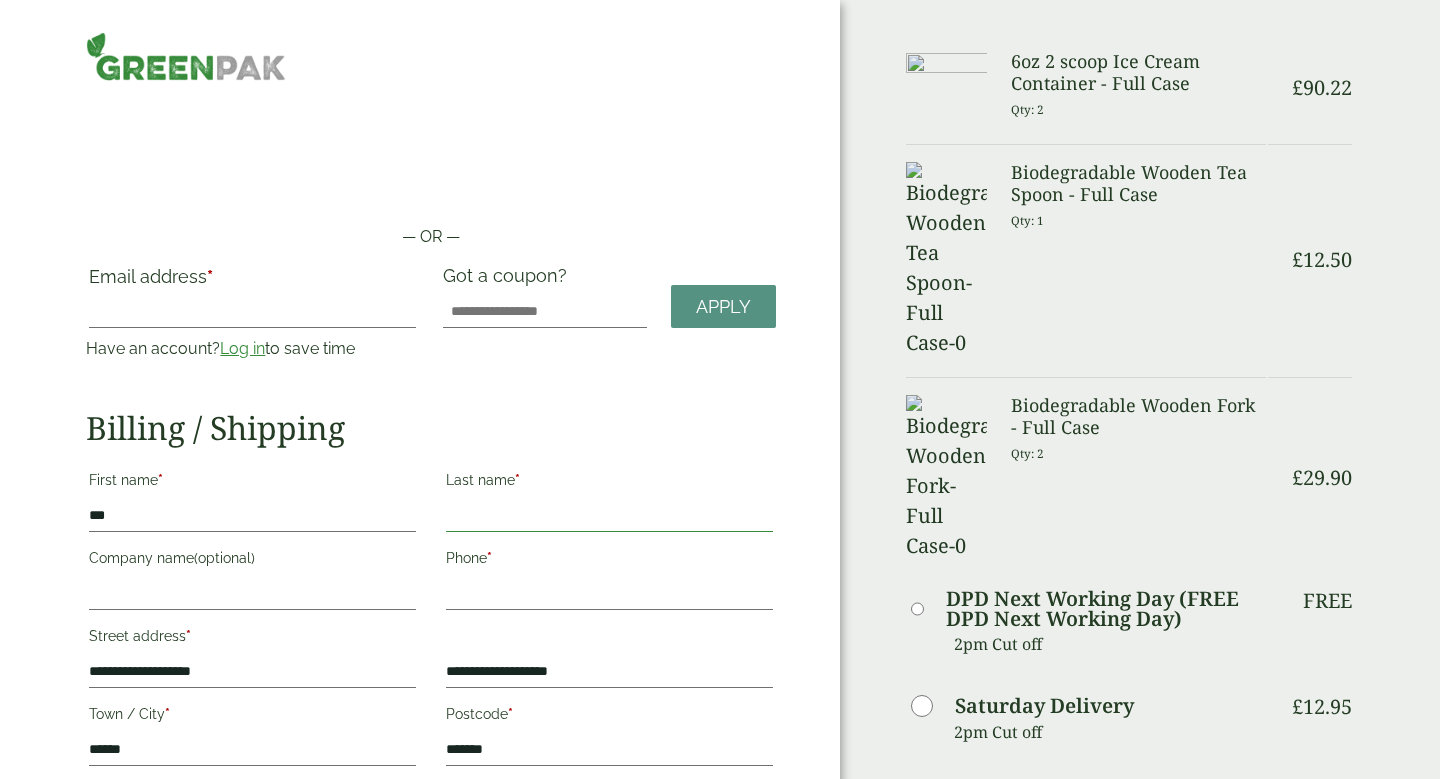 click on "Last name  *" at bounding box center (609, 516) 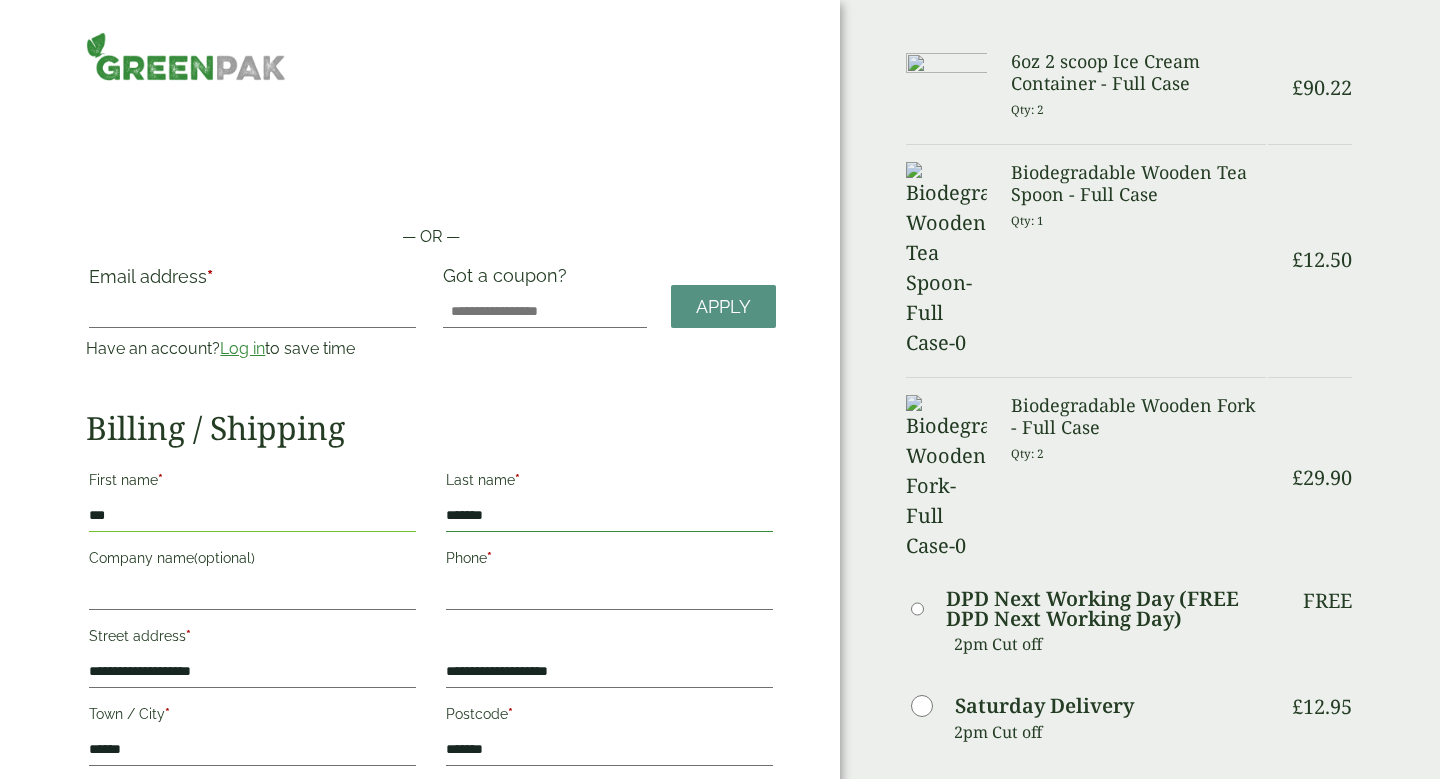 type on "*******" 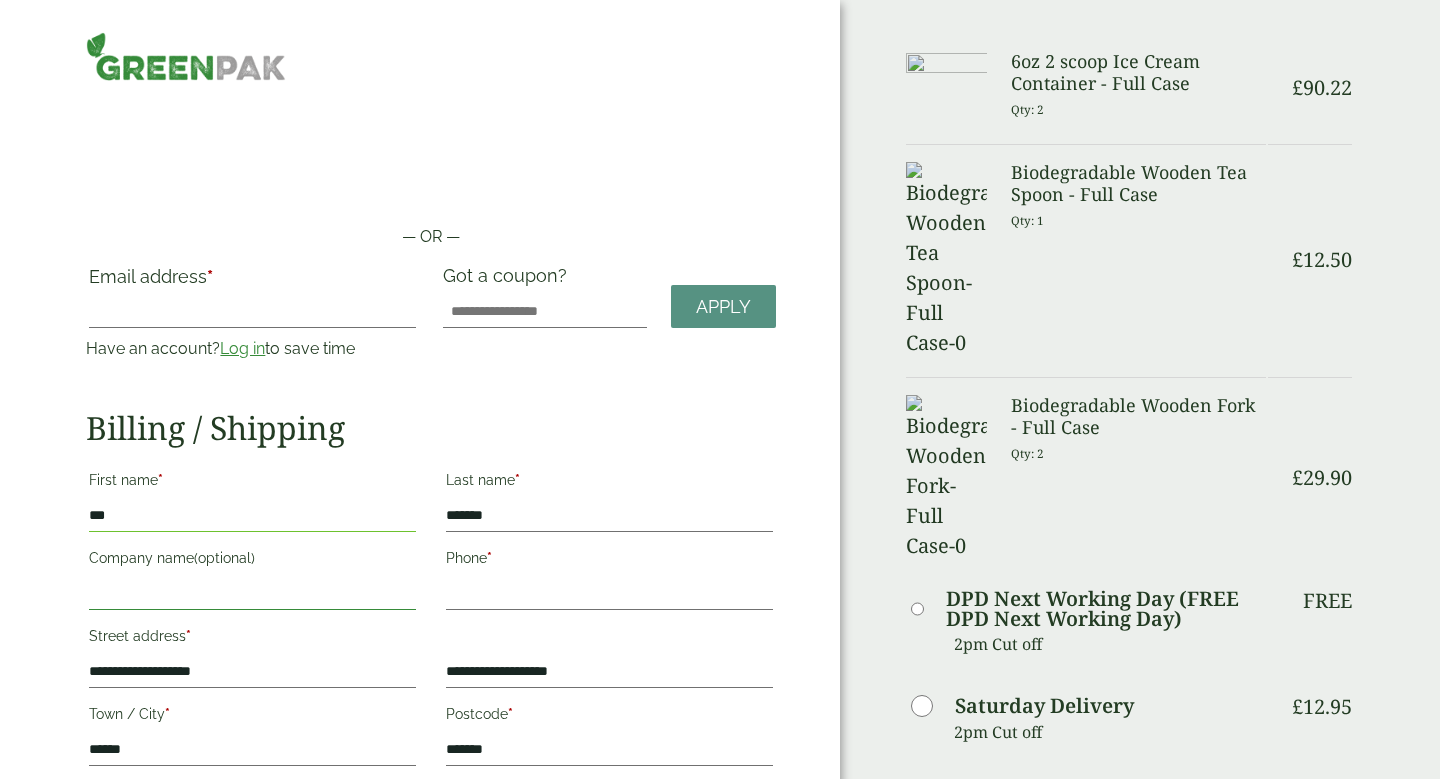 click on "Company name  (optional)" at bounding box center [252, 594] 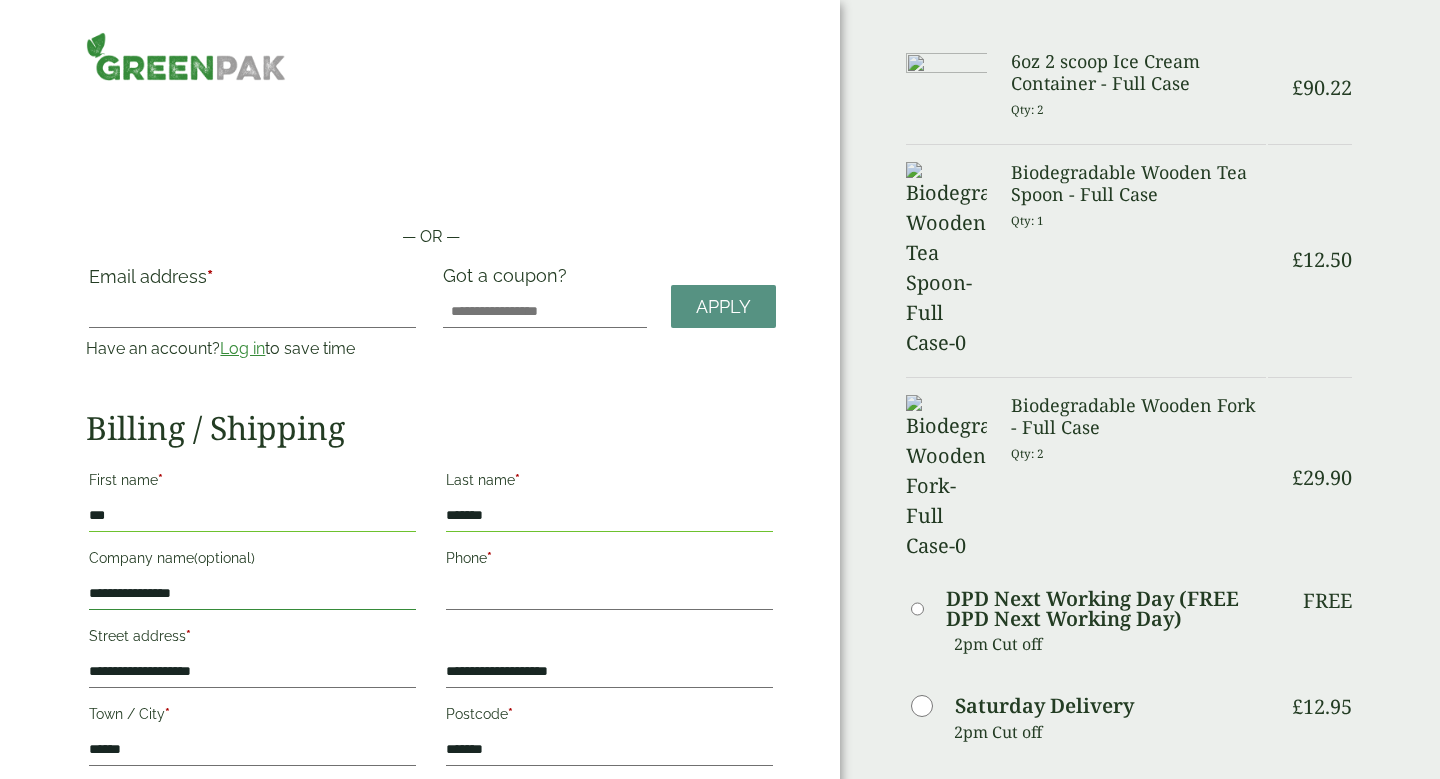 type on "**********" 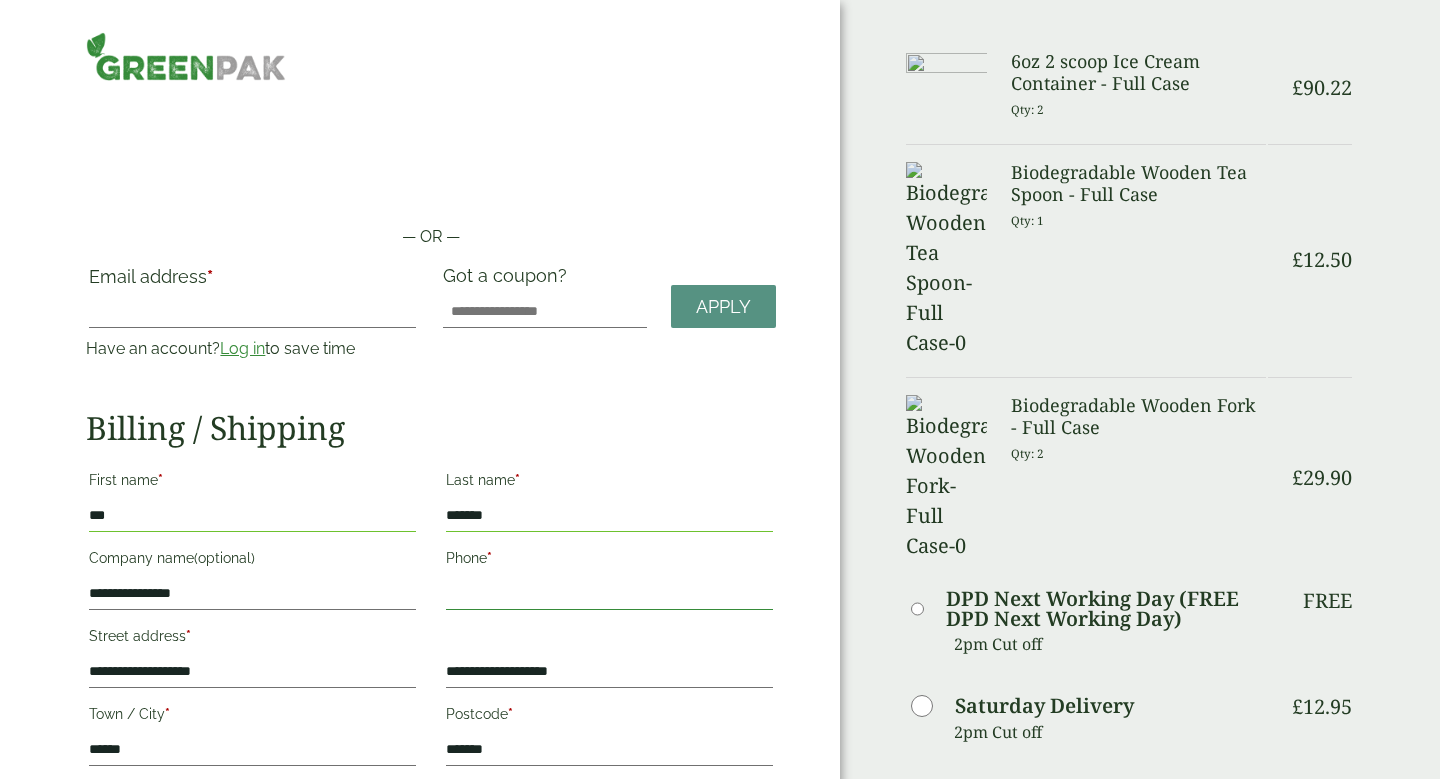 click on "Phone  *" at bounding box center [609, 594] 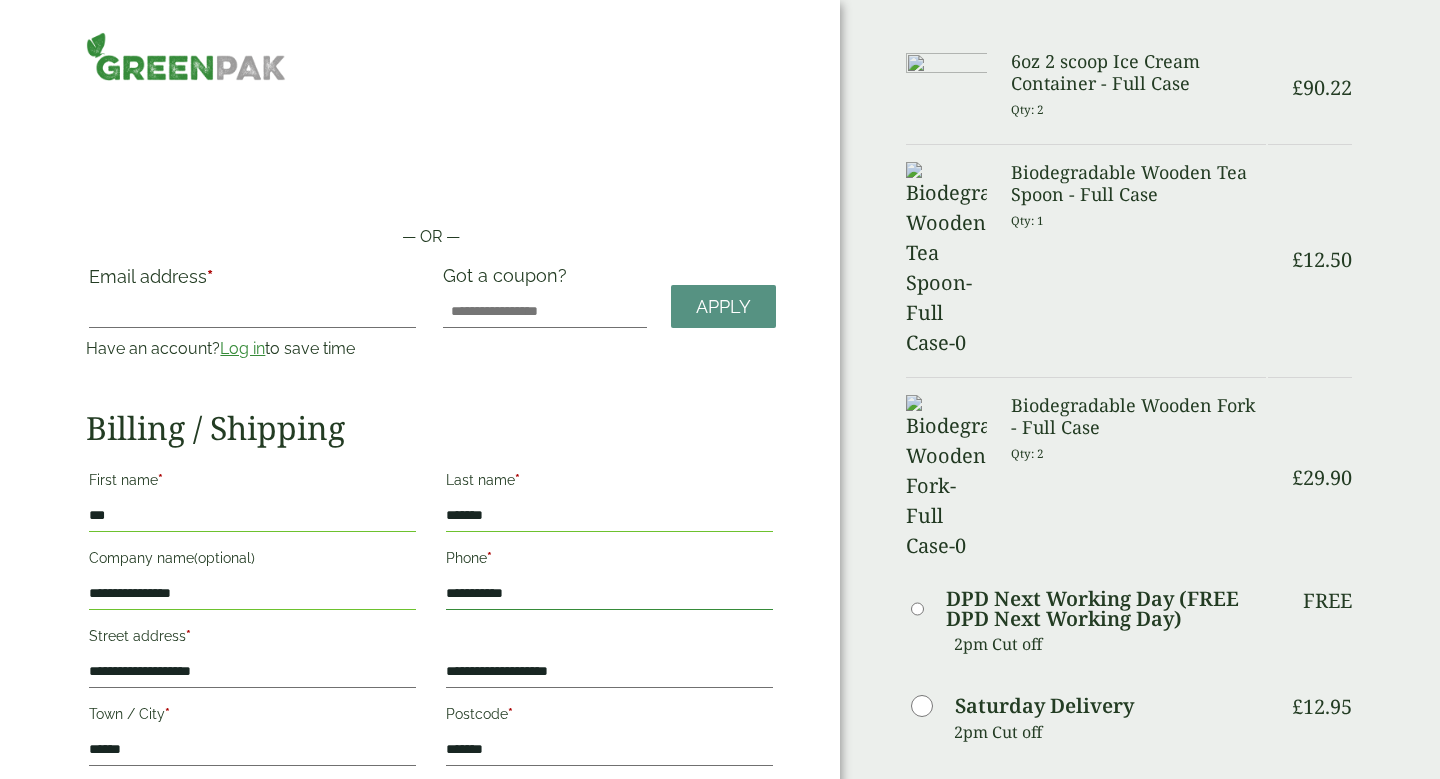 type on "**********" 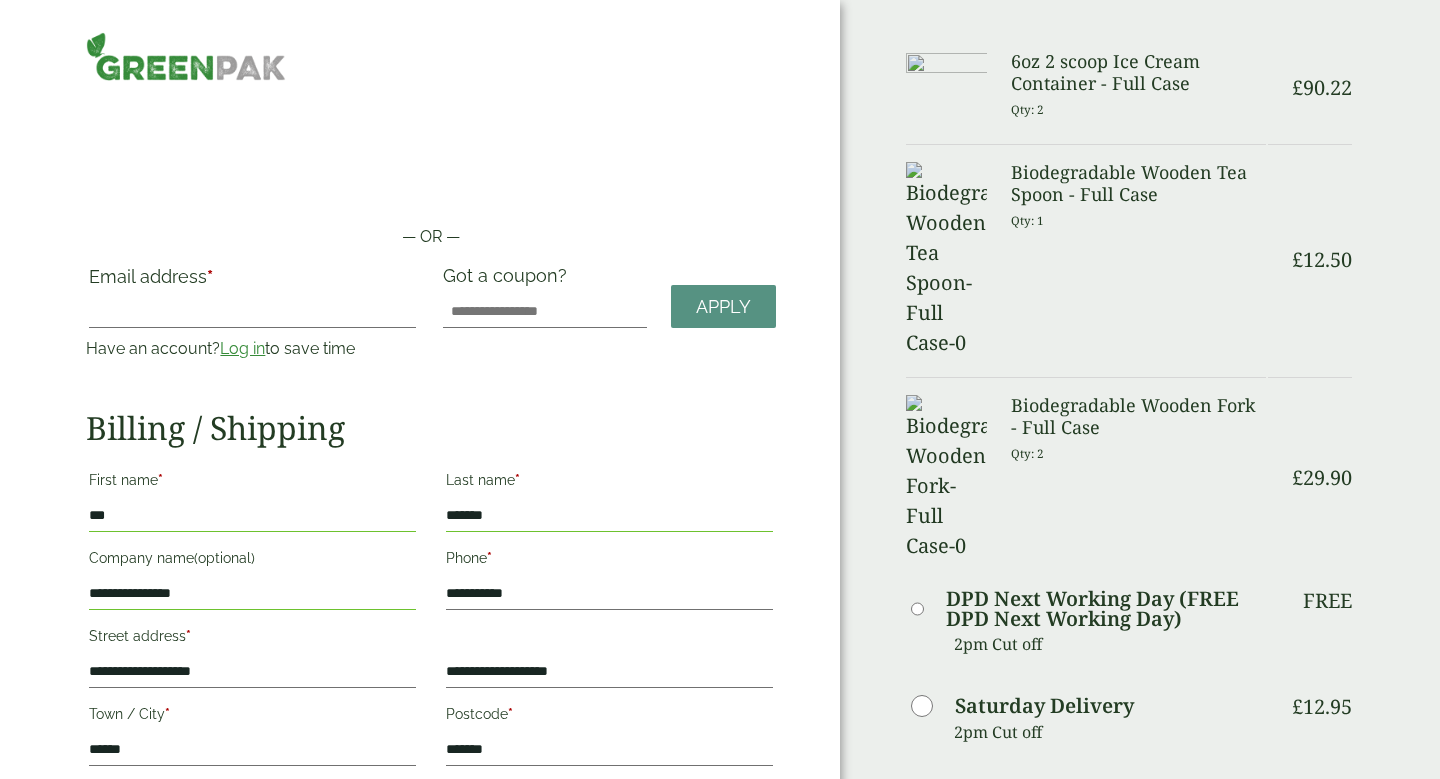click on "**********" at bounding box center [431, 697] 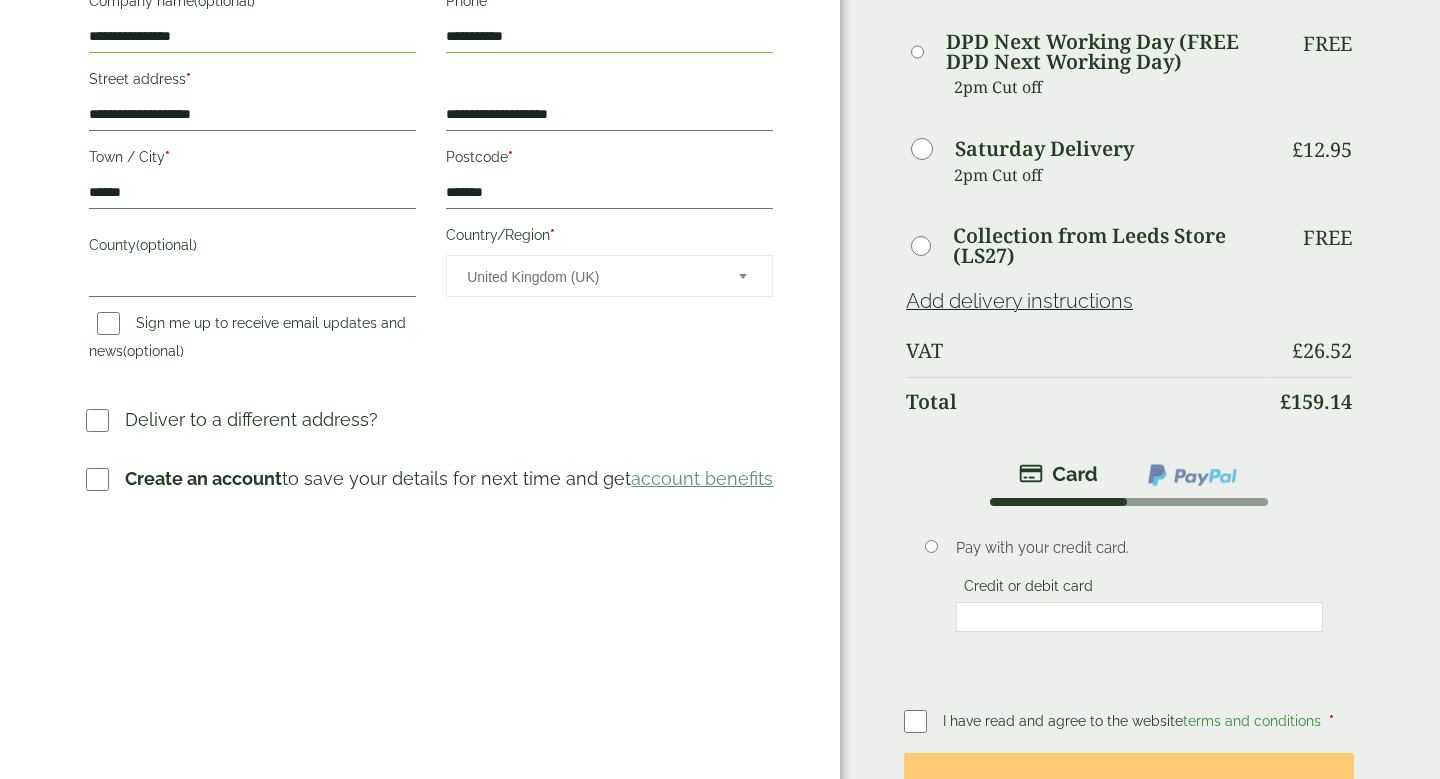 scroll, scrollTop: 562, scrollLeft: 0, axis: vertical 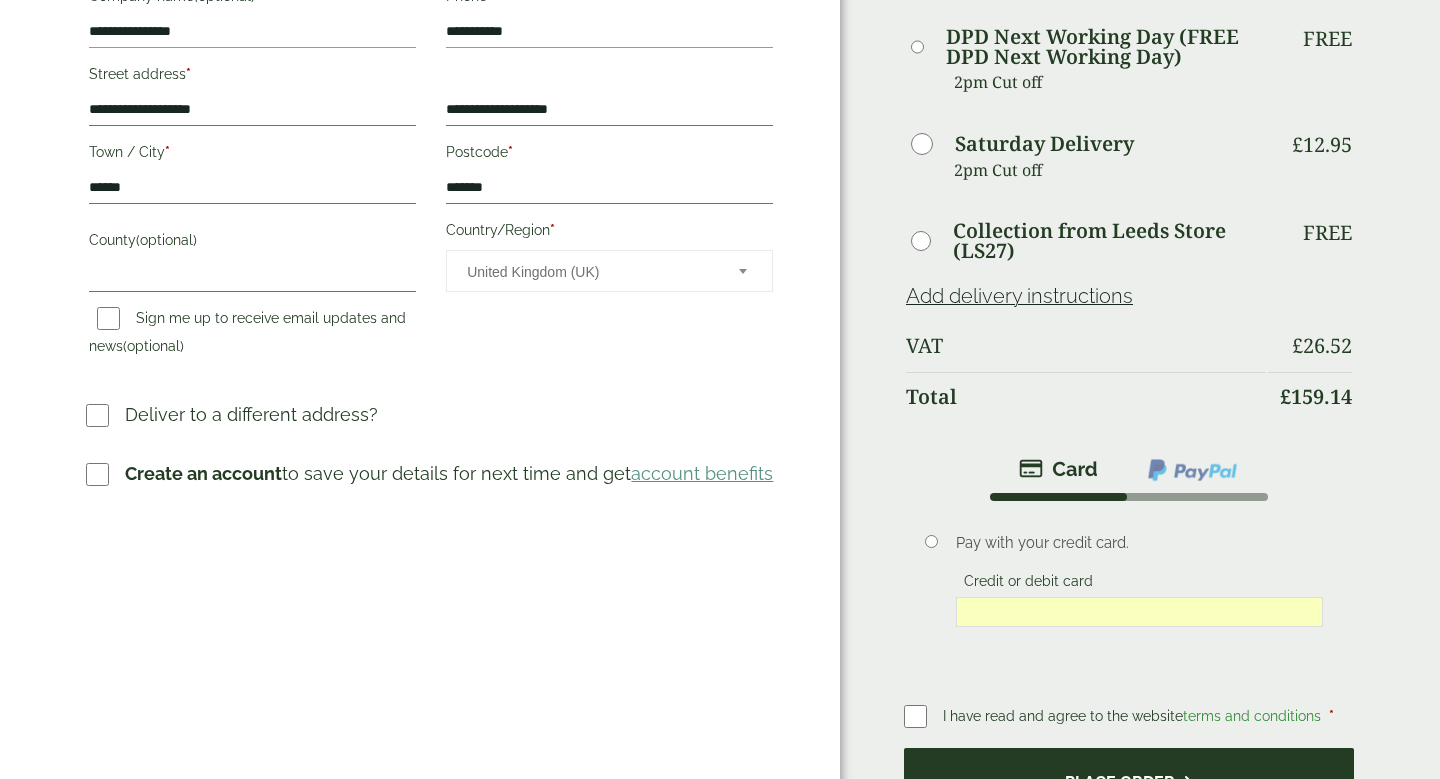 click on "Place order" at bounding box center (1129, 780) 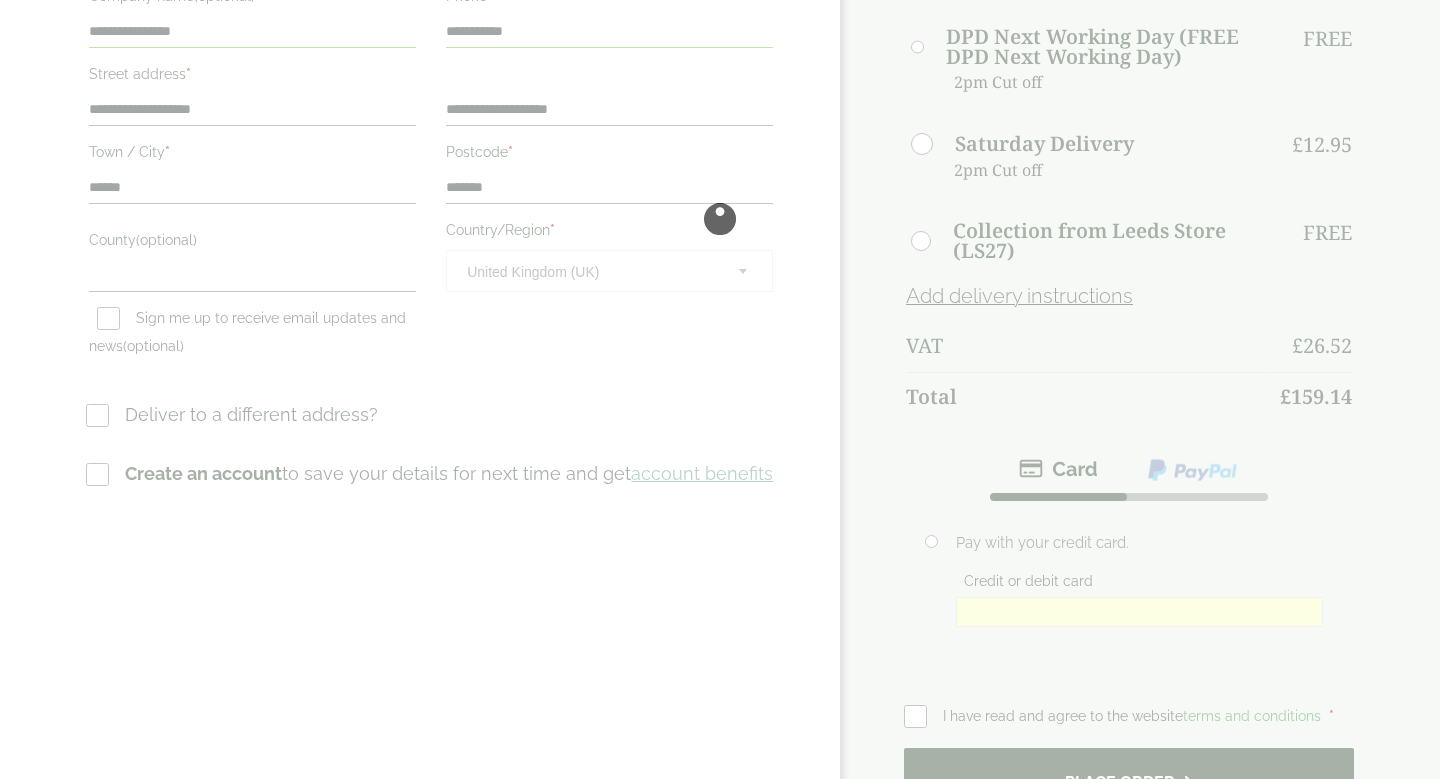 scroll, scrollTop: 0, scrollLeft: 0, axis: both 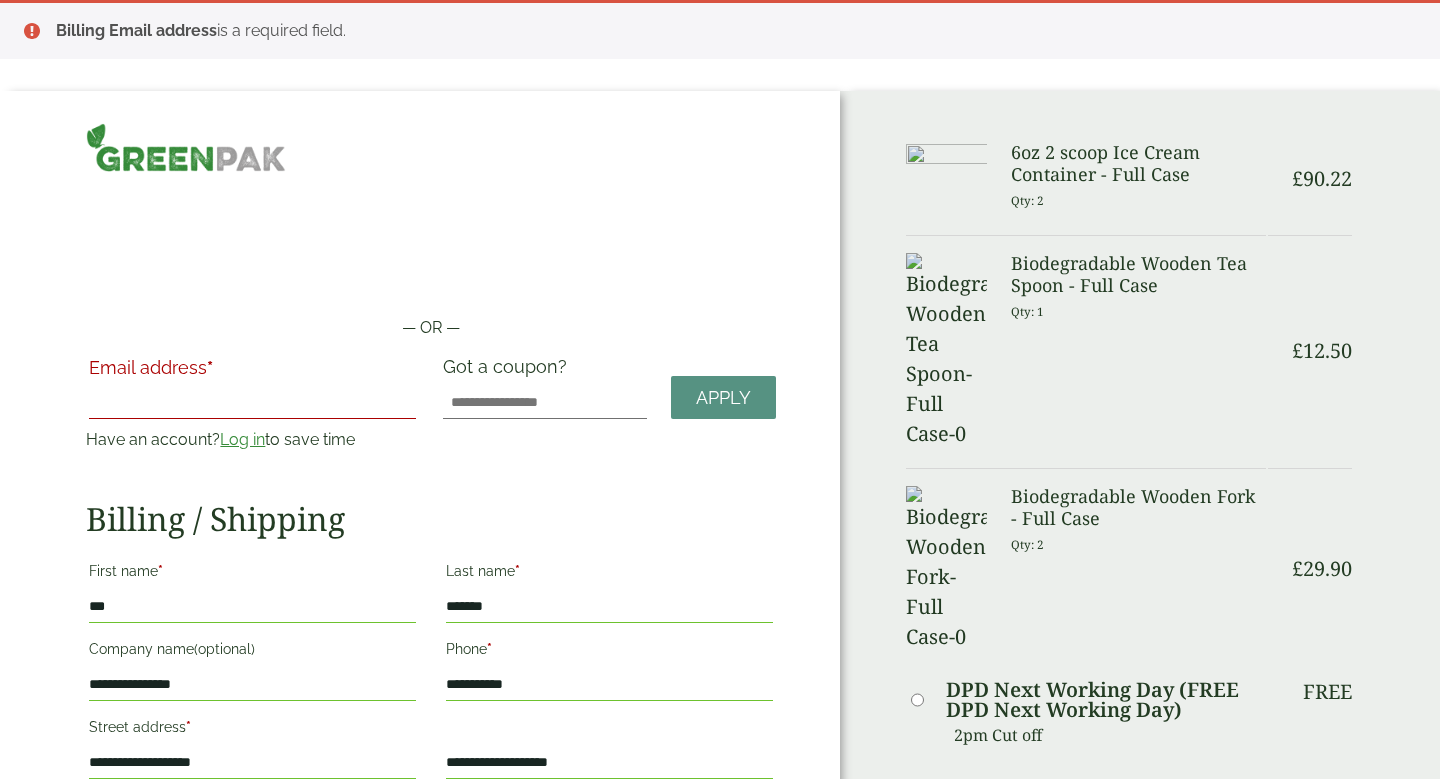 click on "Email address  *" at bounding box center [252, 403] 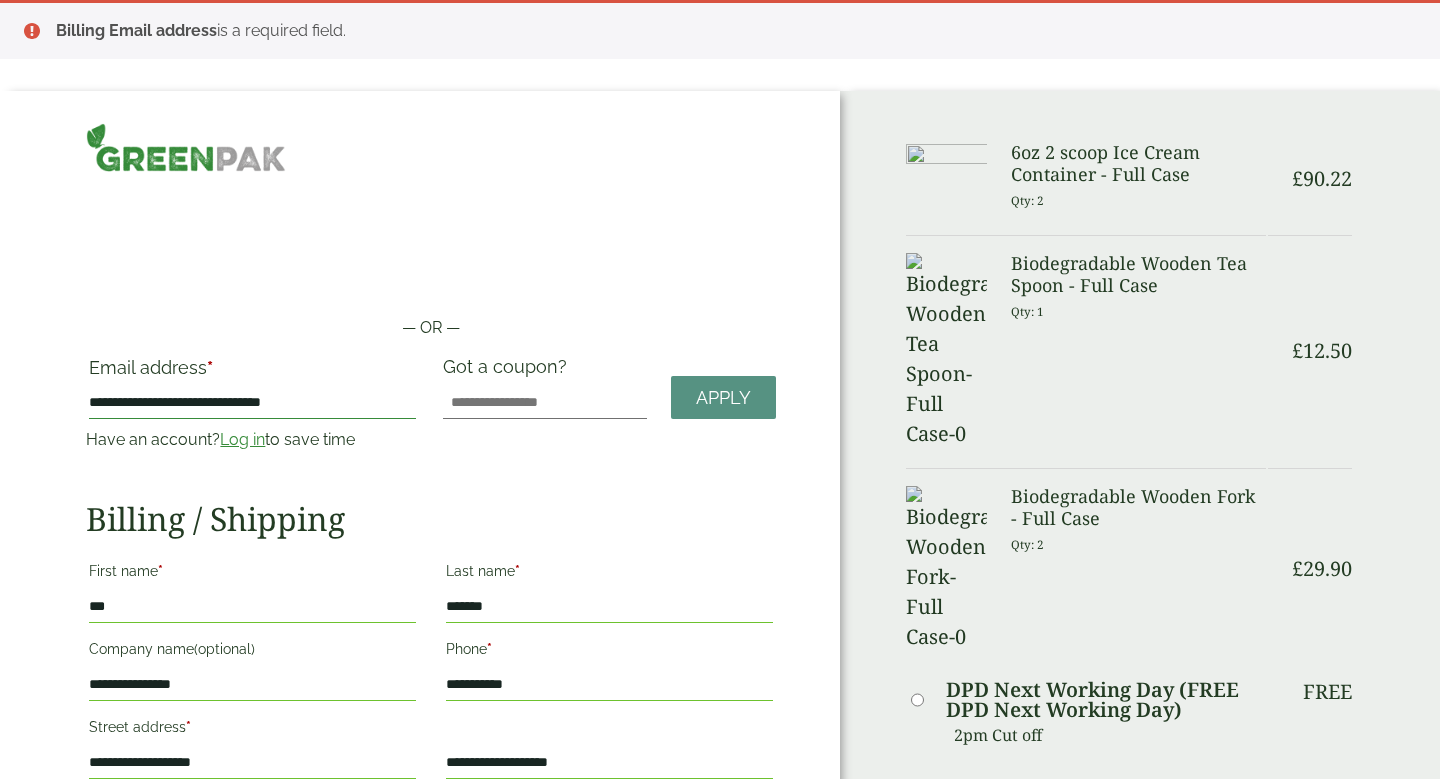type on "**********" 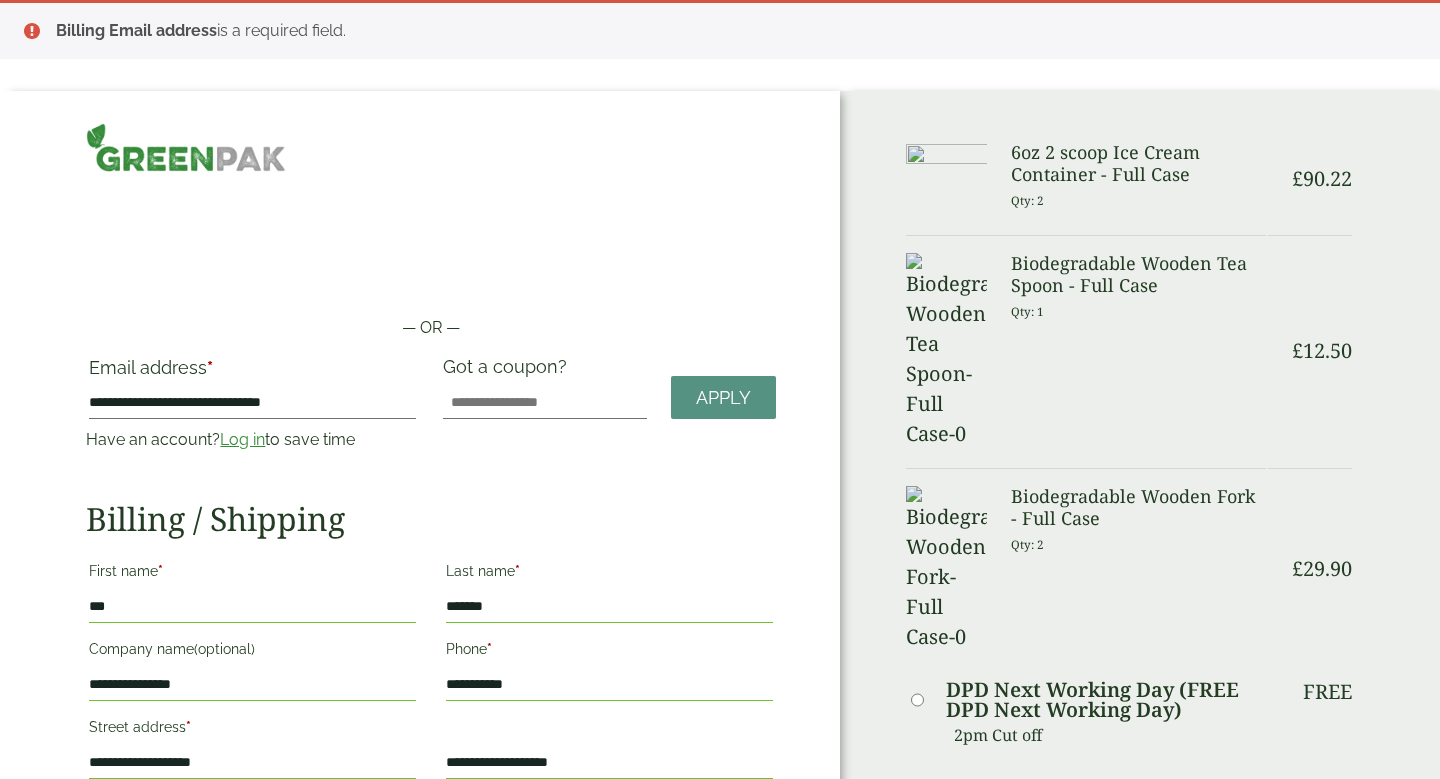 click on "Email address  * [EMAIL]
Have an account?  Log in  to save time
Username or email address  *" at bounding box center (431, 751) 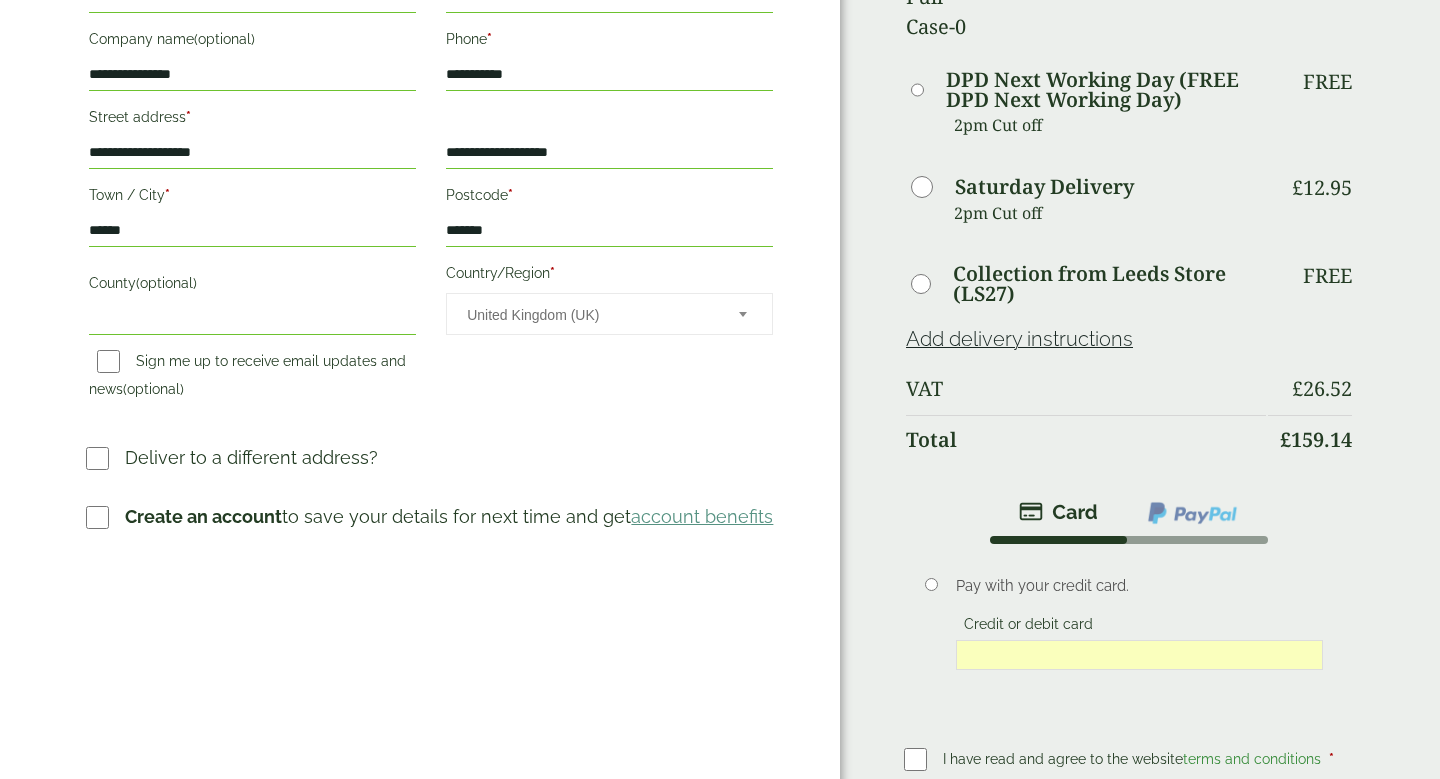 scroll, scrollTop: 657, scrollLeft: 0, axis: vertical 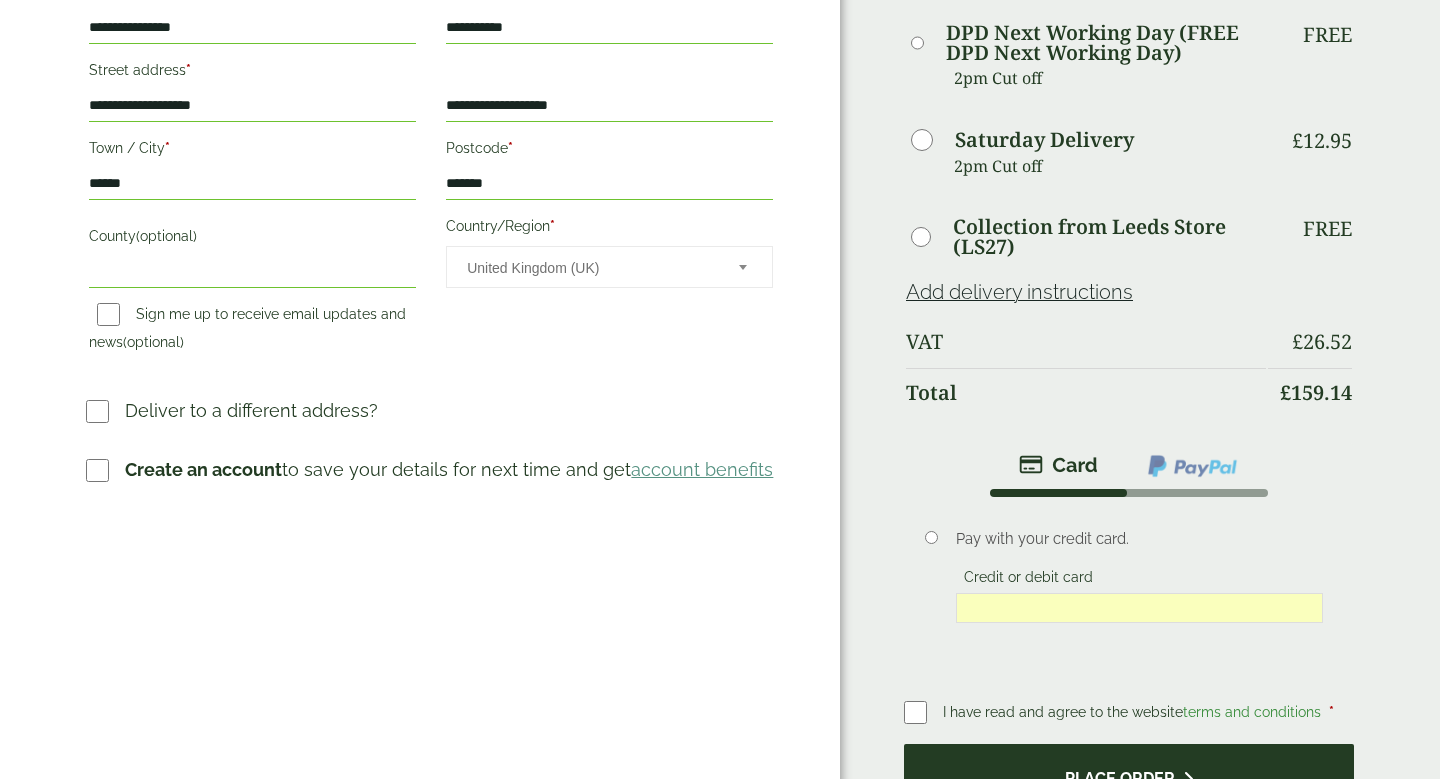 click on "Place order" at bounding box center (1129, 776) 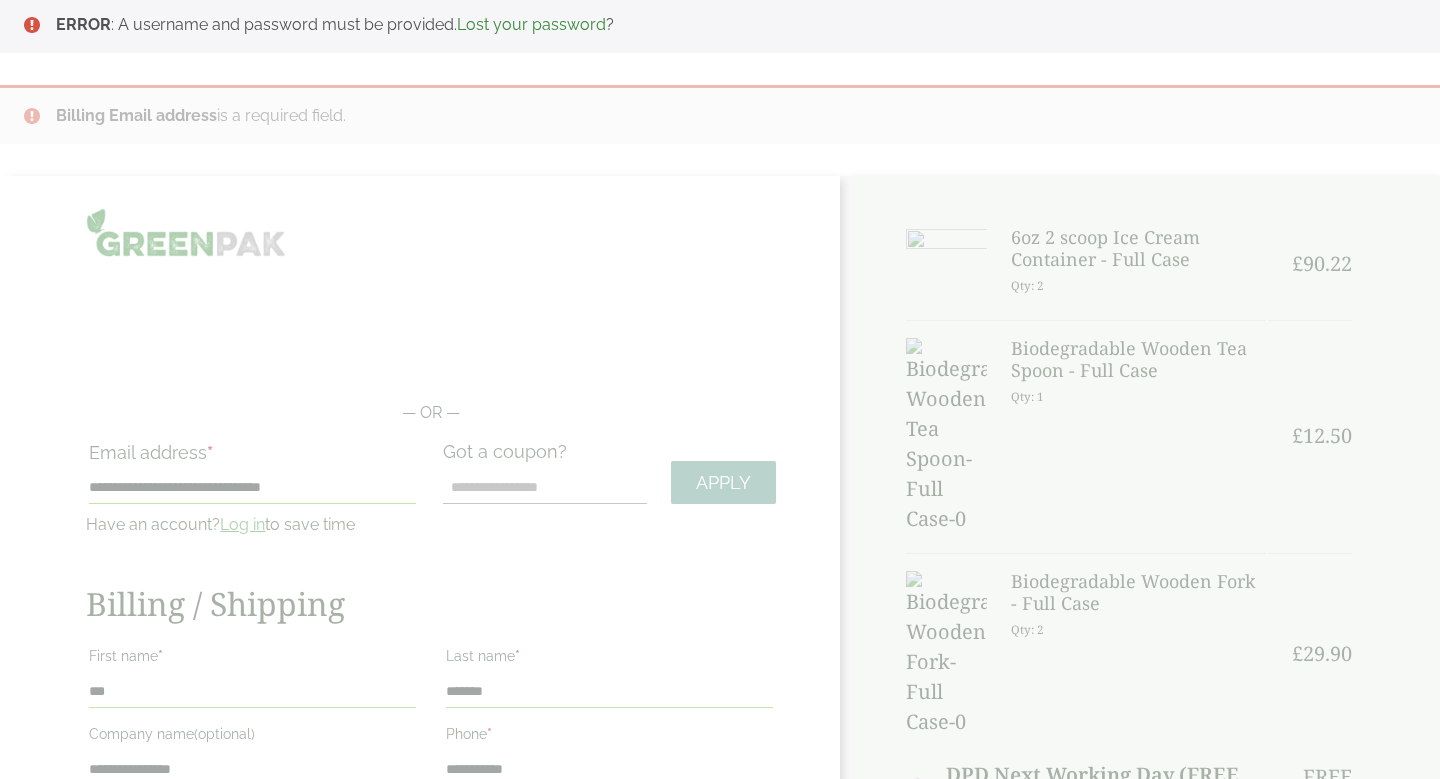 scroll, scrollTop: 0, scrollLeft: 0, axis: both 